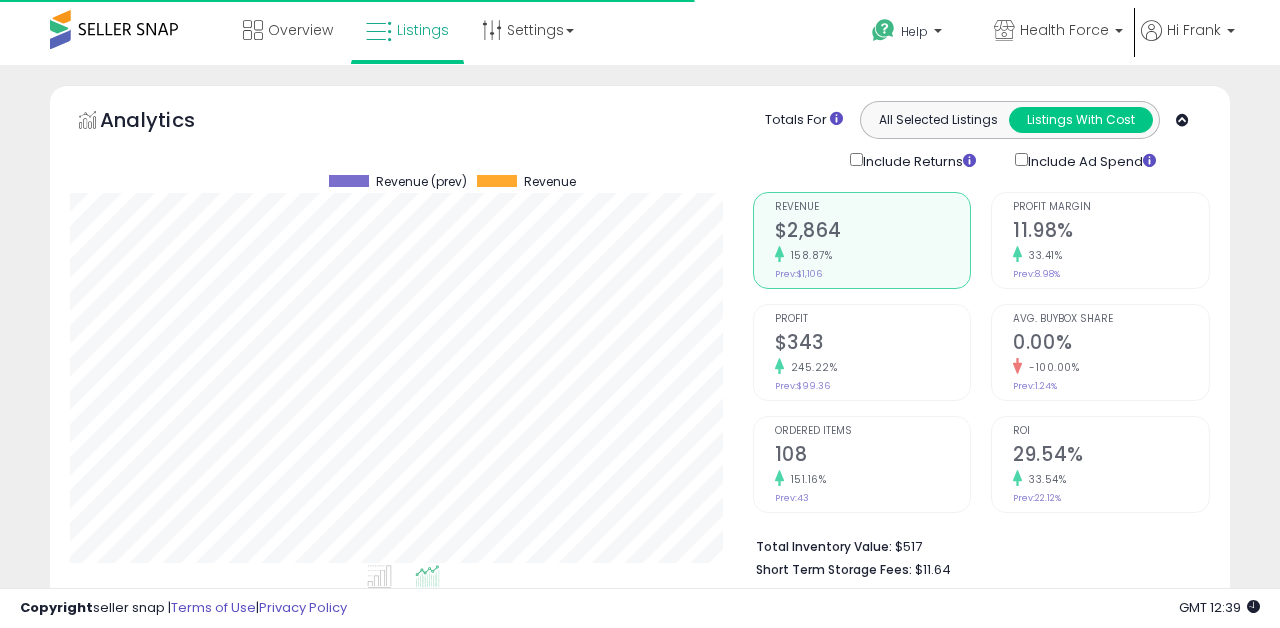 scroll, scrollTop: 875, scrollLeft: 0, axis: vertical 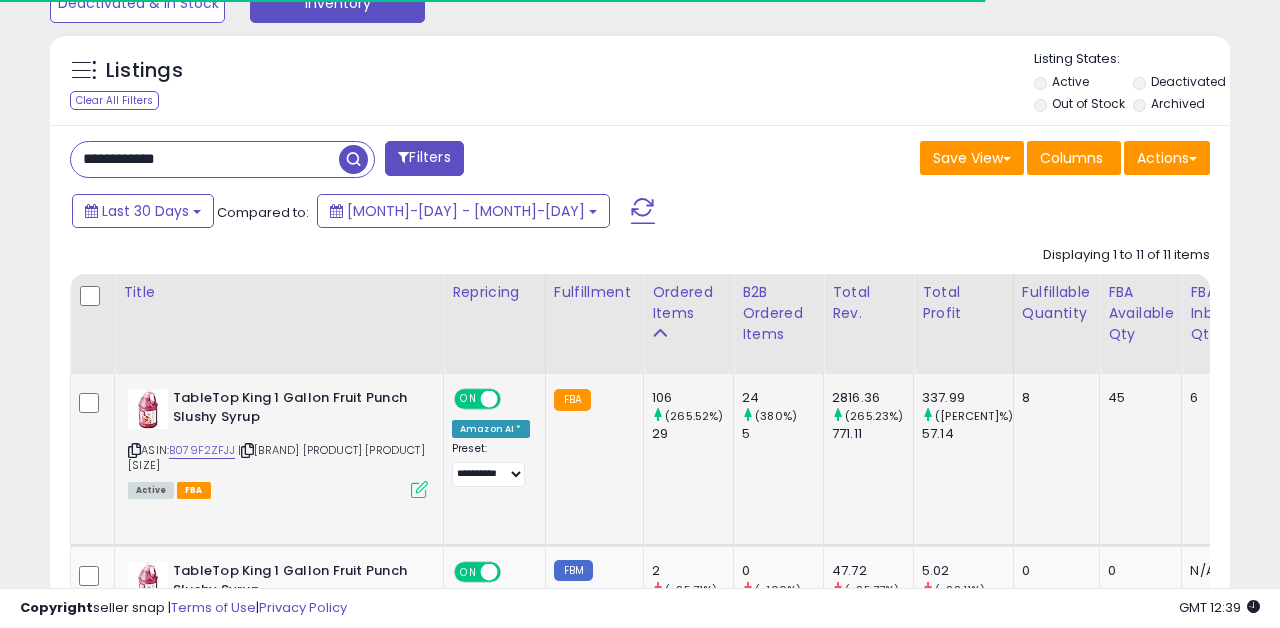 click at bounding box center [419, 489] 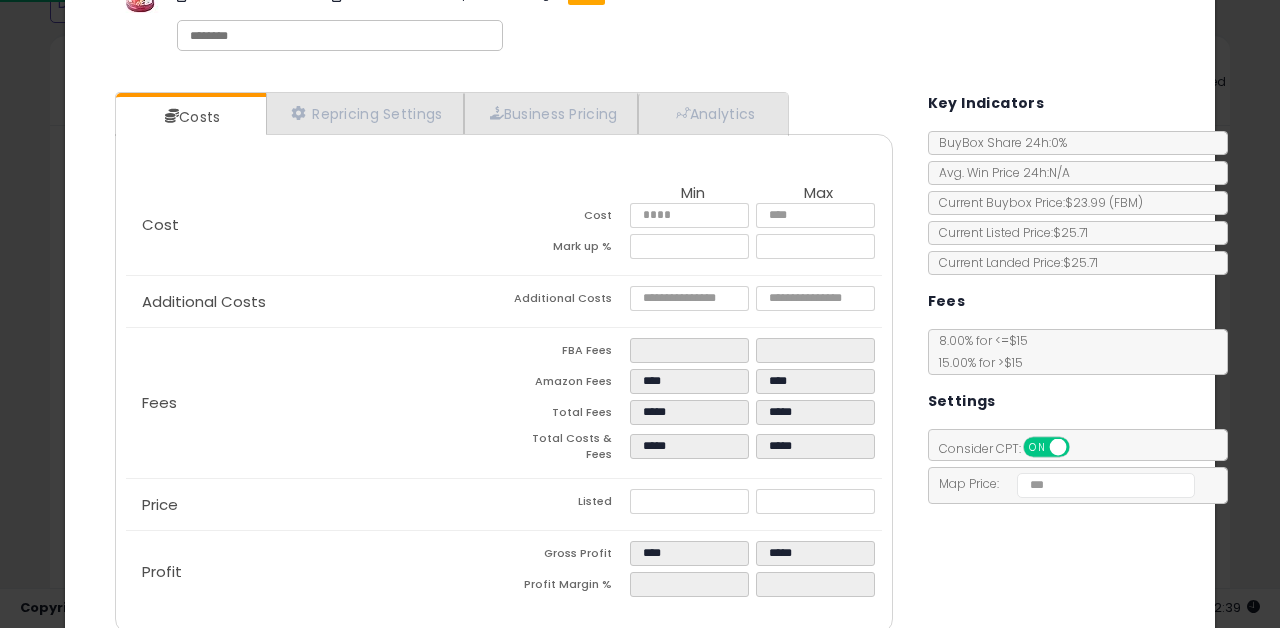 scroll, scrollTop: 0, scrollLeft: 0, axis: both 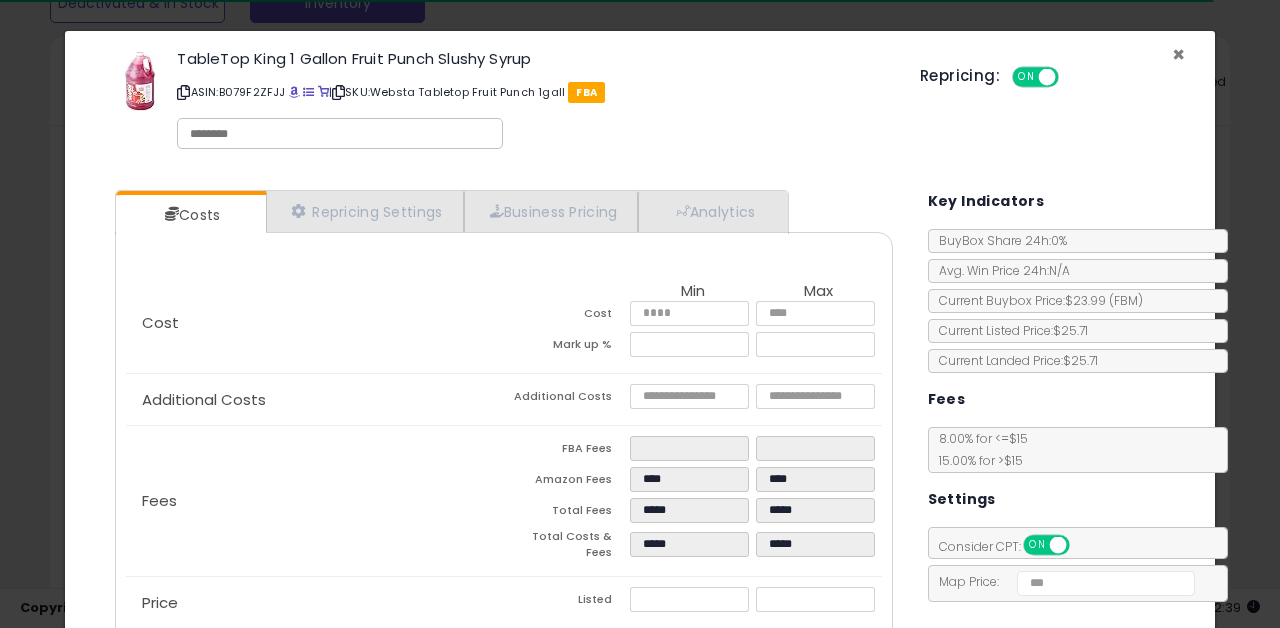 click on "×" at bounding box center [1178, 54] 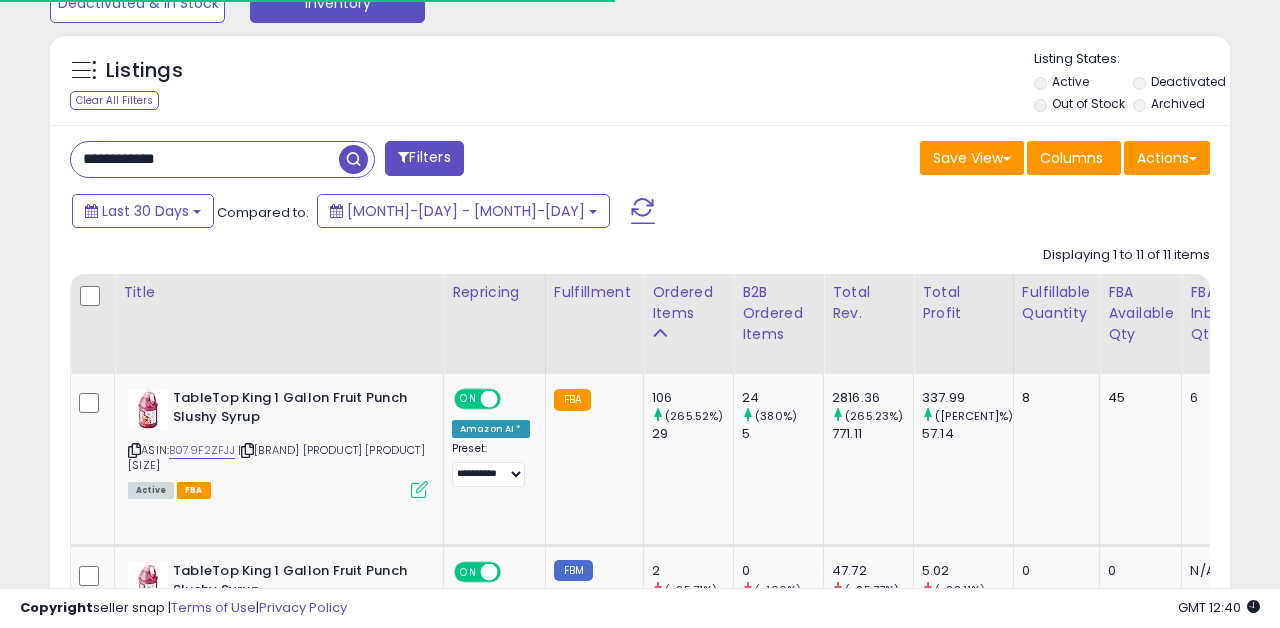 click on "**********" at bounding box center (205, 159) 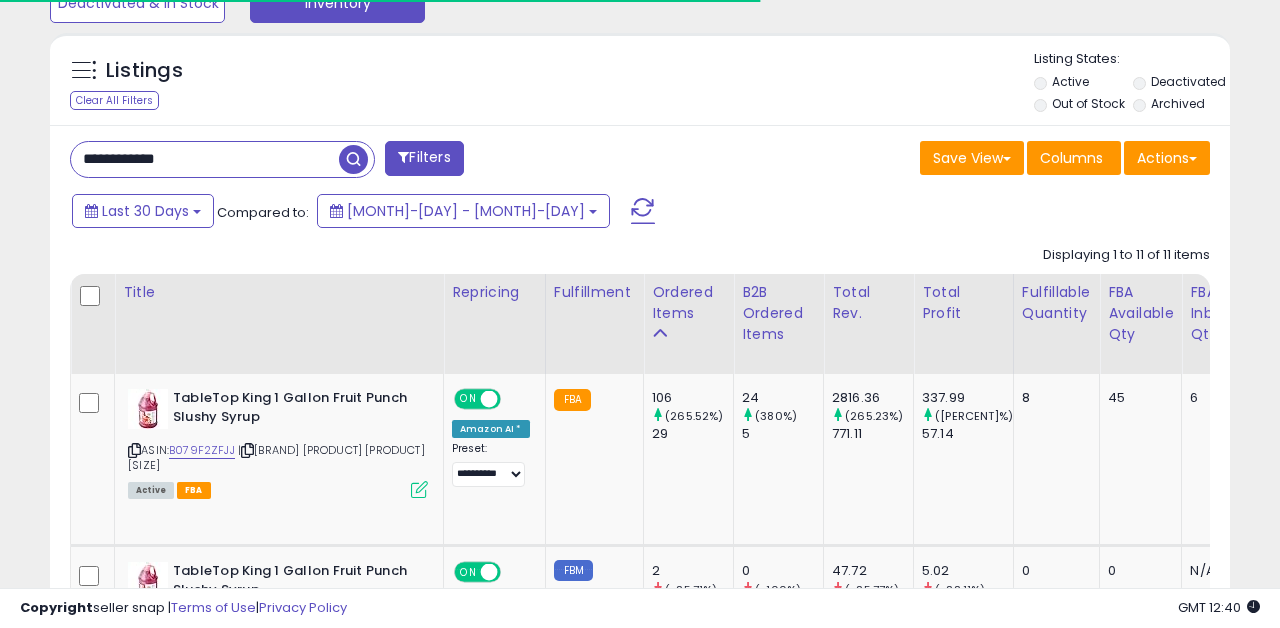 click on "**********" at bounding box center [205, 159] 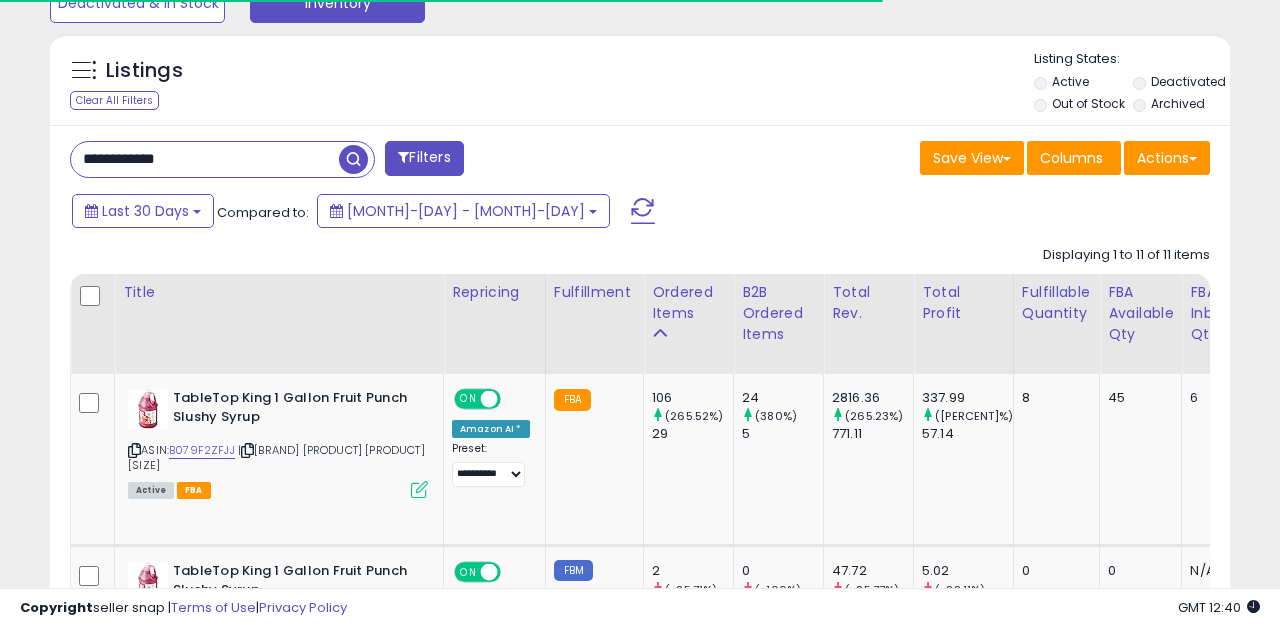 click on "**********" at bounding box center (205, 159) 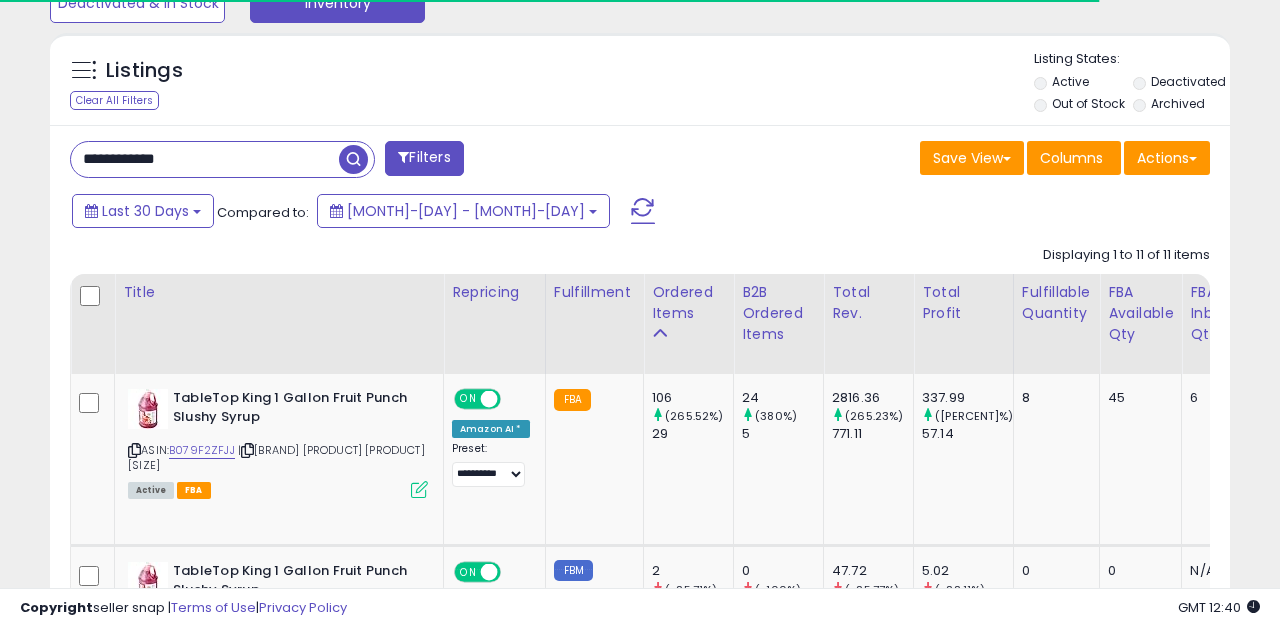 paste on "******" 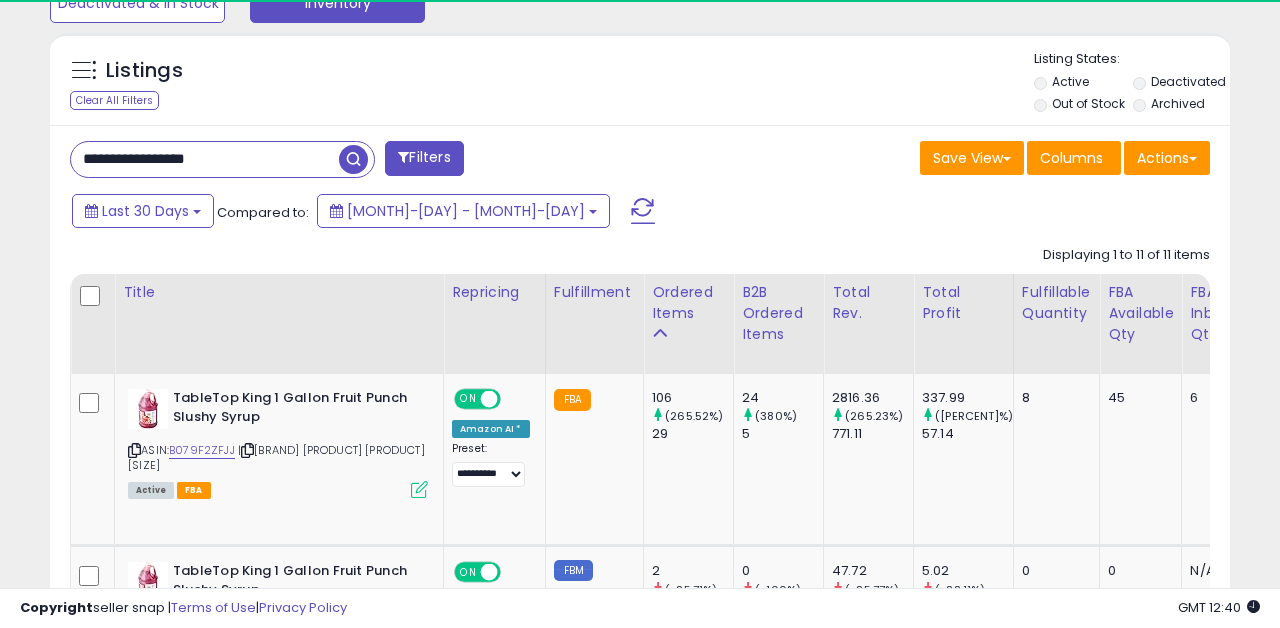 type on "**********" 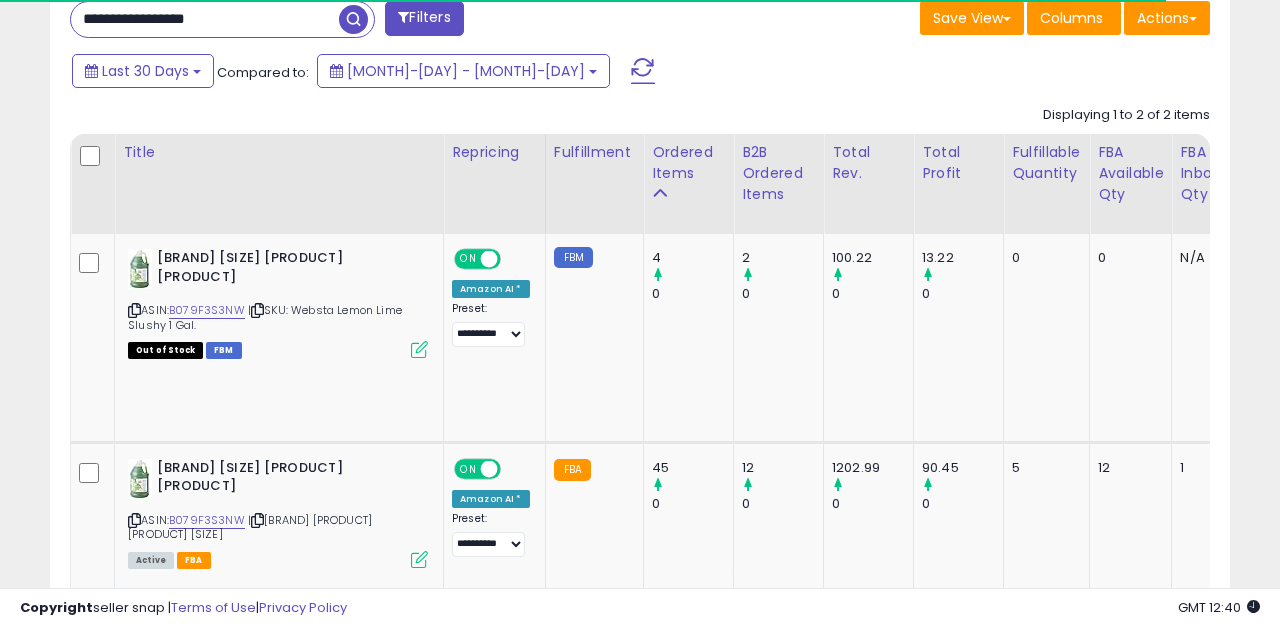 scroll, scrollTop: 867, scrollLeft: 0, axis: vertical 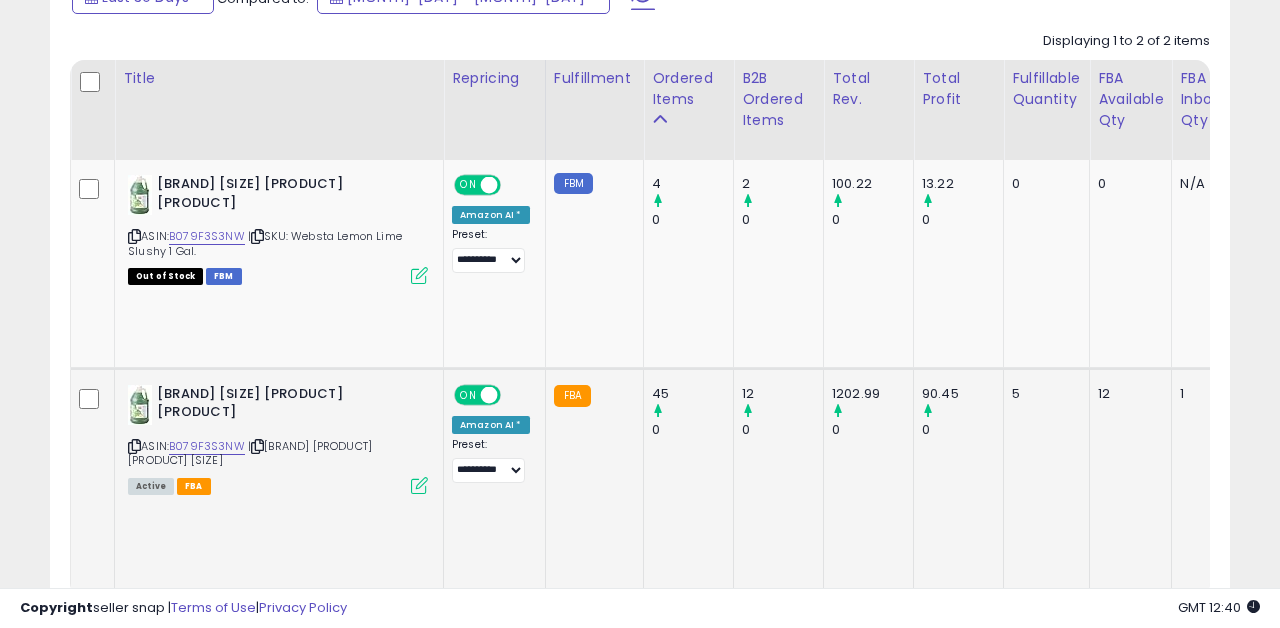 click at bounding box center (419, 485) 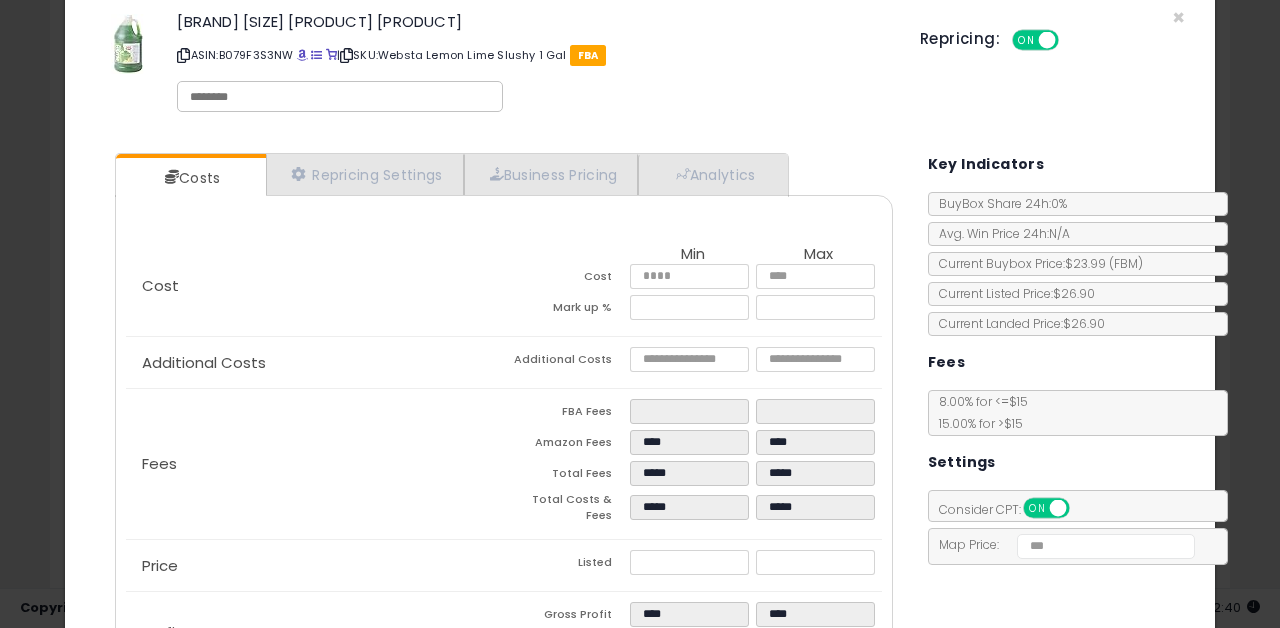 scroll, scrollTop: 38, scrollLeft: 0, axis: vertical 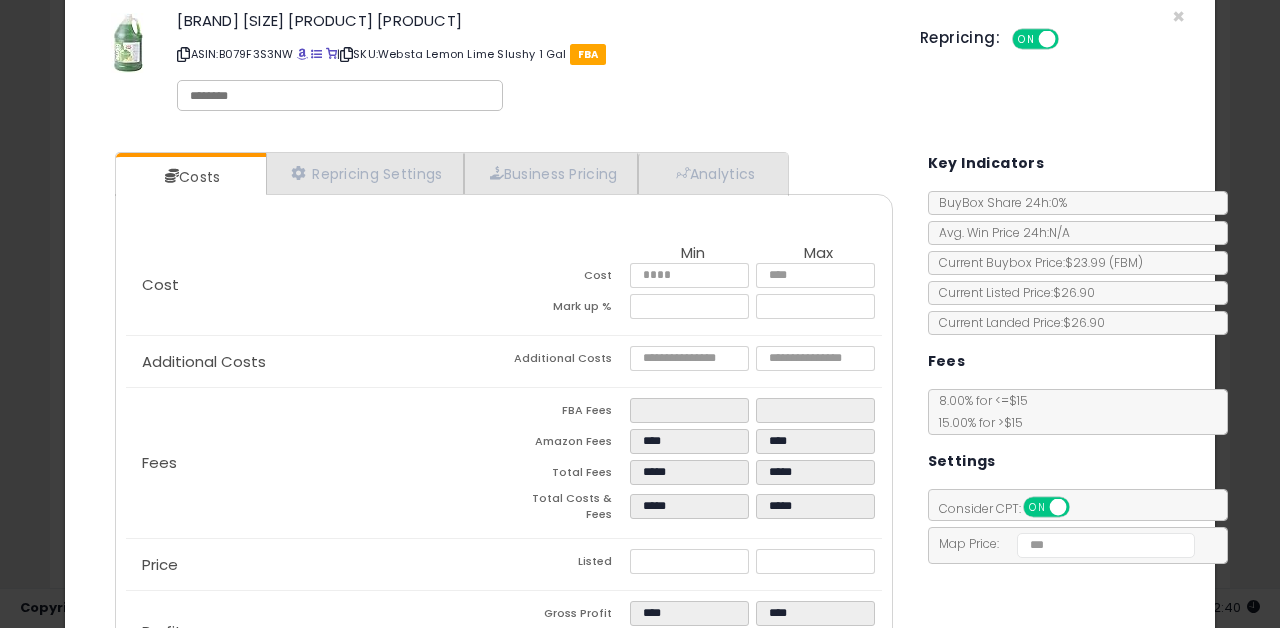 click on "TableTop King 1 Gallon Lemon Lime Slushy Syrup
ASIN:  B079F3S3NW
|
SKU:  Websta Lemon Lime Slushy 1 Gal
FBA" at bounding box center [500, 65] 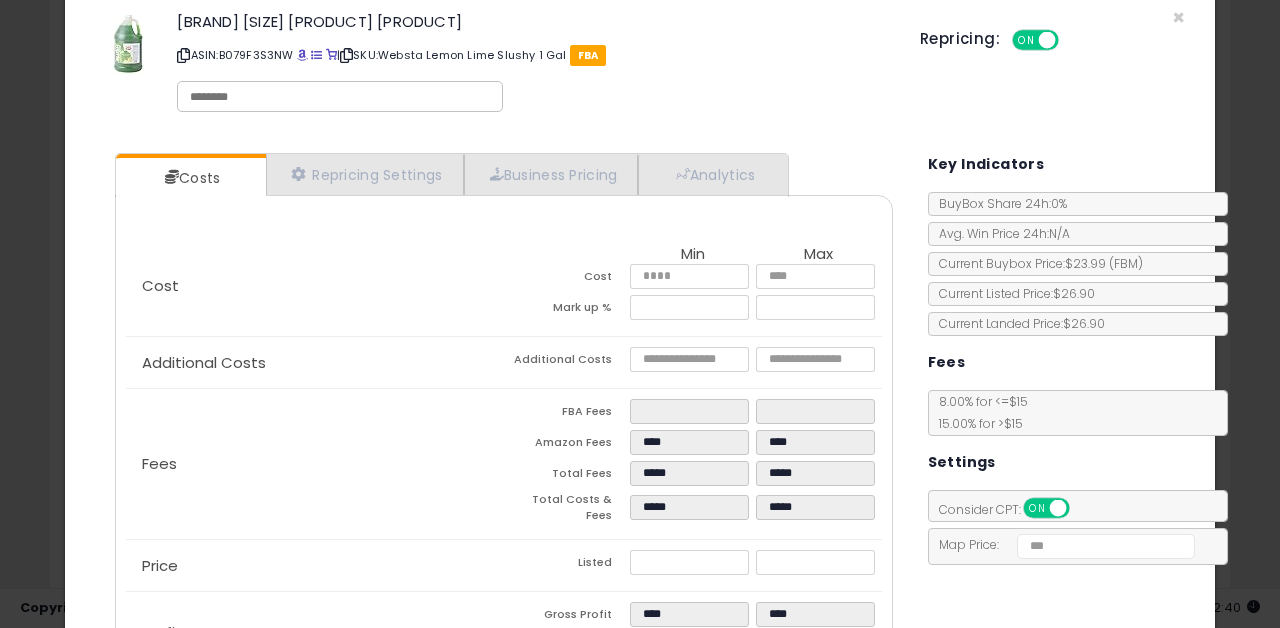 scroll, scrollTop: 0, scrollLeft: 0, axis: both 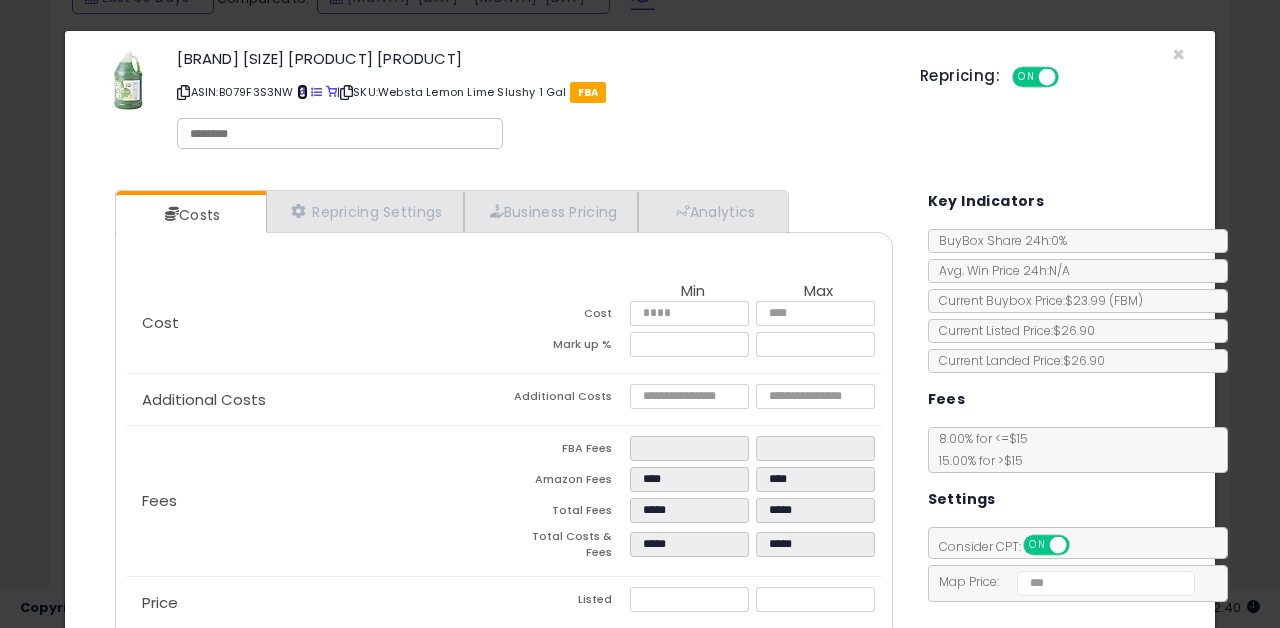click at bounding box center [302, 92] 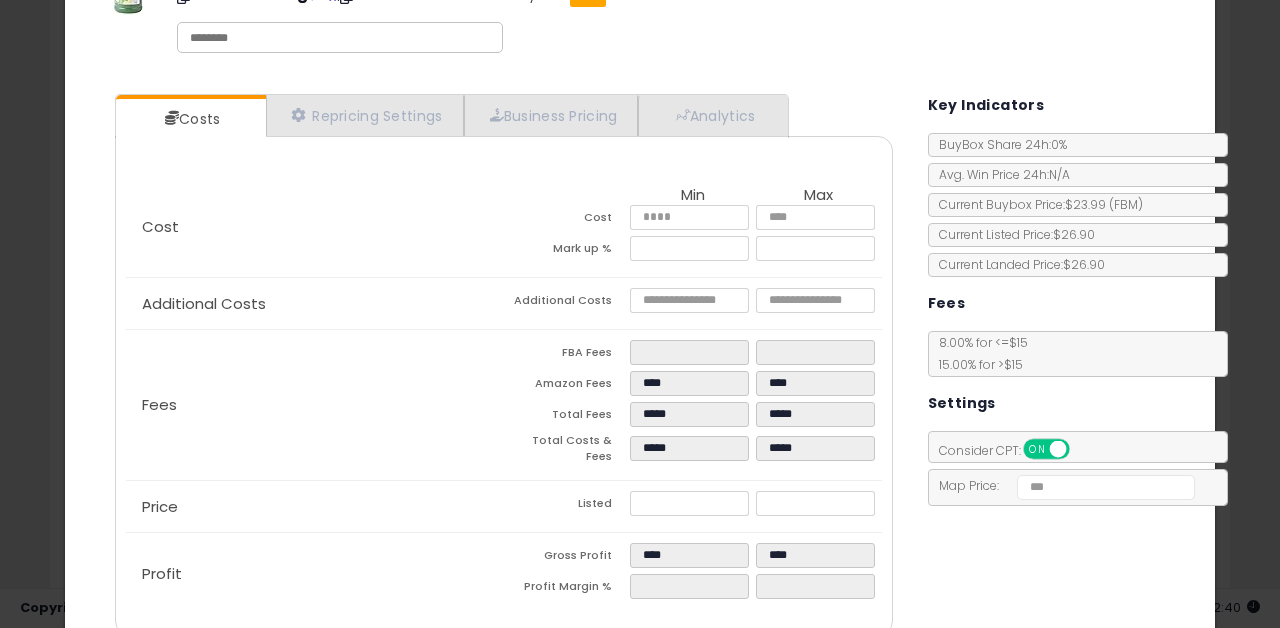 scroll, scrollTop: 120, scrollLeft: 0, axis: vertical 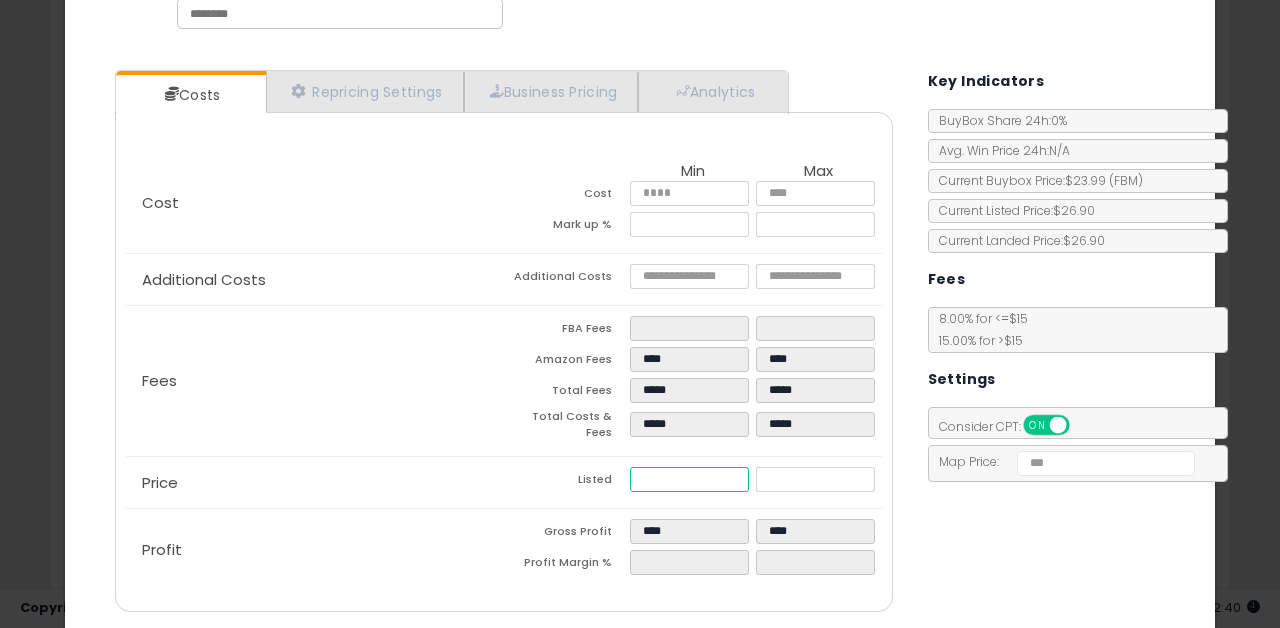 type on "*****" 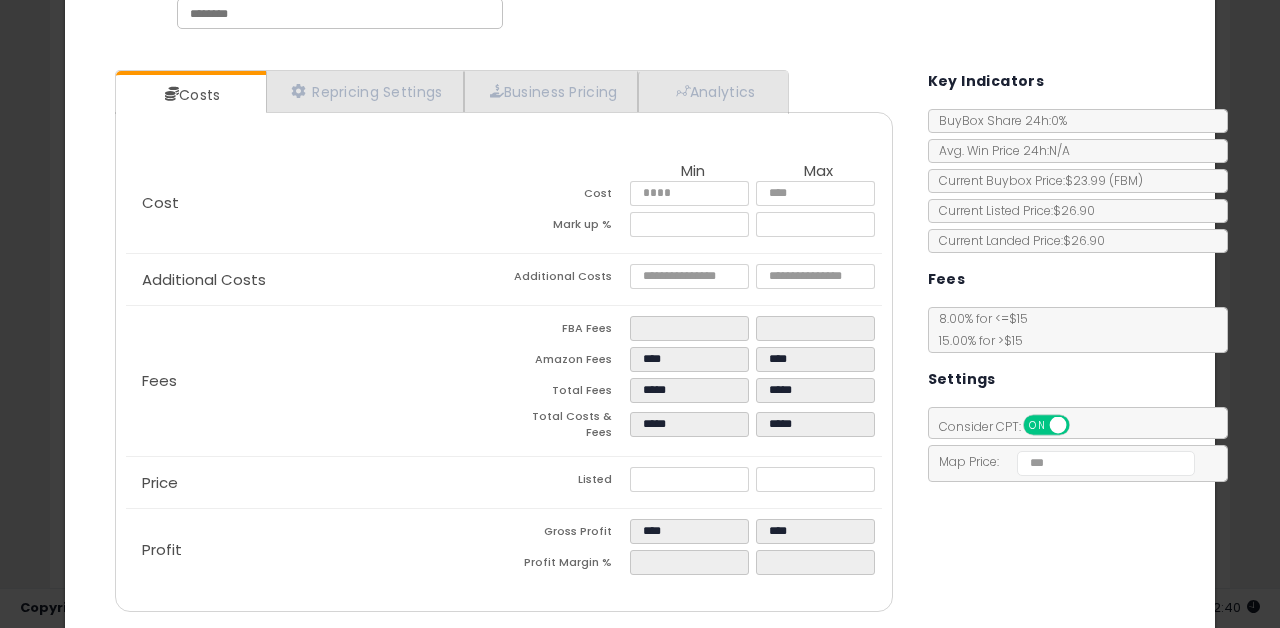 click on "Costs
Repricing Settings
Business Pricing
Analytics
Cost" at bounding box center [640, 343] 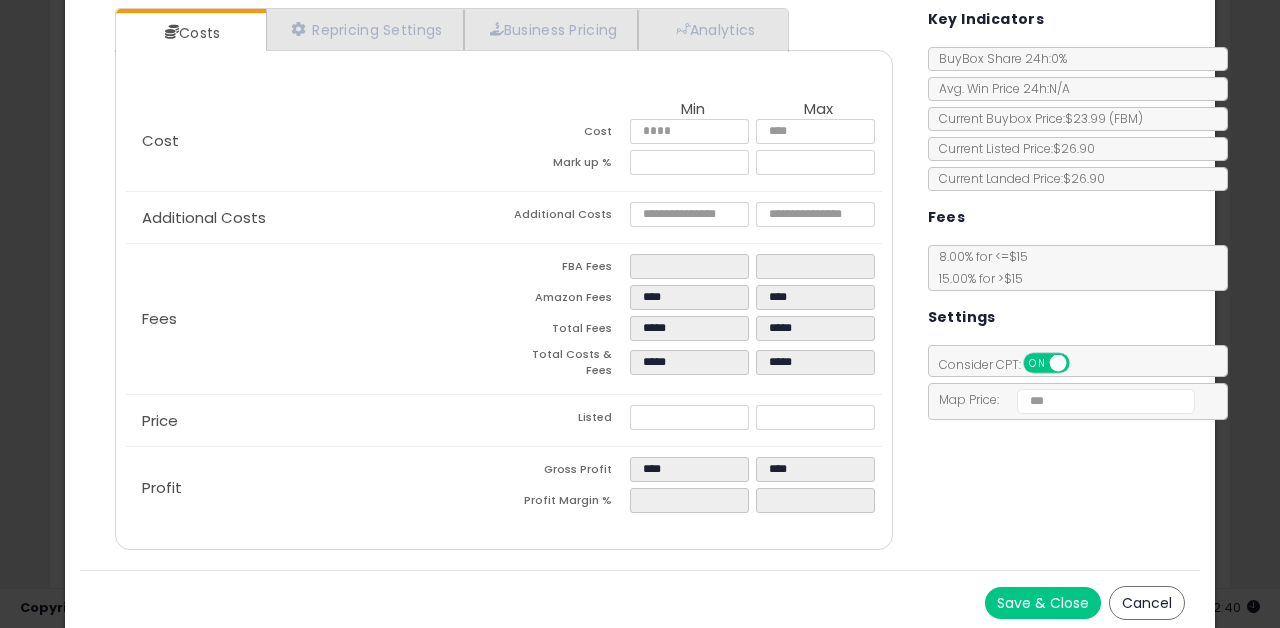 click on "Save & Close" at bounding box center [1043, 603] 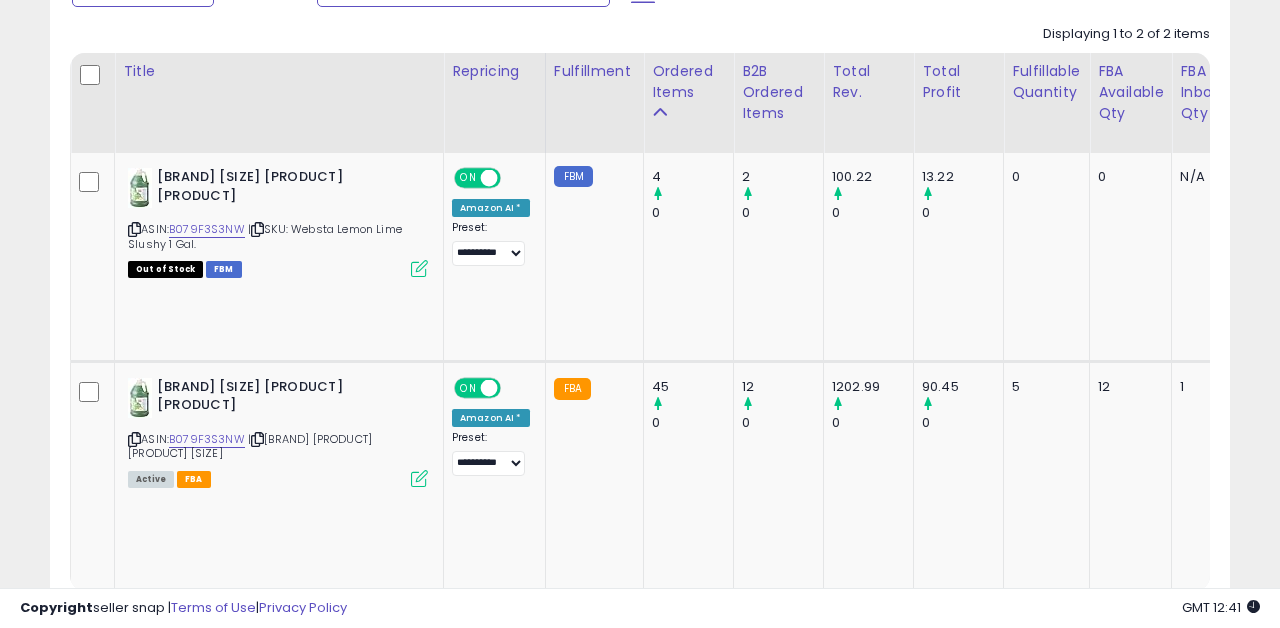 scroll, scrollTop: 929, scrollLeft: 0, axis: vertical 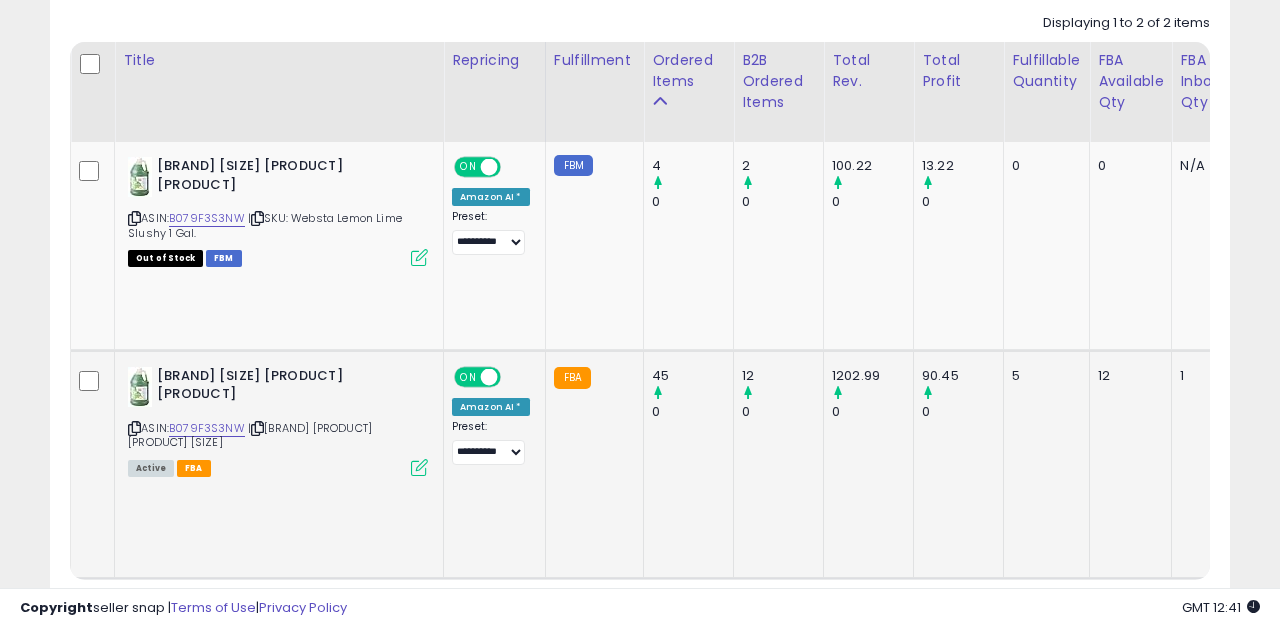 click at bounding box center [419, 467] 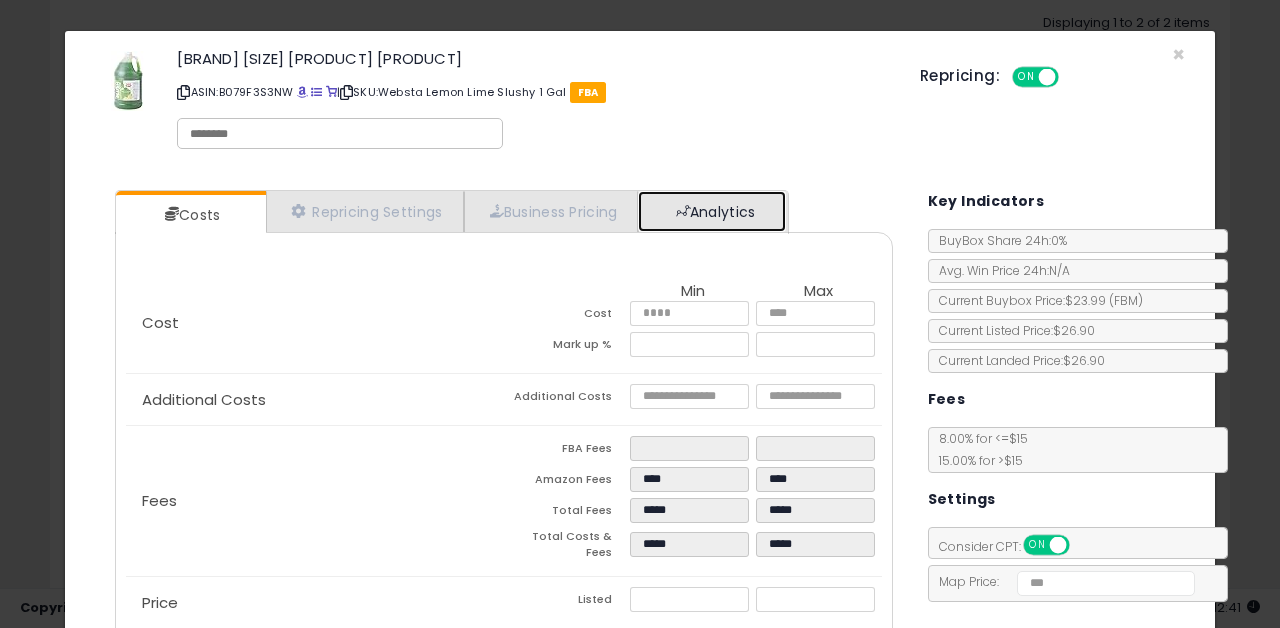 click on "Analytics" at bounding box center [712, 211] 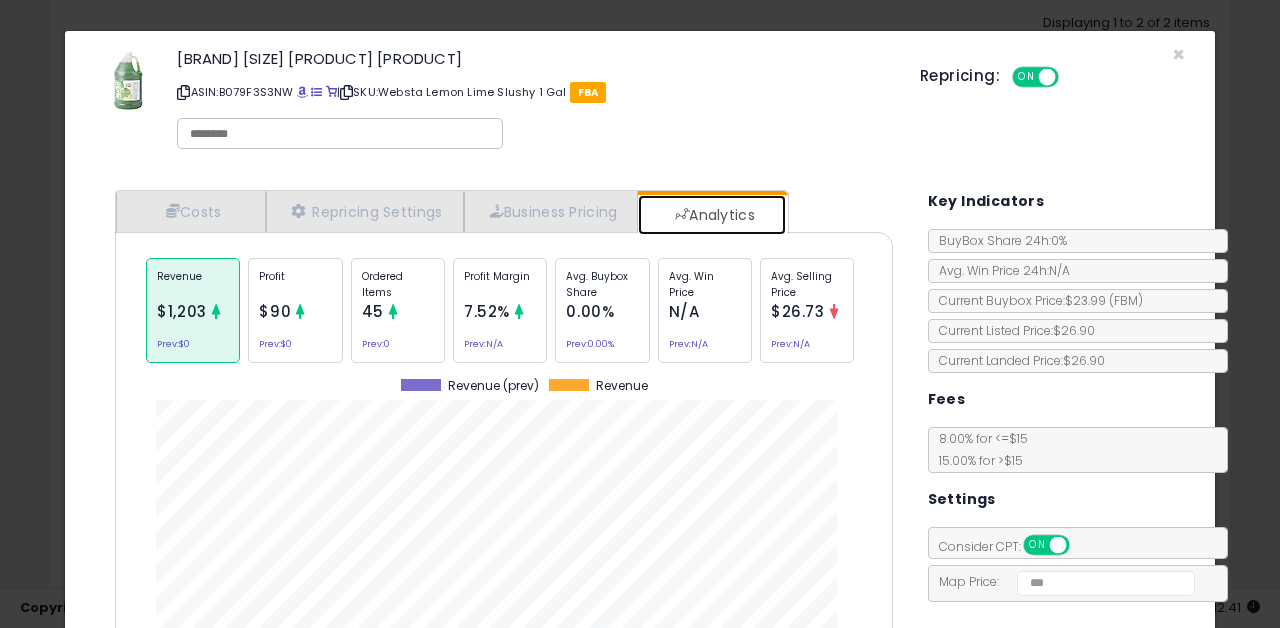 scroll, scrollTop: 999385, scrollLeft: 999182, axis: both 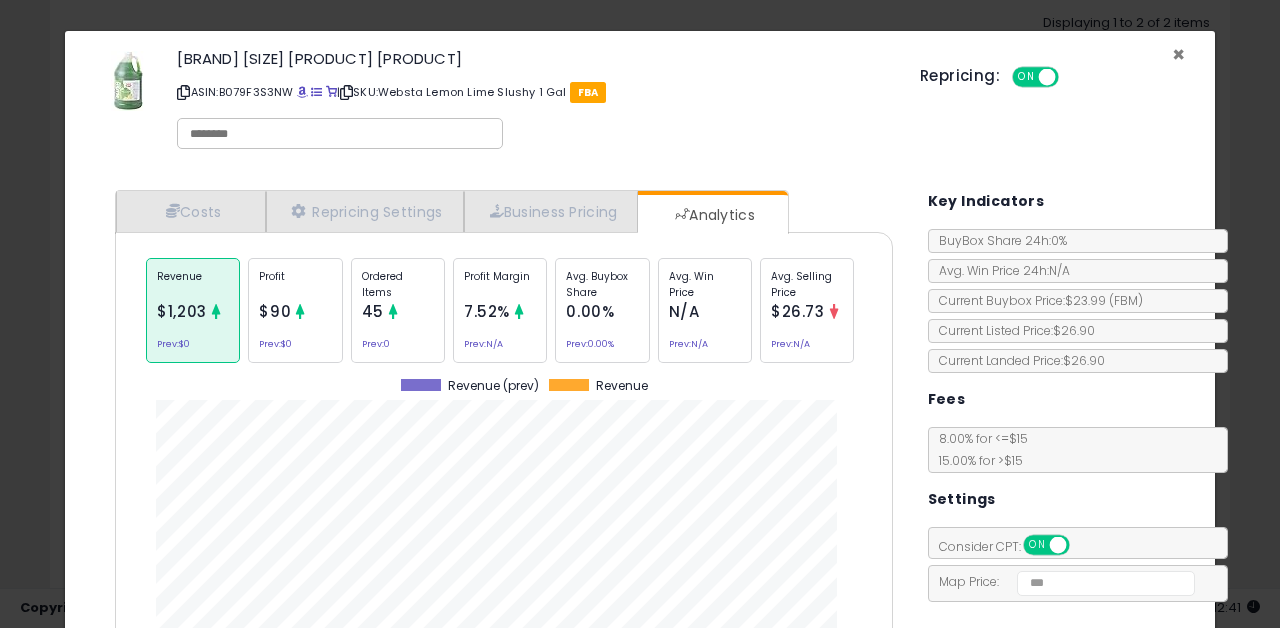 click on "×" at bounding box center [1178, 54] 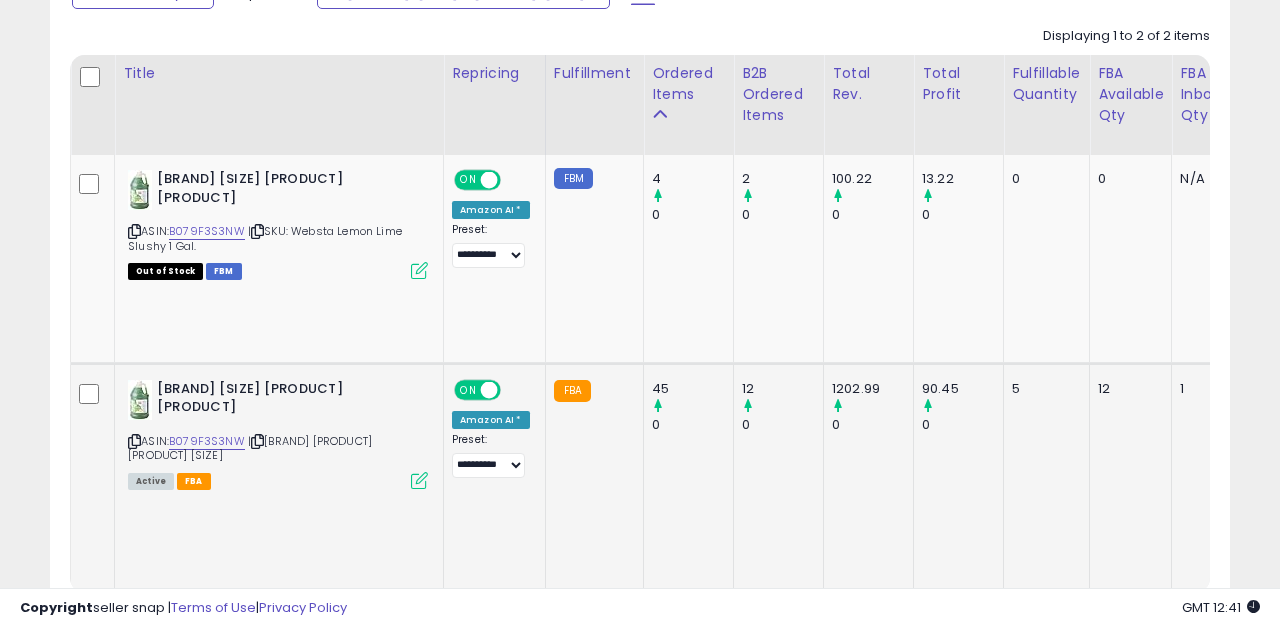 scroll, scrollTop: 909, scrollLeft: 0, axis: vertical 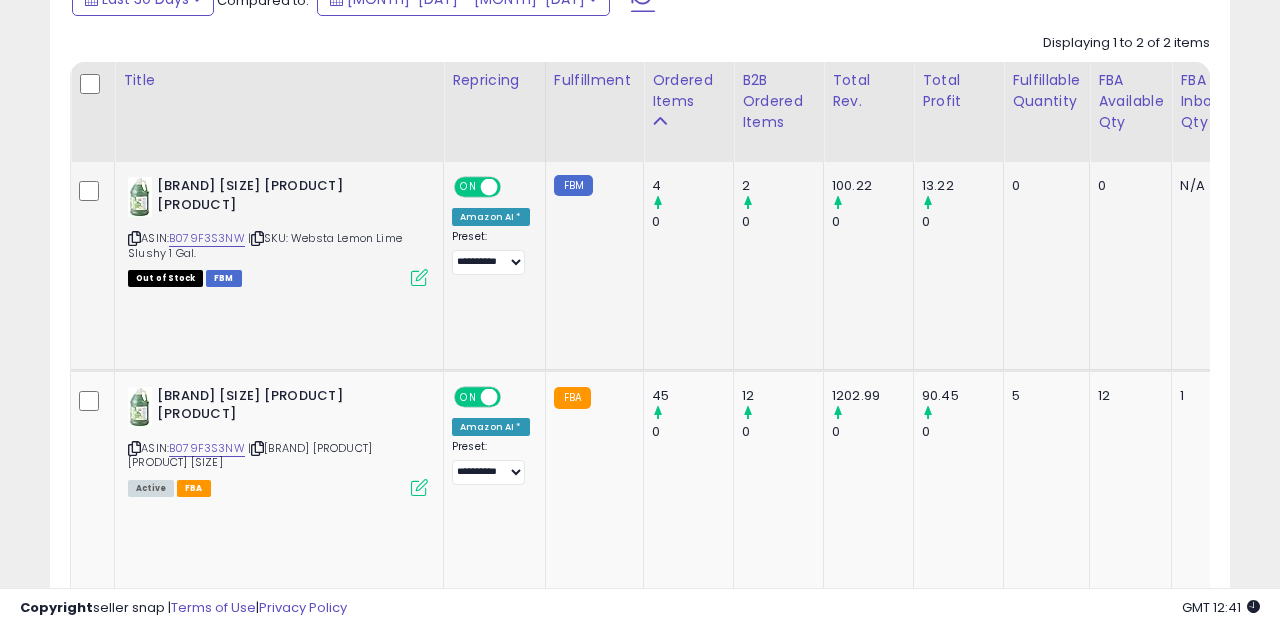 click at bounding box center (419, 277) 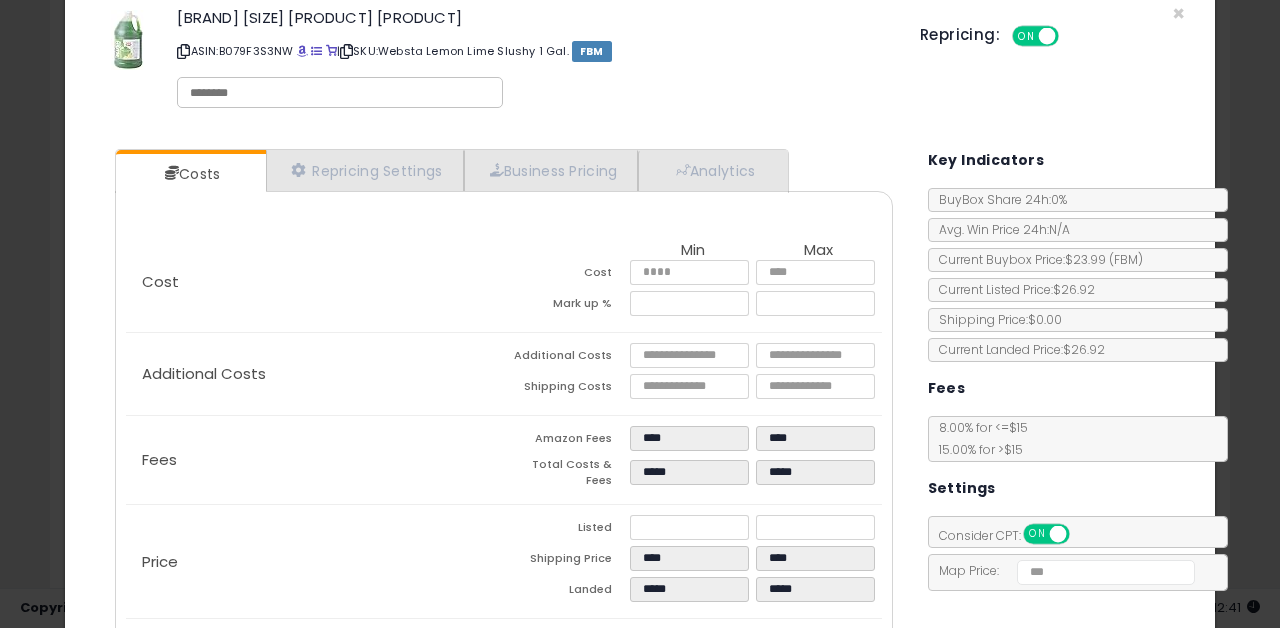 scroll, scrollTop: 0, scrollLeft: 0, axis: both 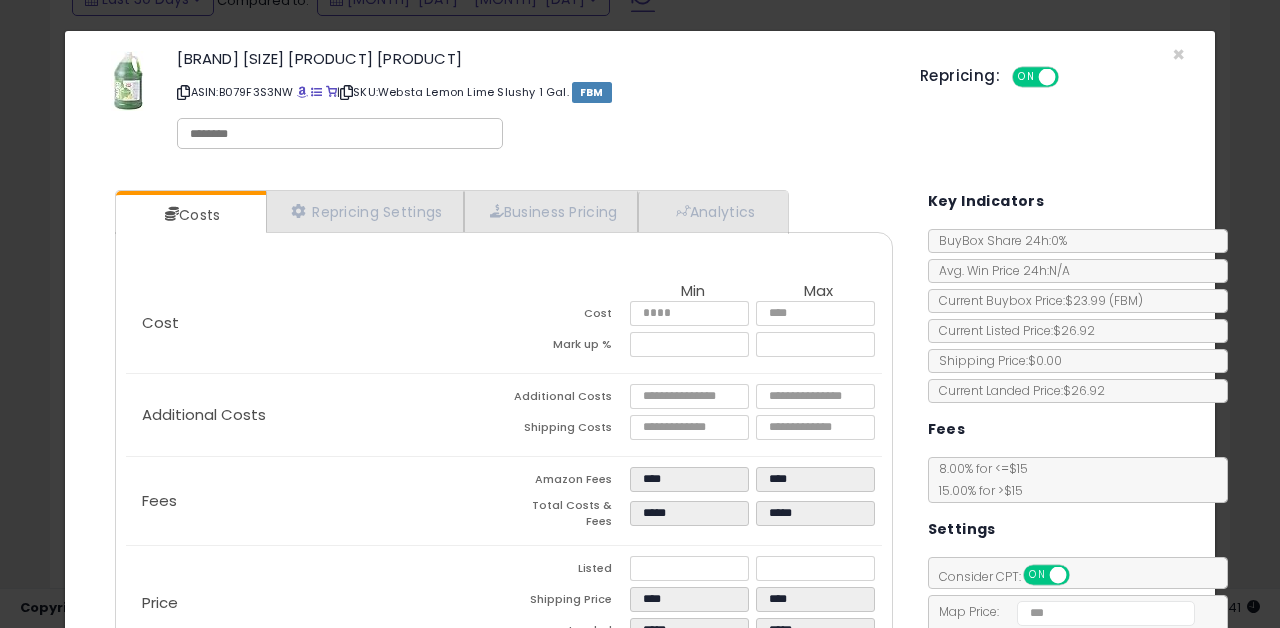 click on "TableTop King 1 Gallon Lemon Lime Slushy Syrup
ASIN:  [ASIN]
|
SKU:  Websta Lemon Lime Slushy 1 Gal.
FBM
Repricing:
ON   OFF
Retrieving listing data..." at bounding box center [640, 103] 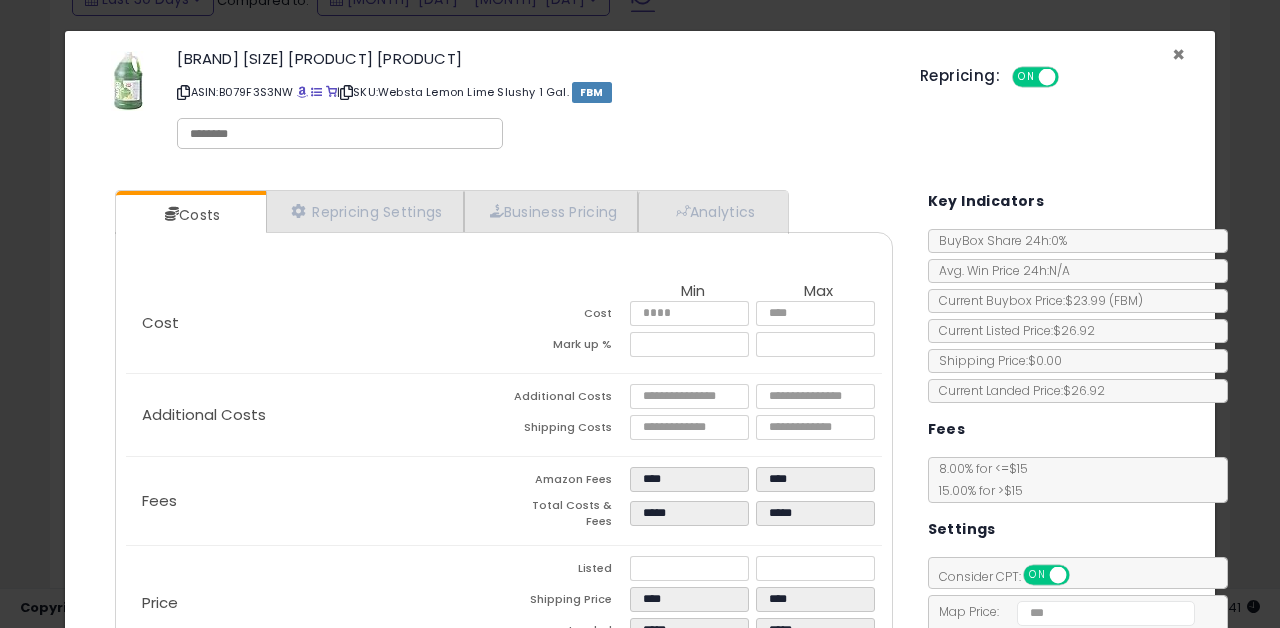 click on "×" at bounding box center [1178, 54] 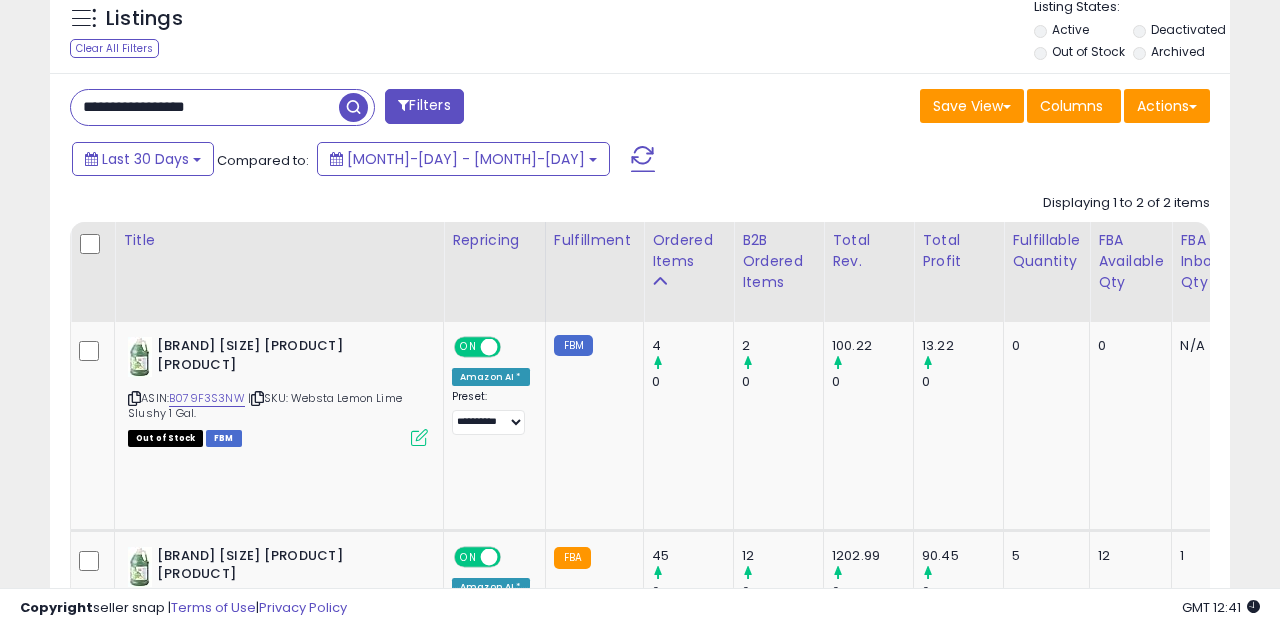 scroll, scrollTop: 730, scrollLeft: 0, axis: vertical 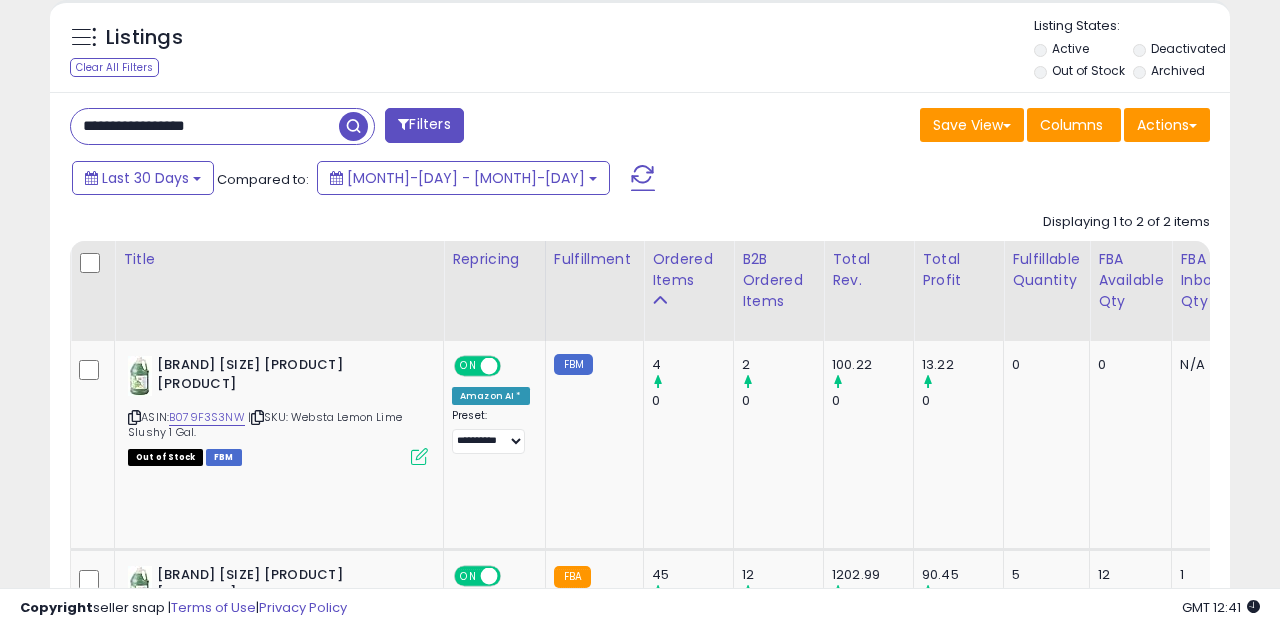 click on "**********" at bounding box center (205, 126) 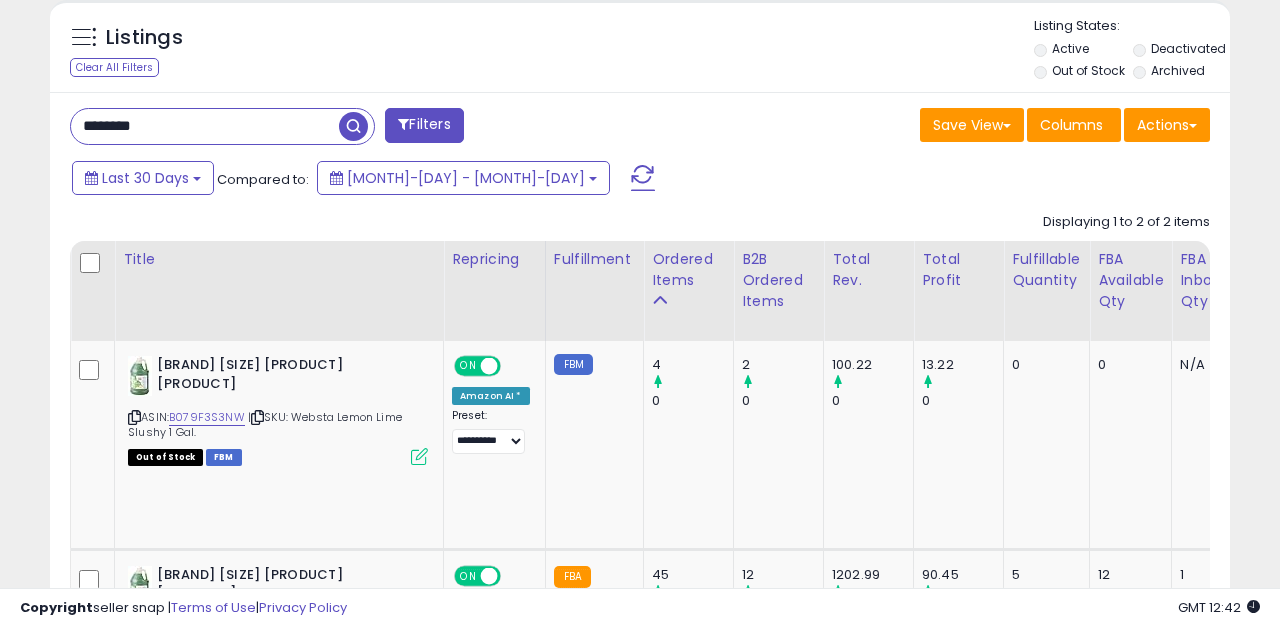 type on "********" 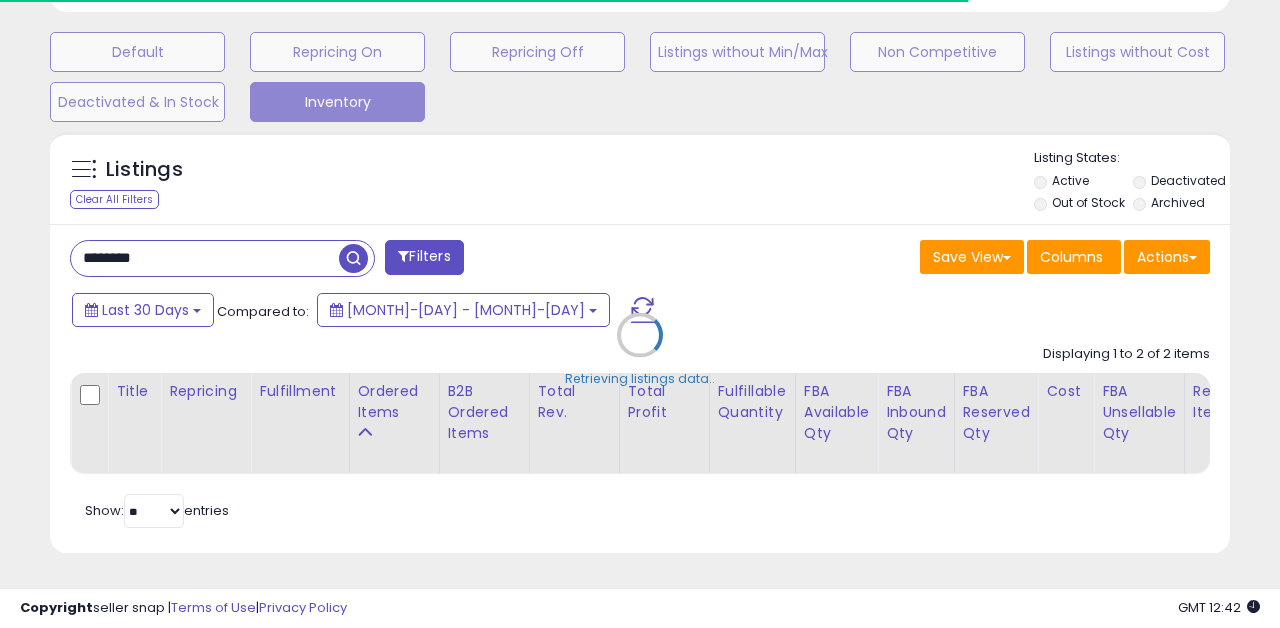 scroll, scrollTop: 730, scrollLeft: 0, axis: vertical 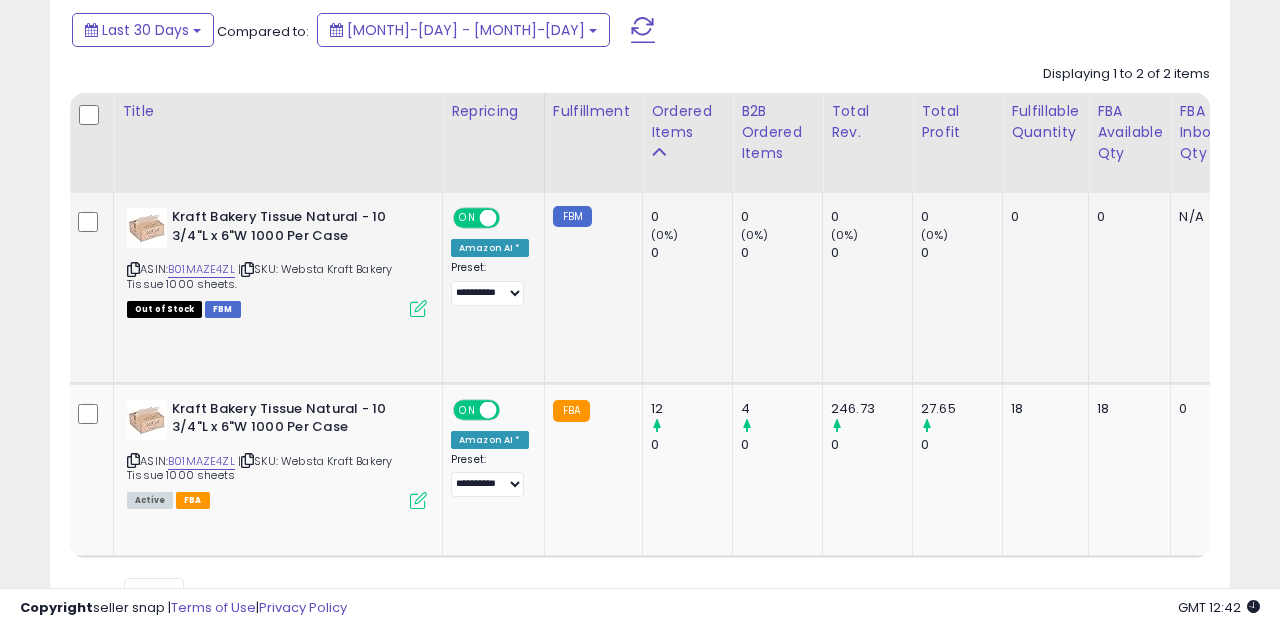 click at bounding box center [418, 308] 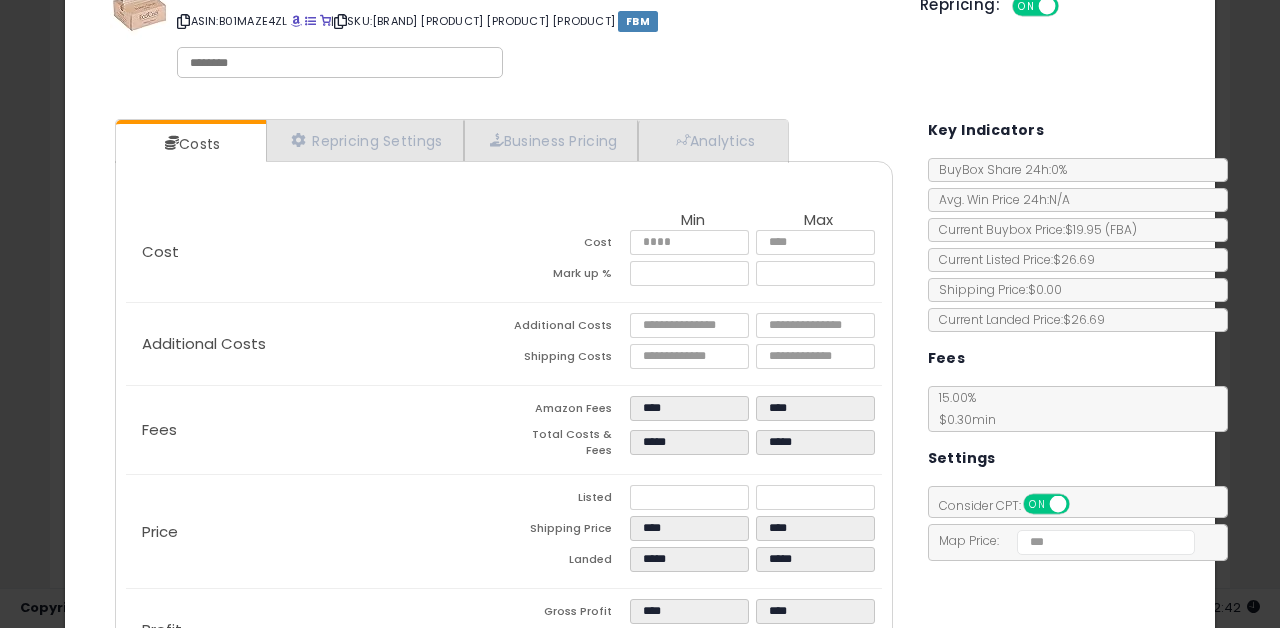 scroll, scrollTop: 0, scrollLeft: 0, axis: both 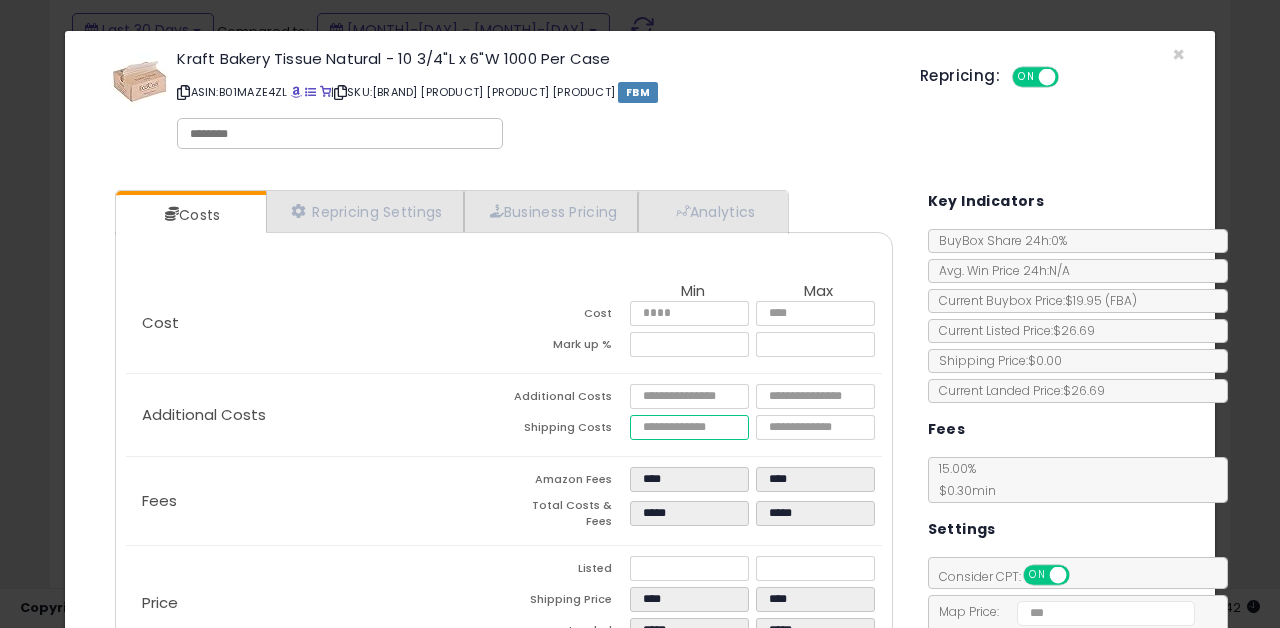 click on "****" at bounding box center [690, 427] 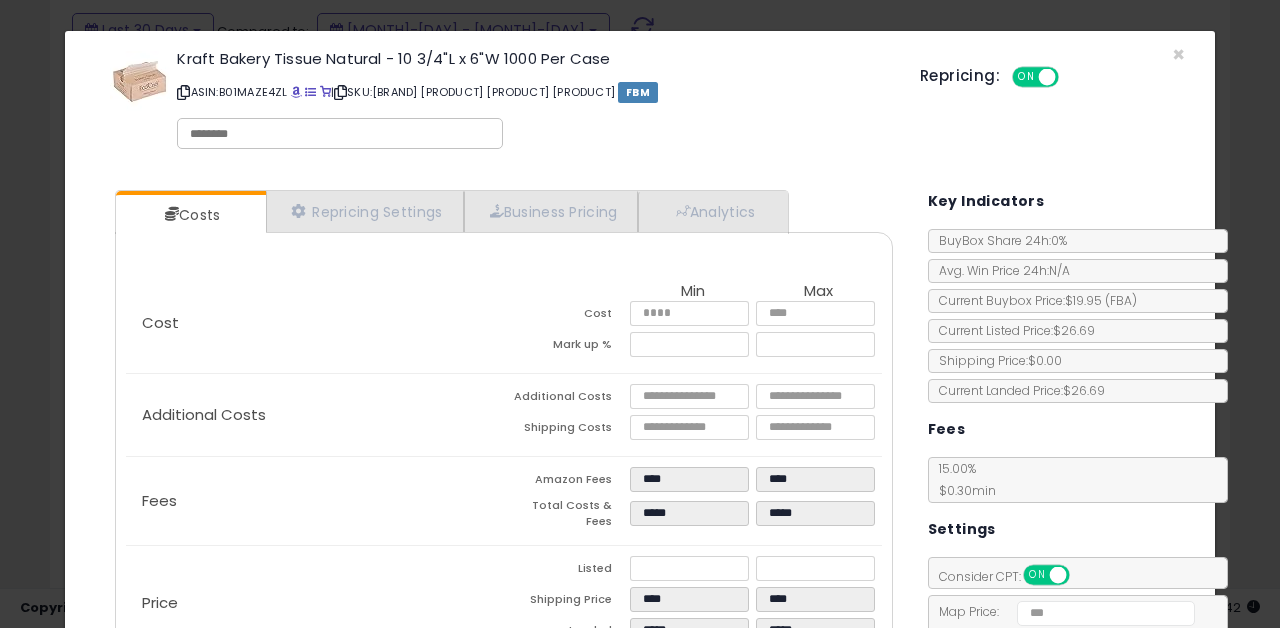 type on "*****" 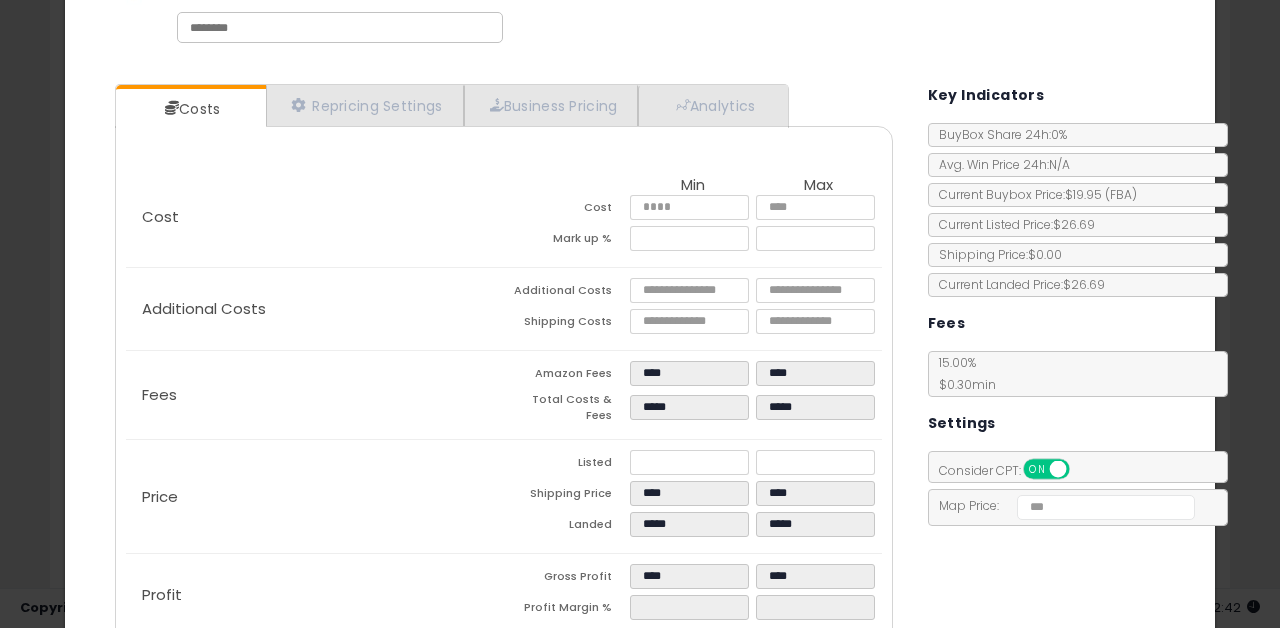 scroll, scrollTop: 108, scrollLeft: 0, axis: vertical 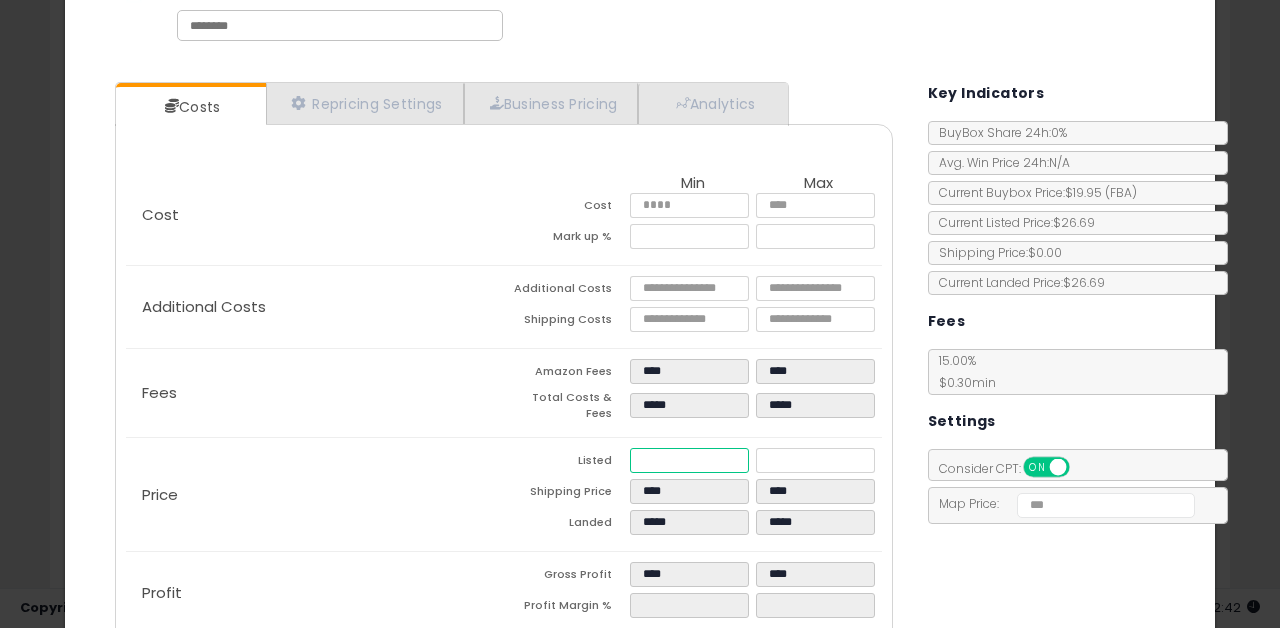 click on "*****" at bounding box center (690, 460) 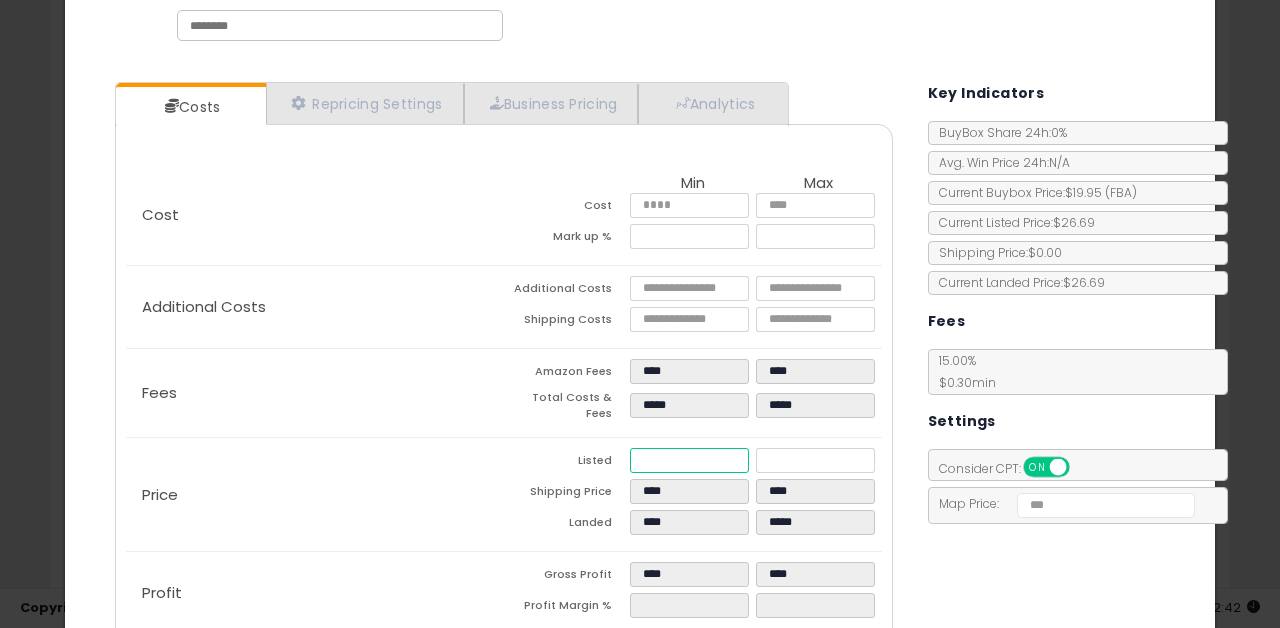 type on "****" 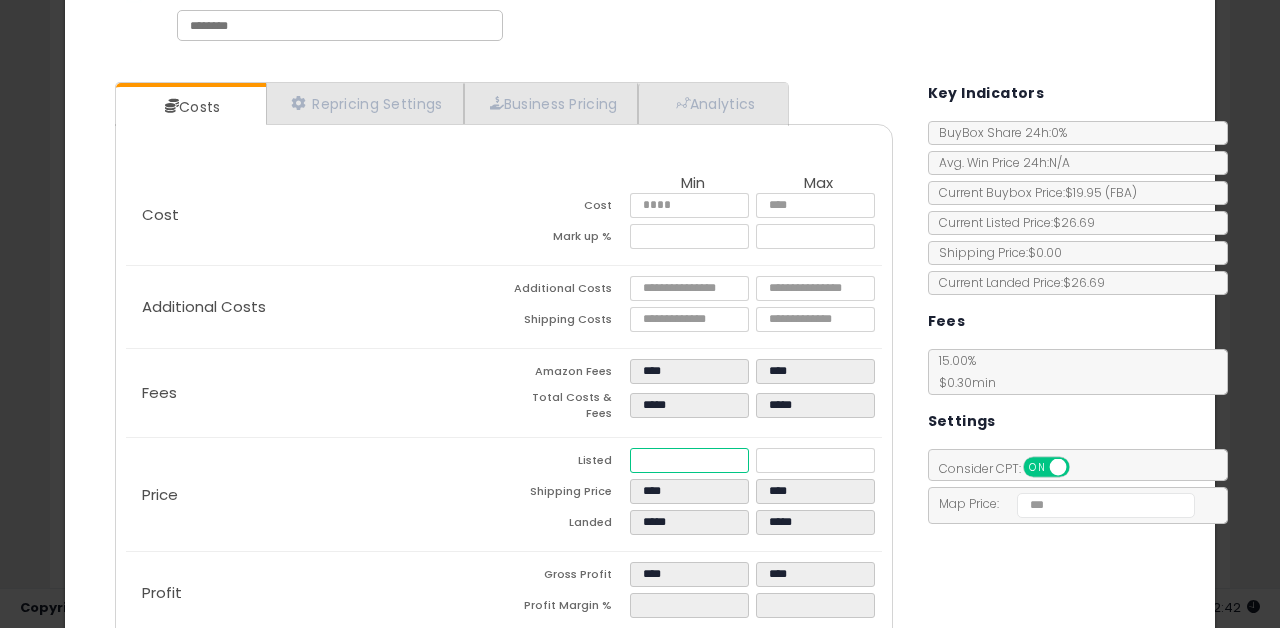 type on "****" 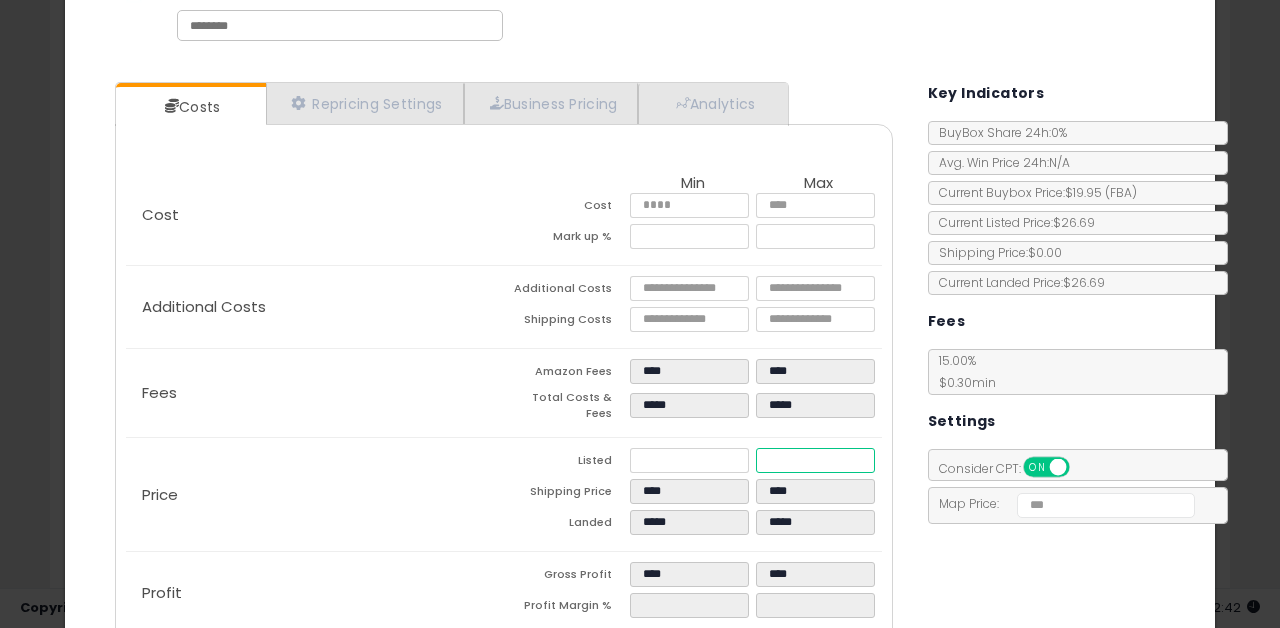 type on "*****" 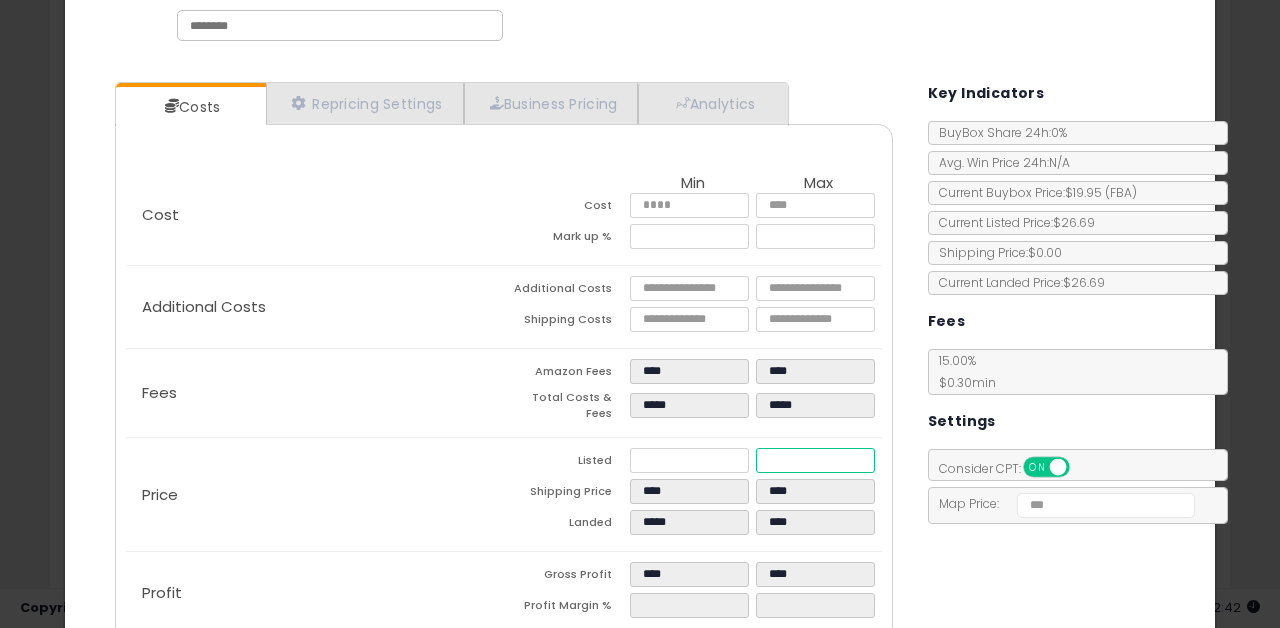 type on "****" 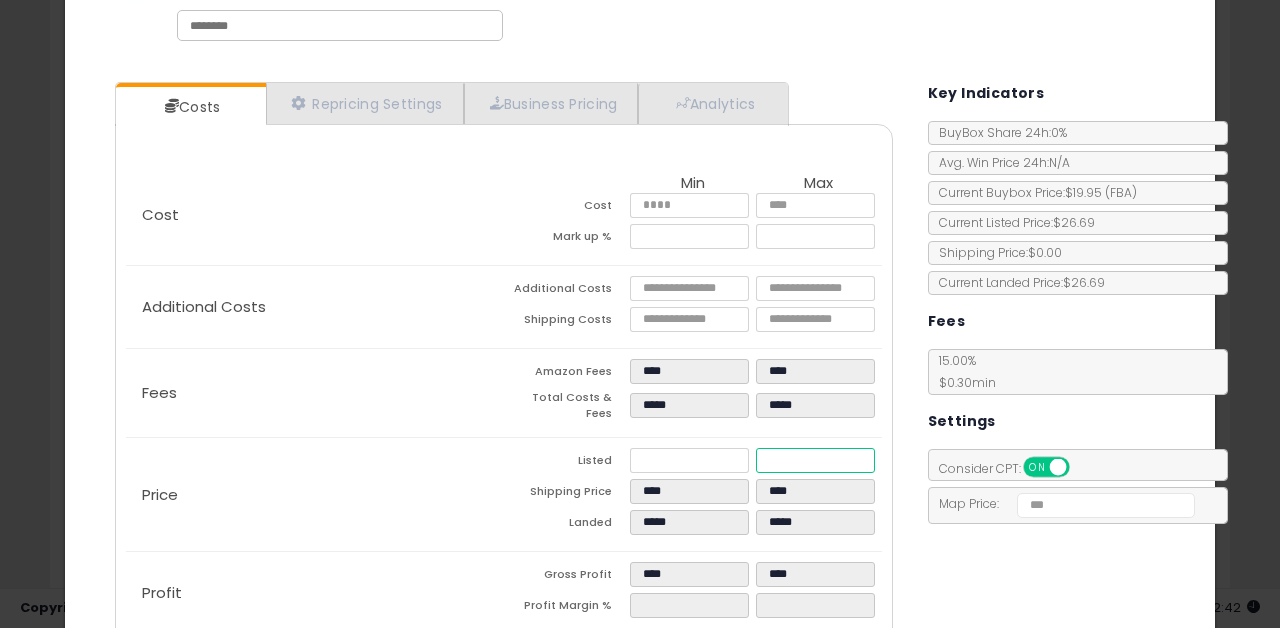 type on "****" 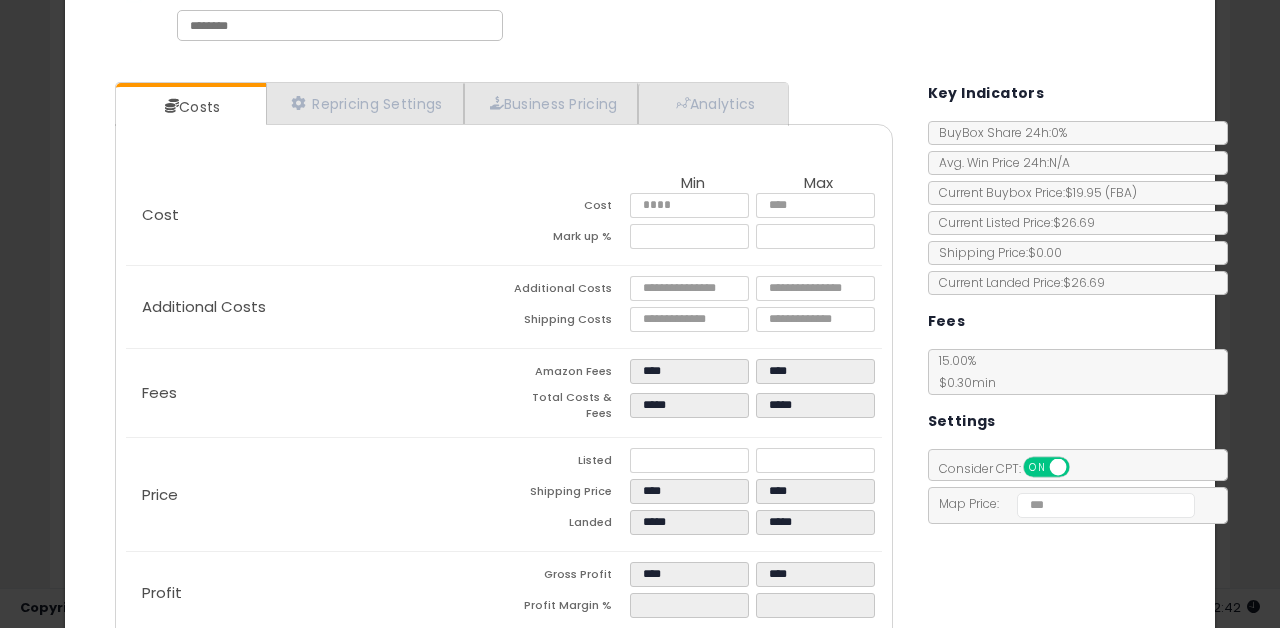 type on "*****" 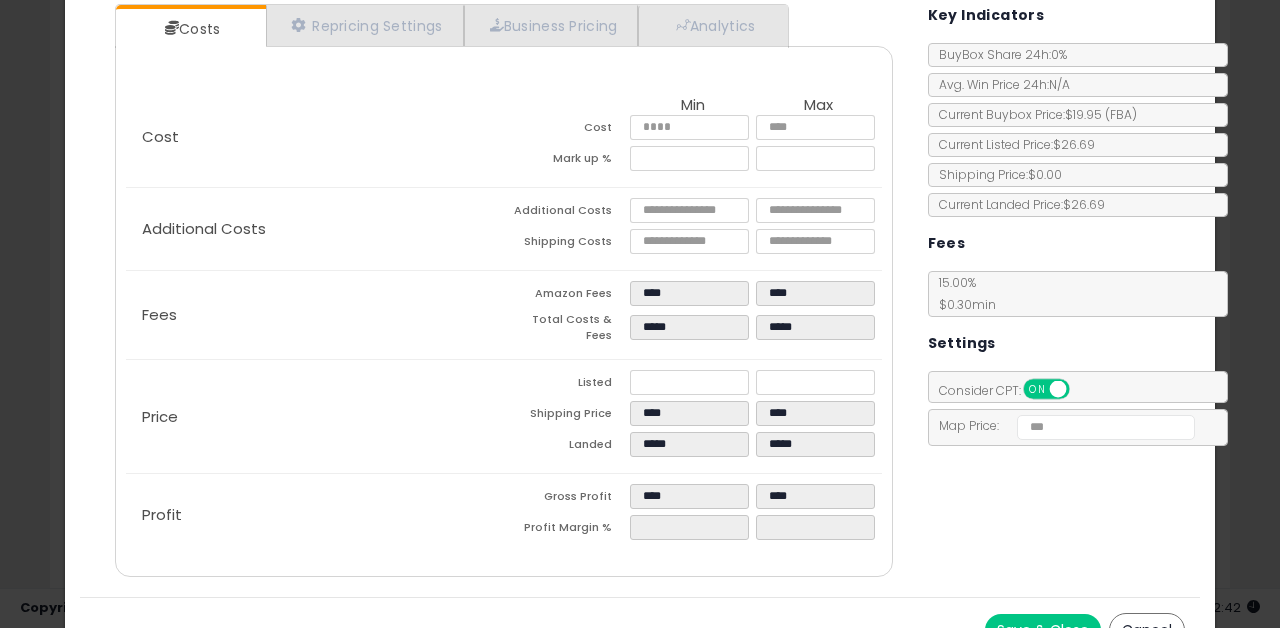 scroll, scrollTop: 198, scrollLeft: 0, axis: vertical 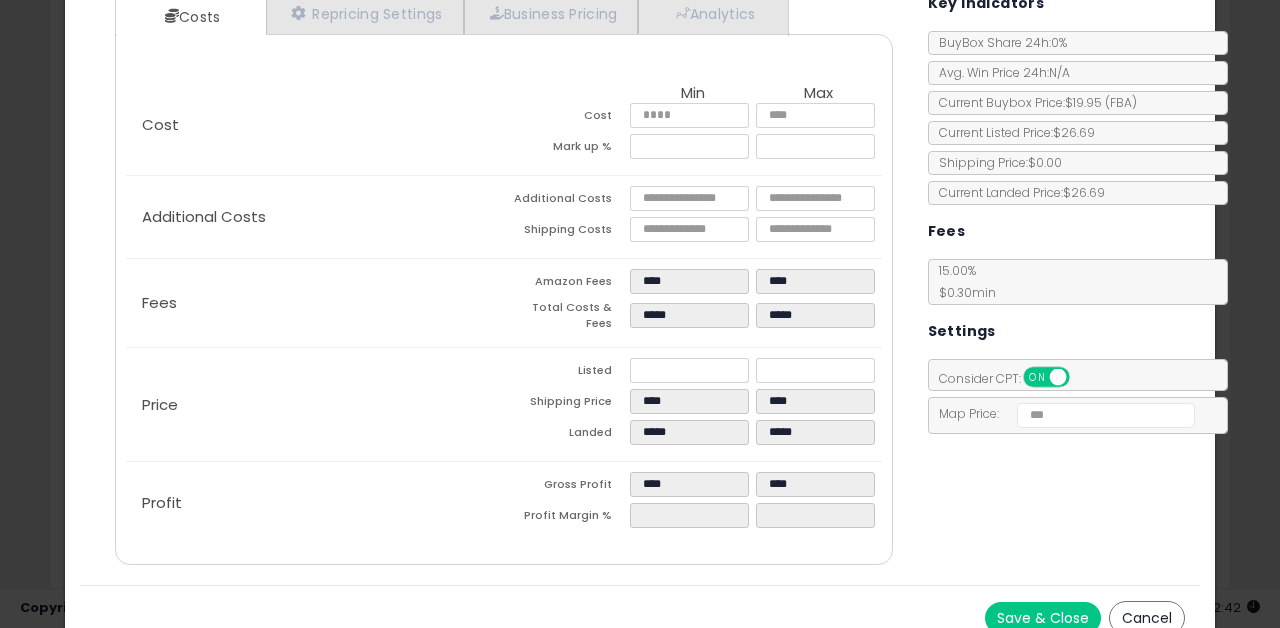 click on "Save & Close" at bounding box center (1043, 618) 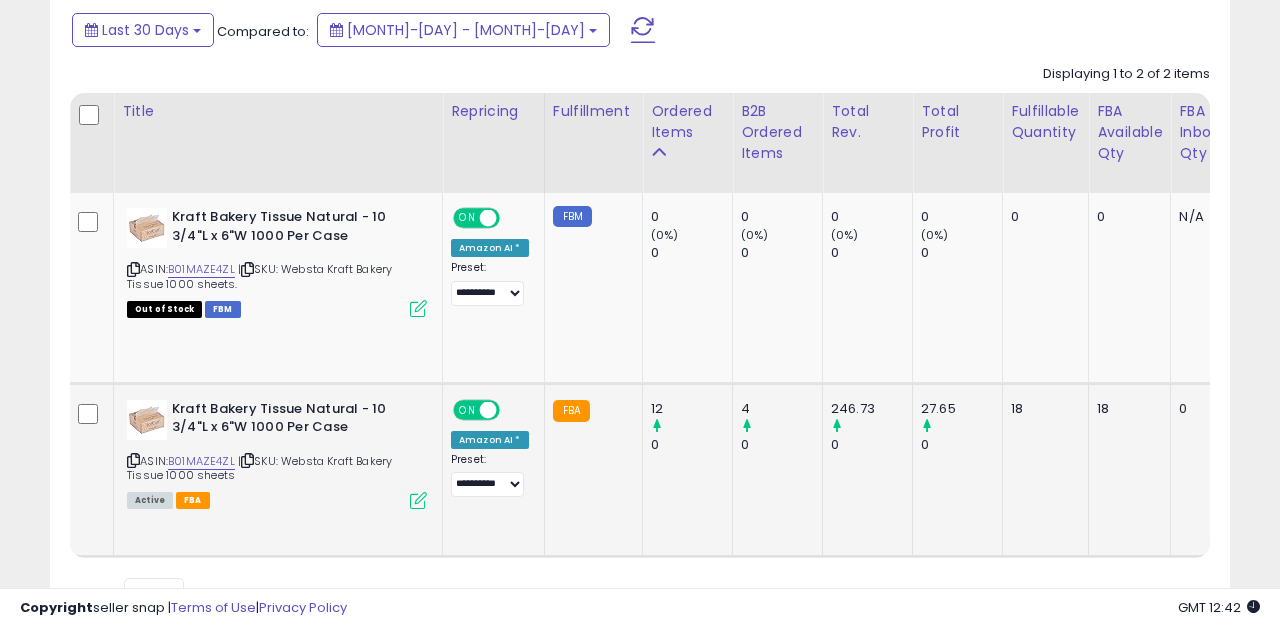 click at bounding box center (418, 500) 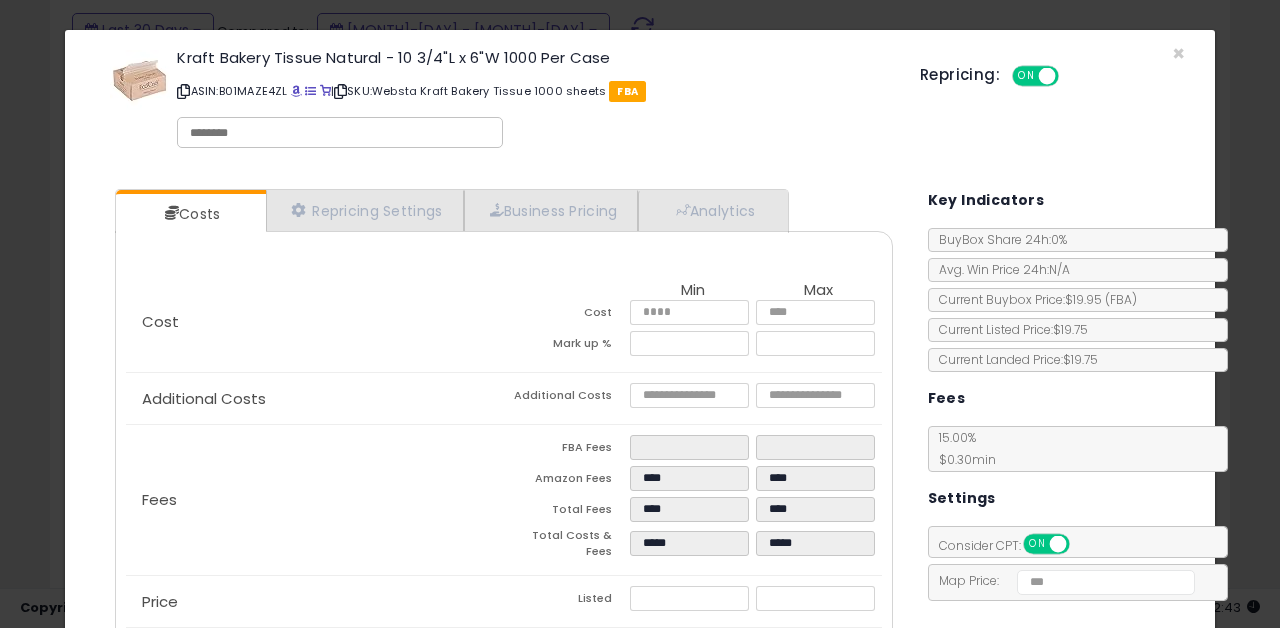 scroll, scrollTop: 0, scrollLeft: 0, axis: both 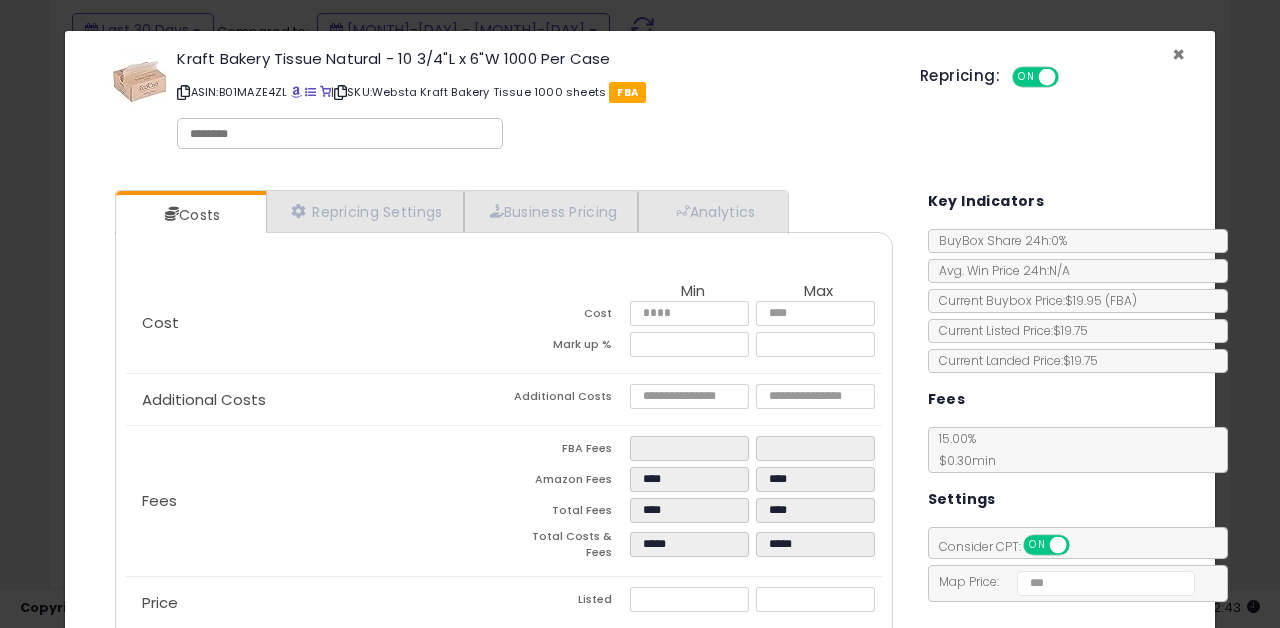 click on "×" at bounding box center (1178, 54) 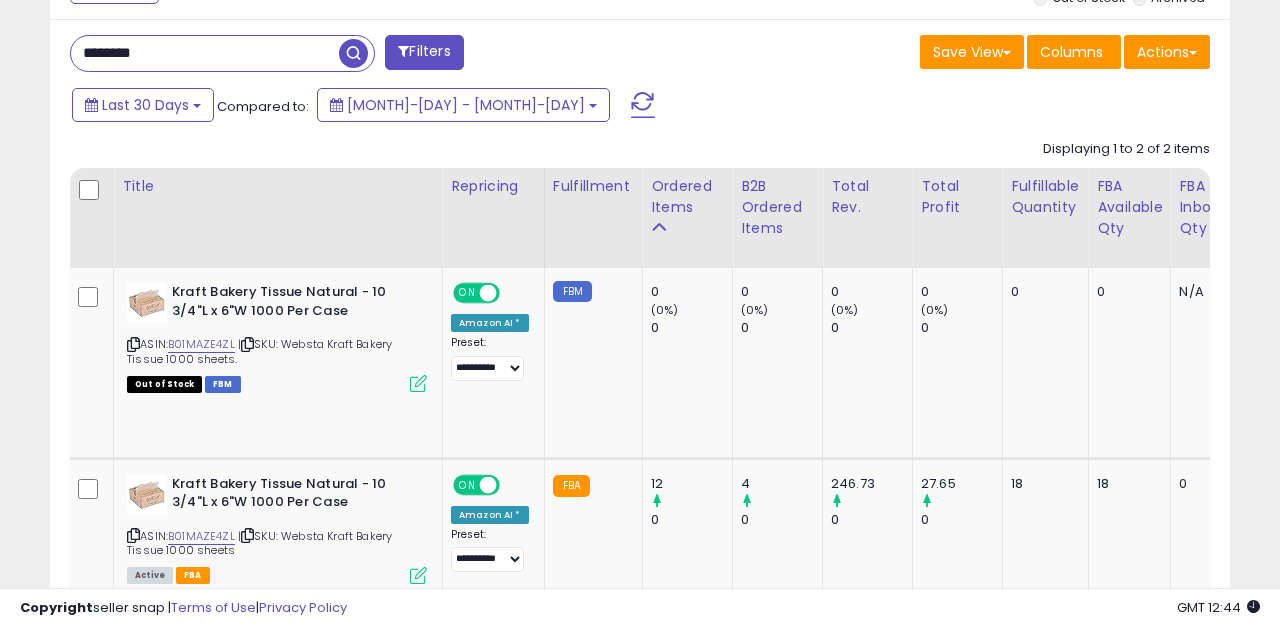 scroll, scrollTop: 752, scrollLeft: 0, axis: vertical 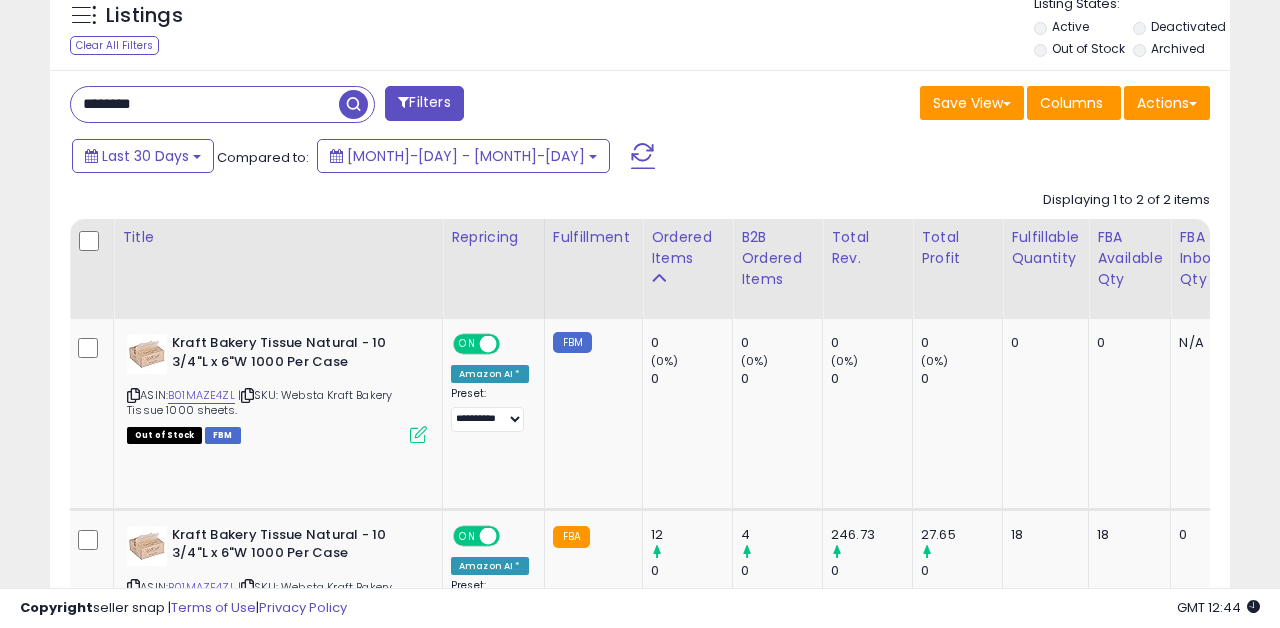 click on "********" at bounding box center [205, 104] 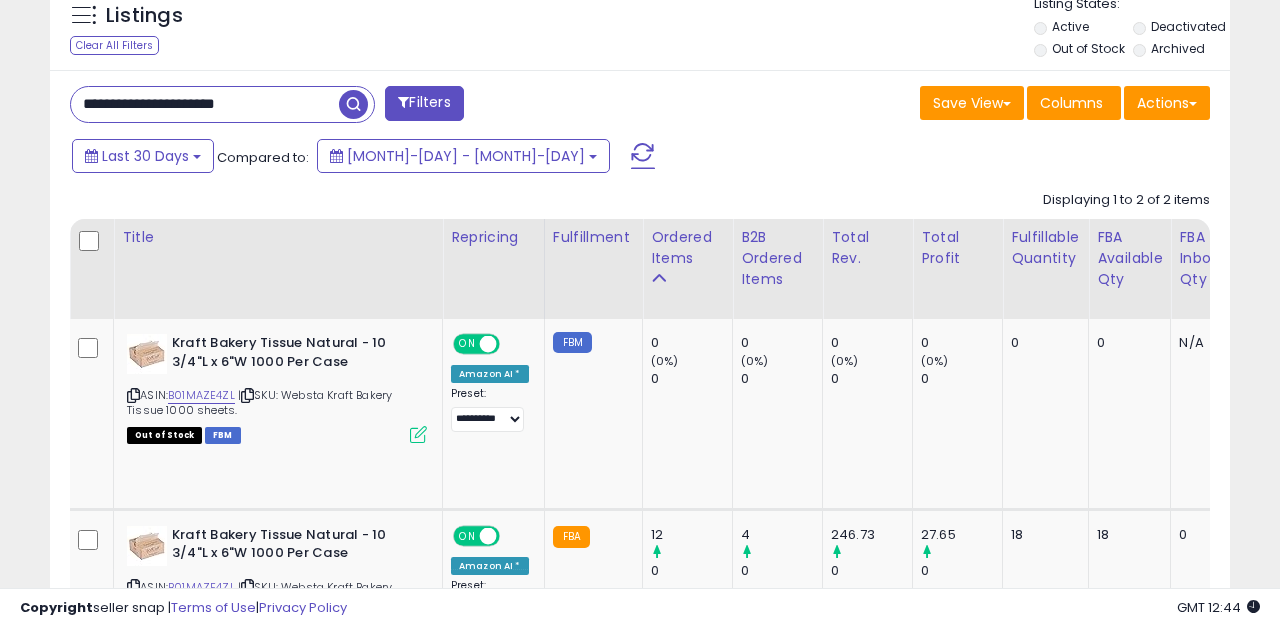 type on "**********" 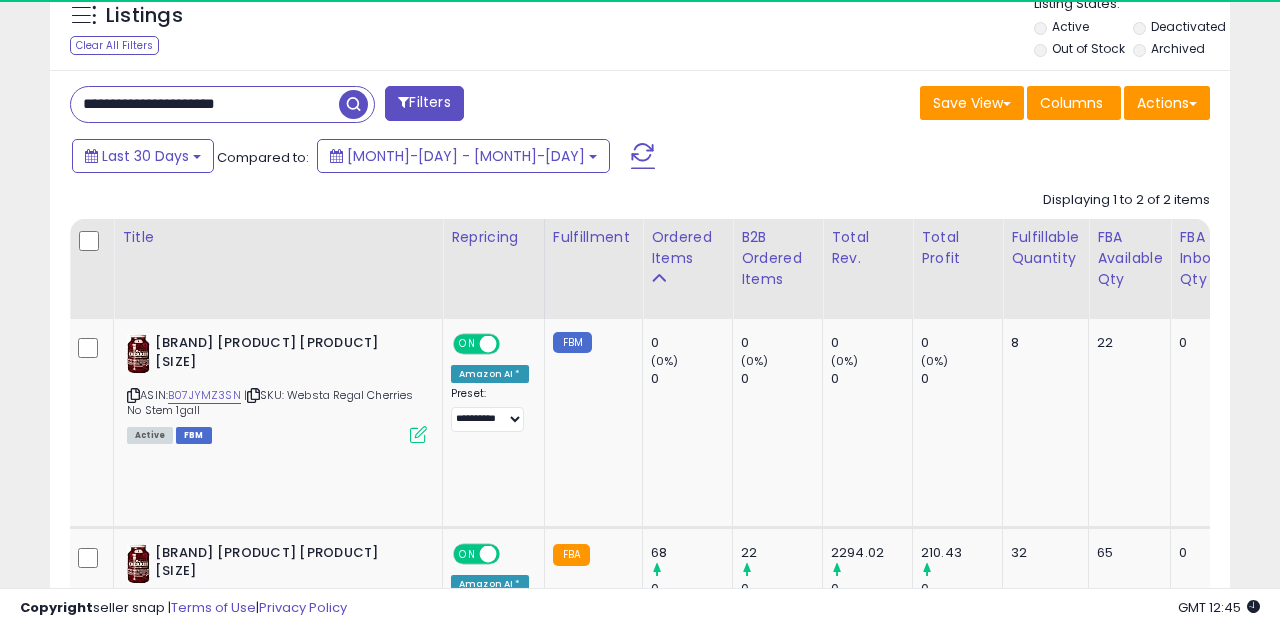 scroll, scrollTop: 798, scrollLeft: 0, axis: vertical 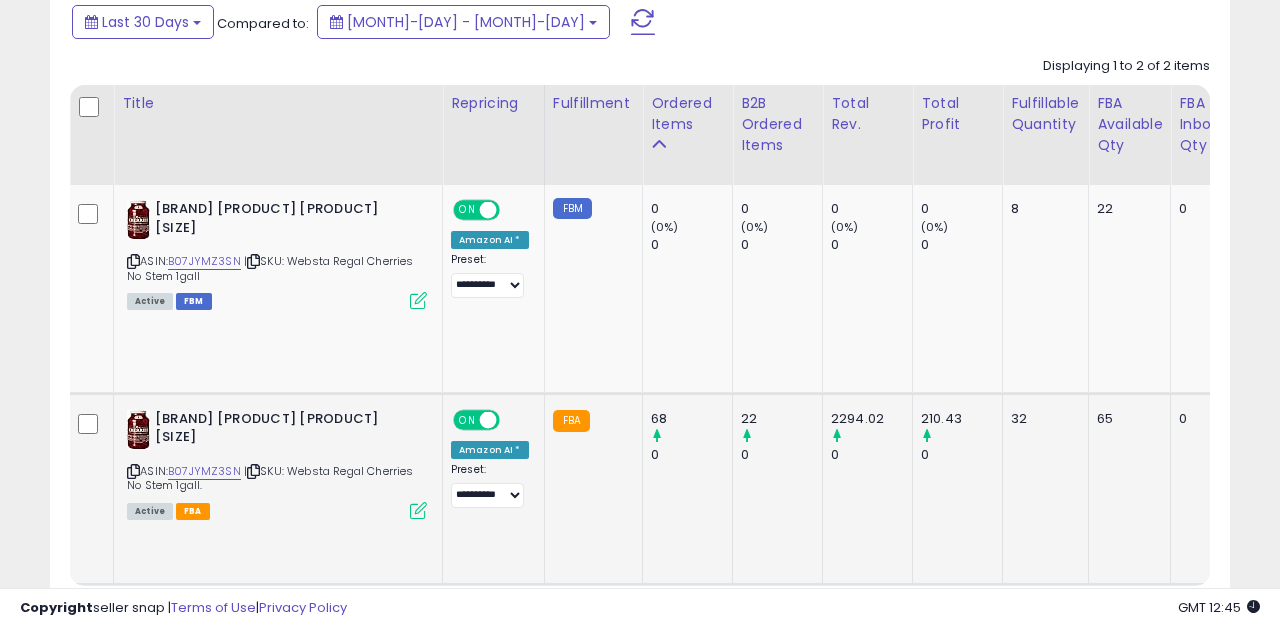 click at bounding box center (418, 510) 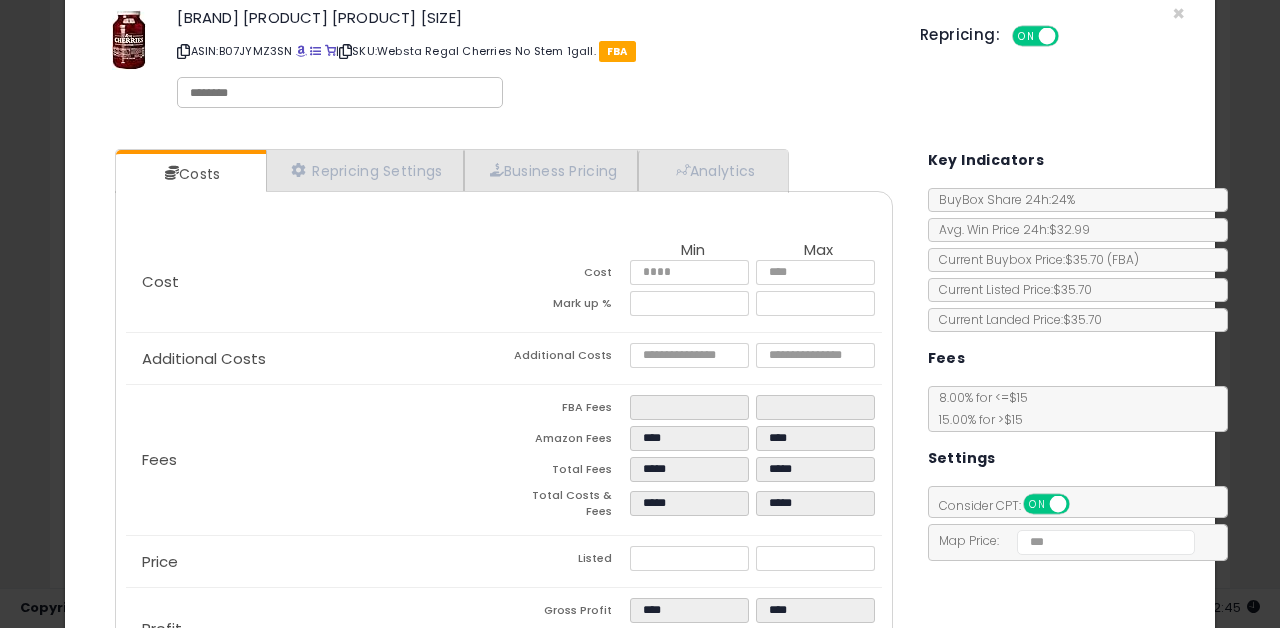 scroll, scrollTop: 0, scrollLeft: 0, axis: both 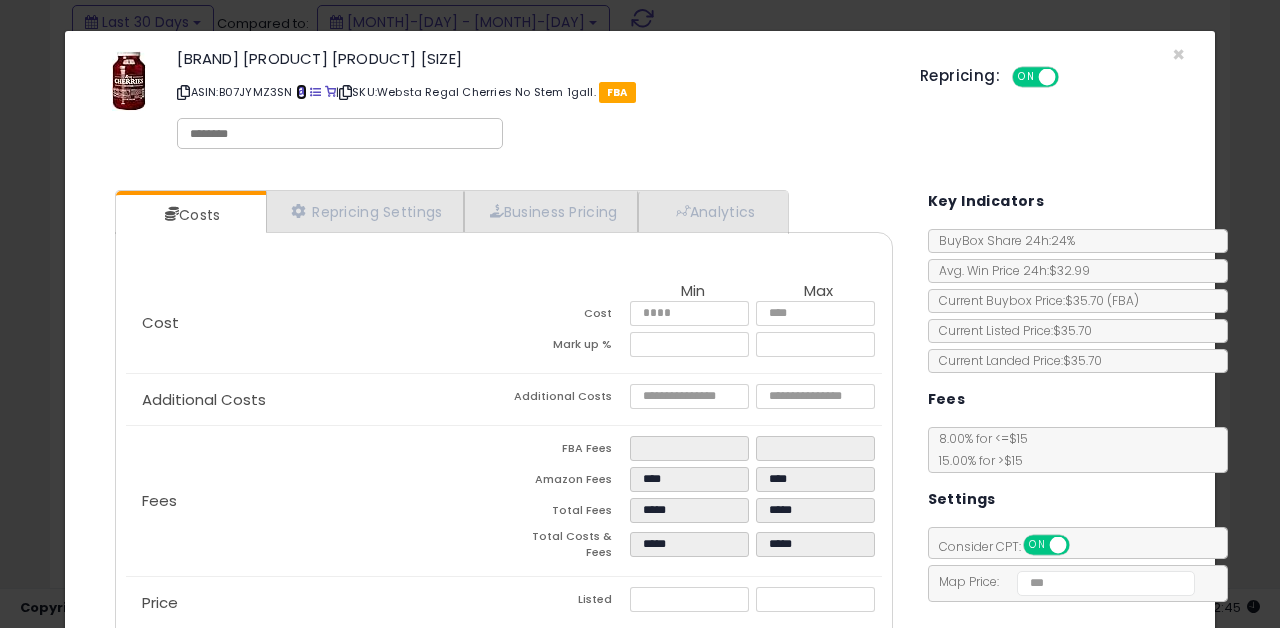 click at bounding box center [301, 92] 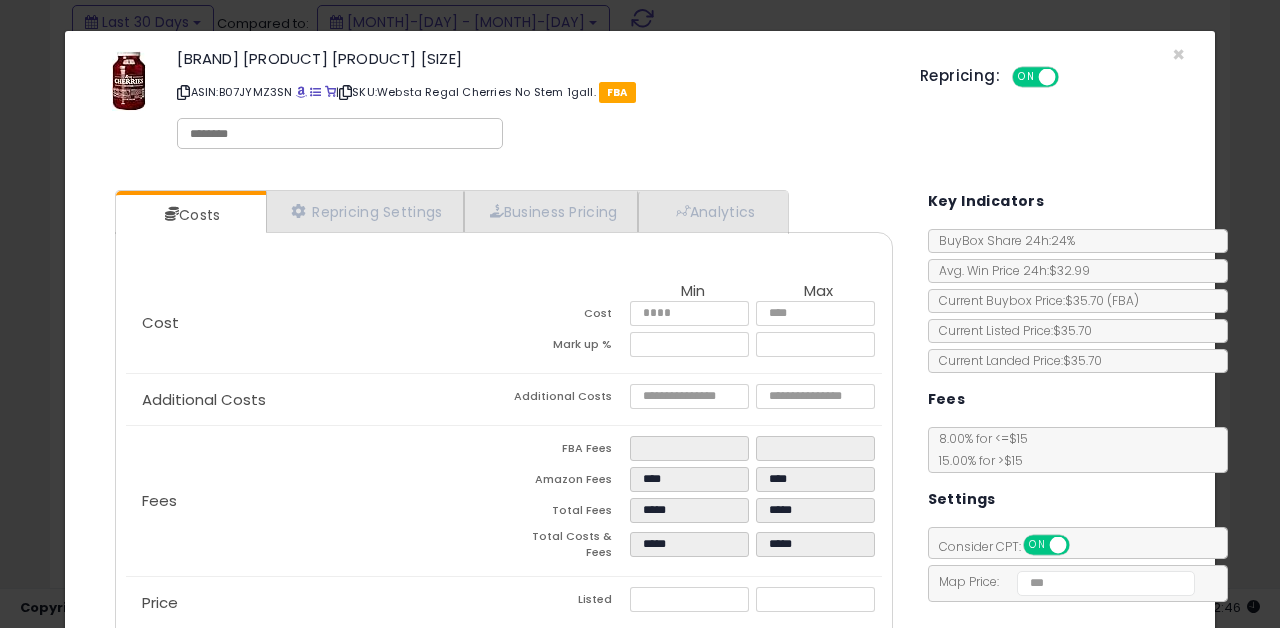 drag, startPoint x: 503, startPoint y: 61, endPoint x: 157, endPoint y: 53, distance: 346.09247 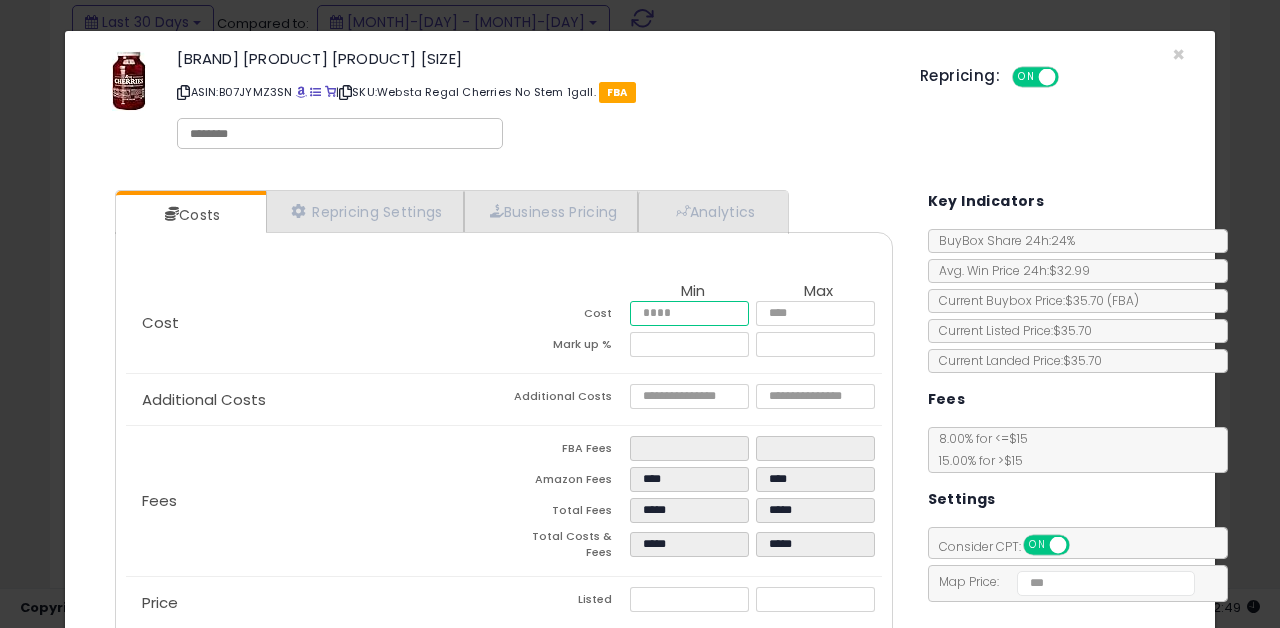 click on "*****" at bounding box center [690, 313] 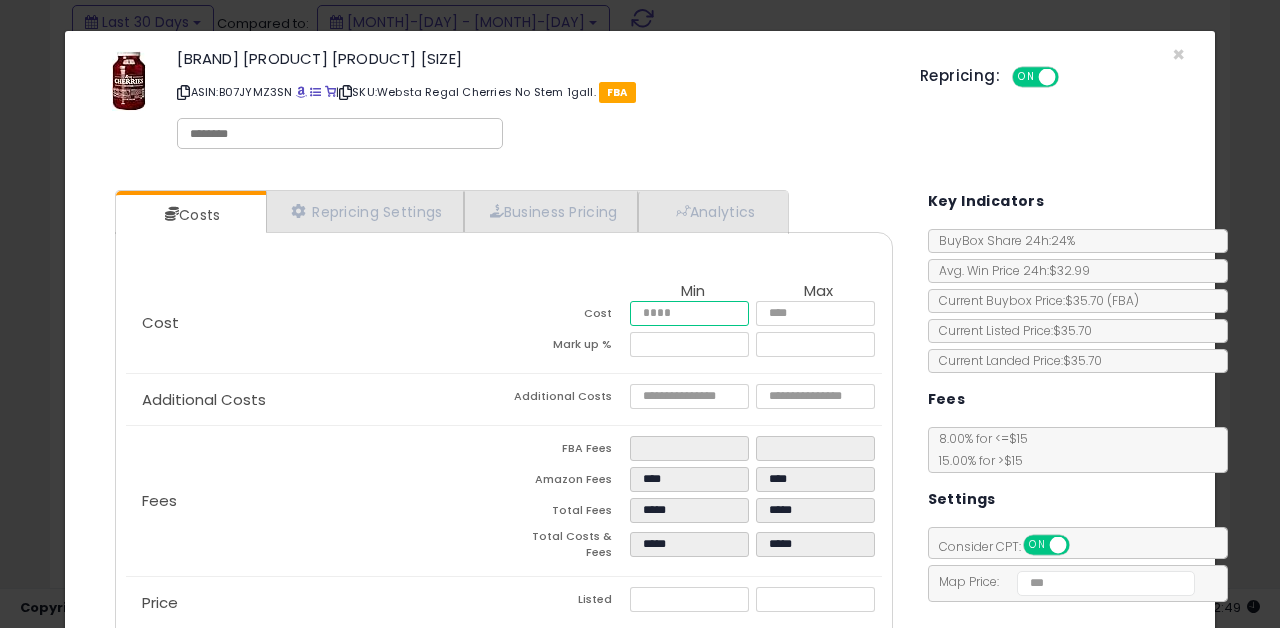 type on "****" 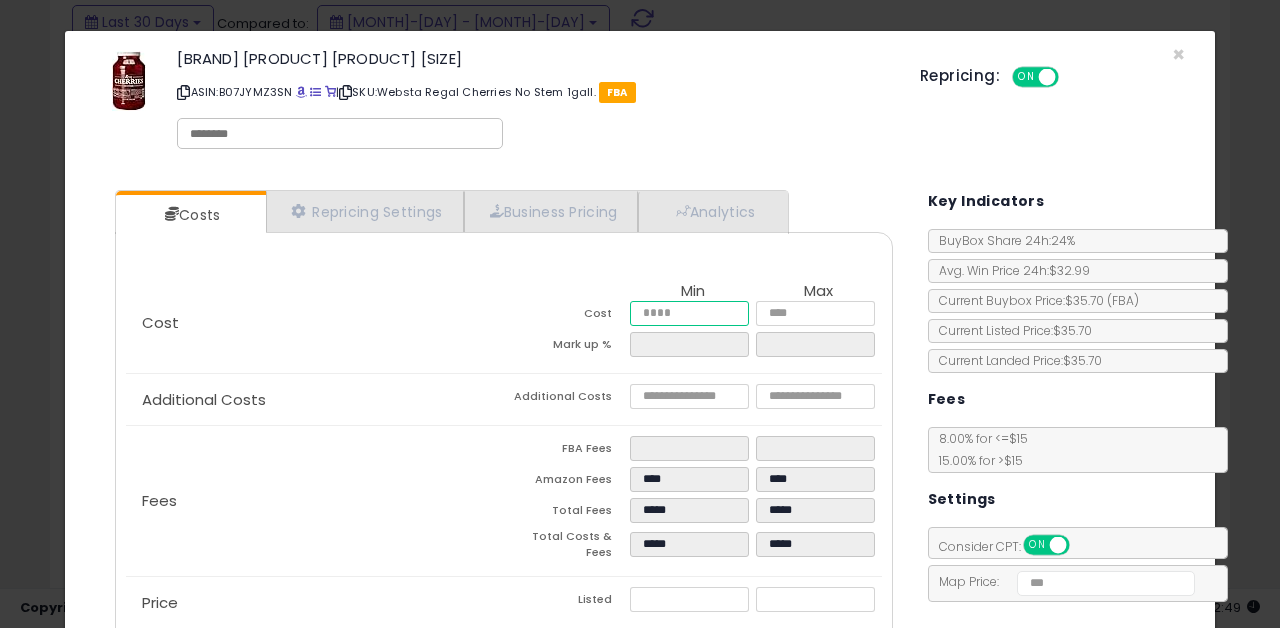 type on "*" 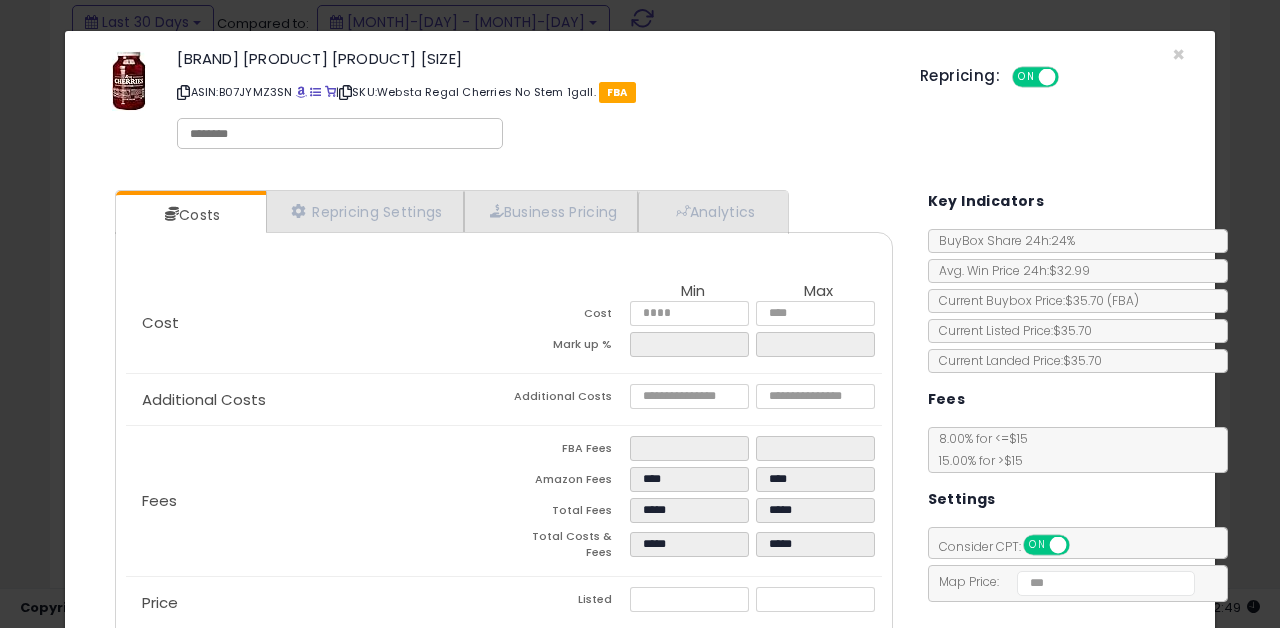 type on "****" 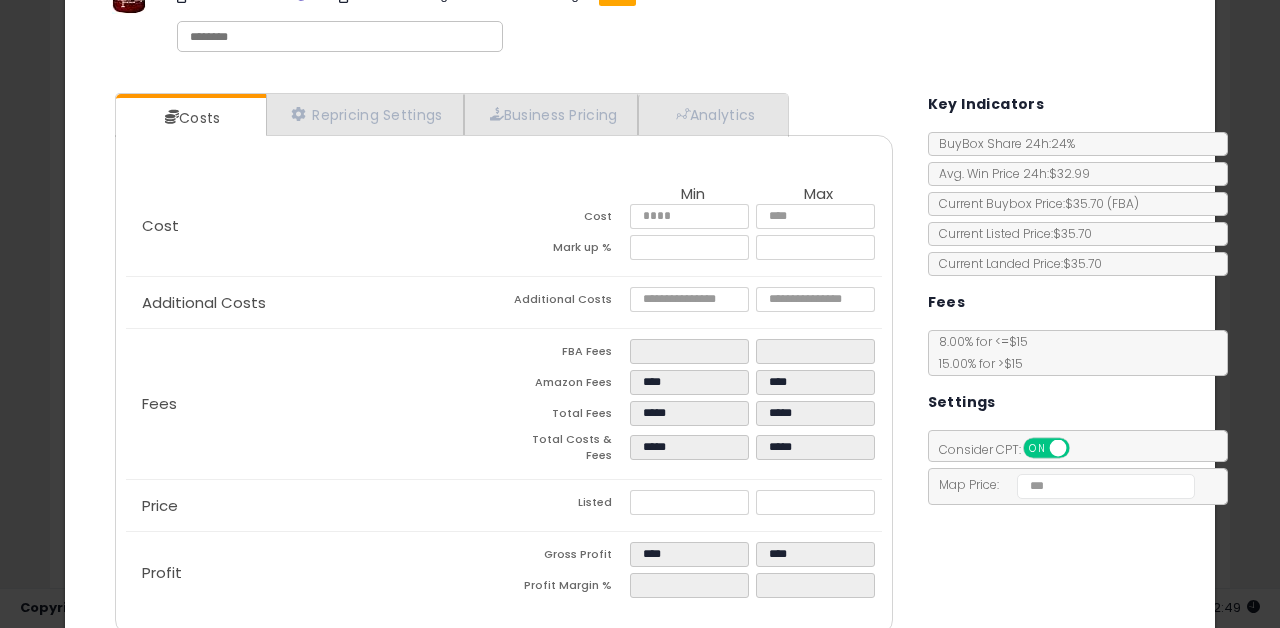 scroll, scrollTop: 98, scrollLeft: 0, axis: vertical 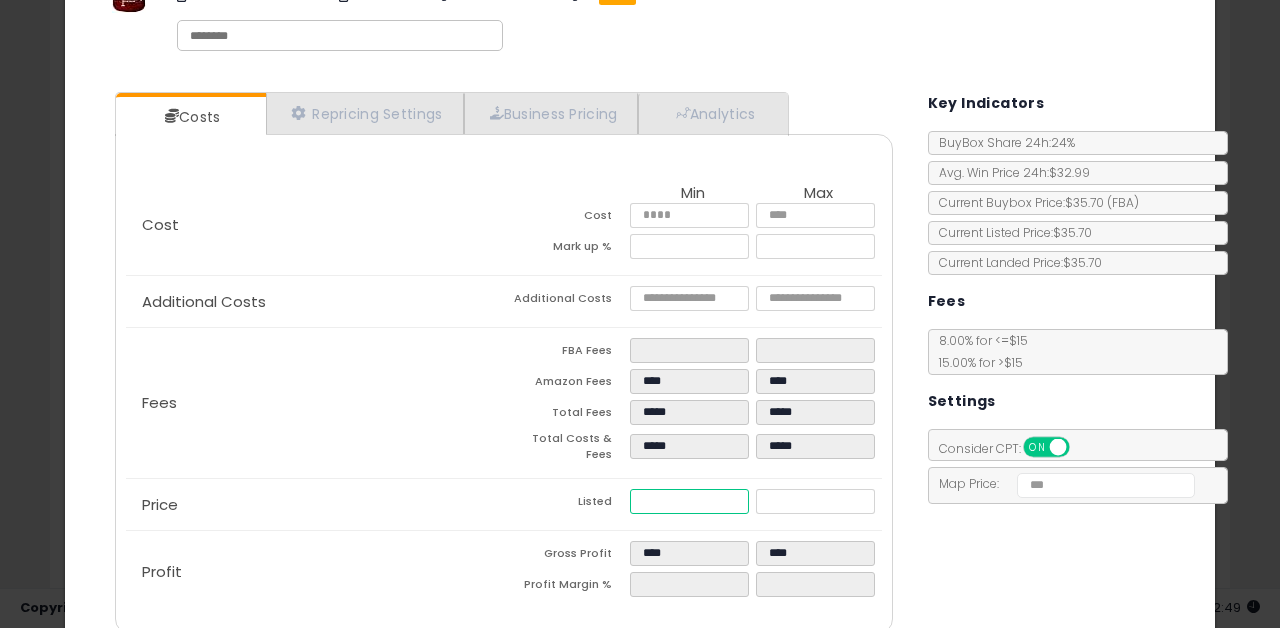 type on "*****" 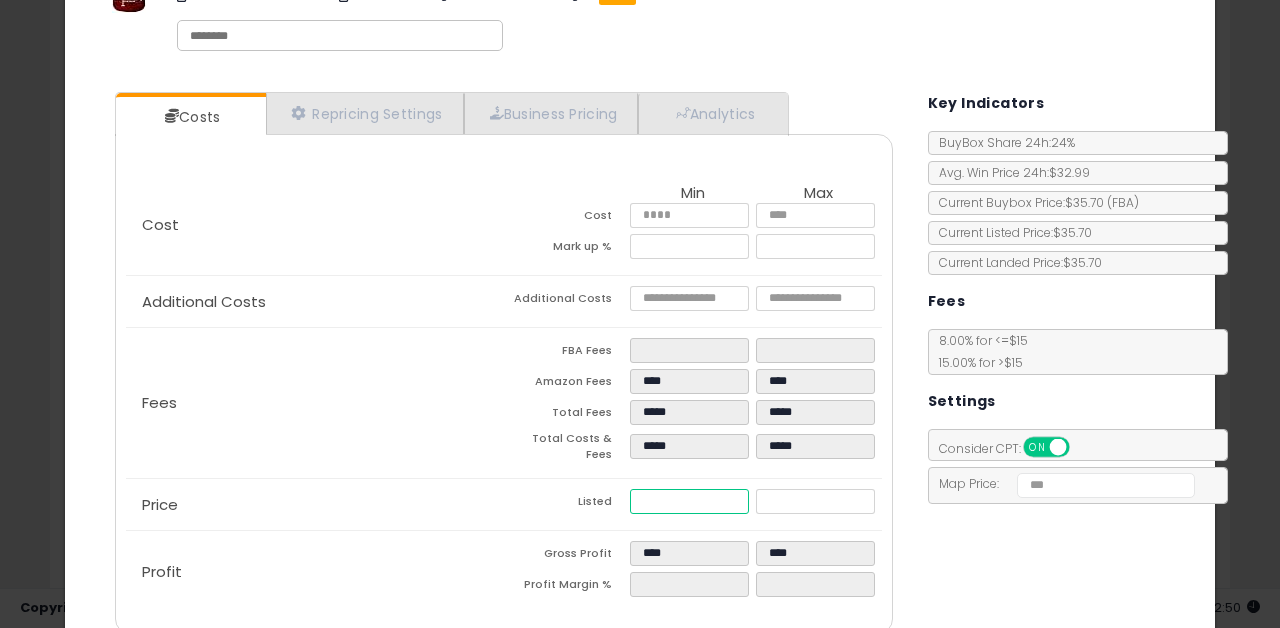 type on "*****" 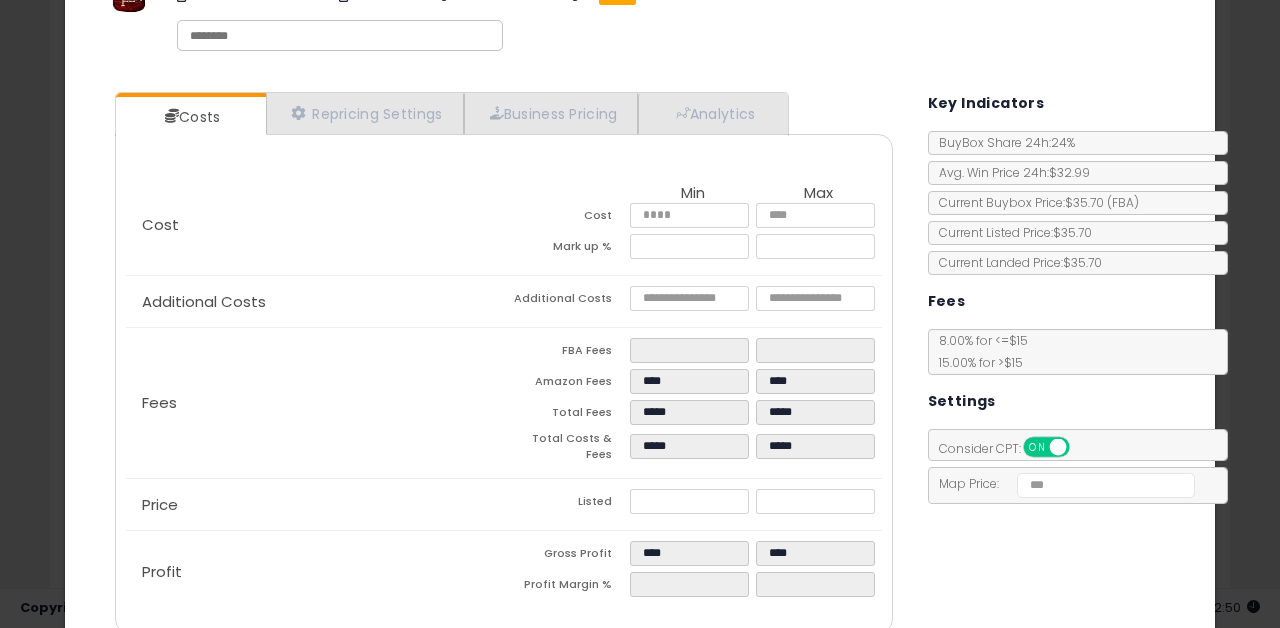 click on "Costs
Repricing Settings
Business Pricing
Analytics
Cost" at bounding box center (640, 365) 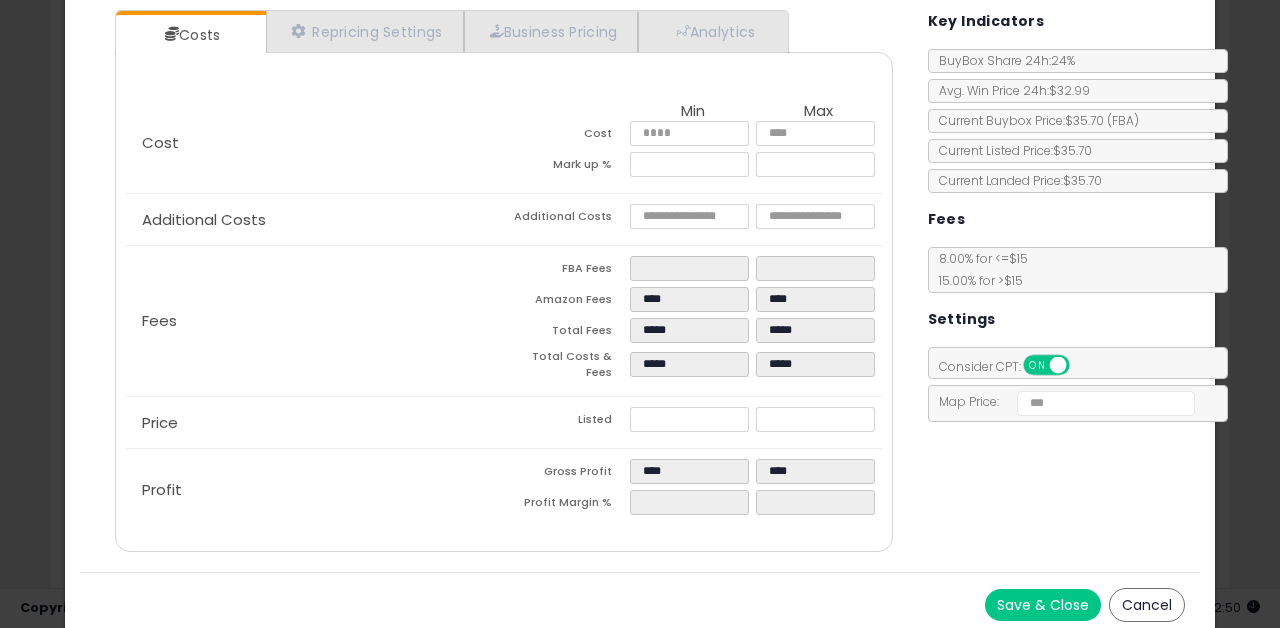 scroll, scrollTop: 182, scrollLeft: 0, axis: vertical 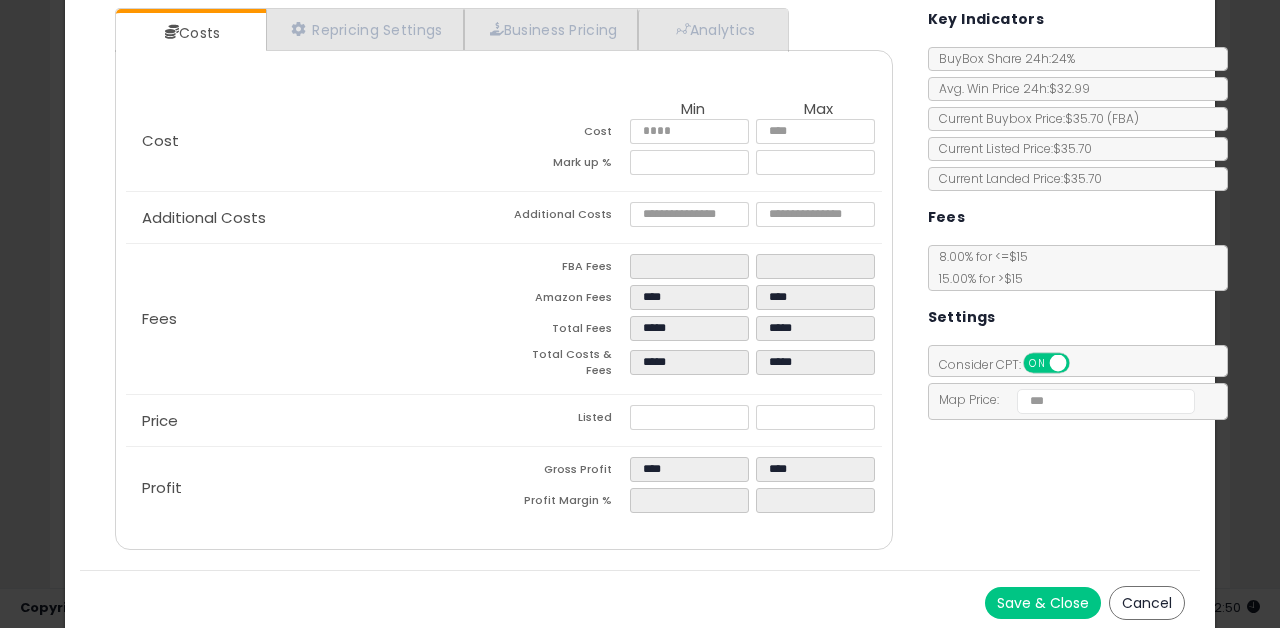 click on "Save & Close" at bounding box center (1043, 603) 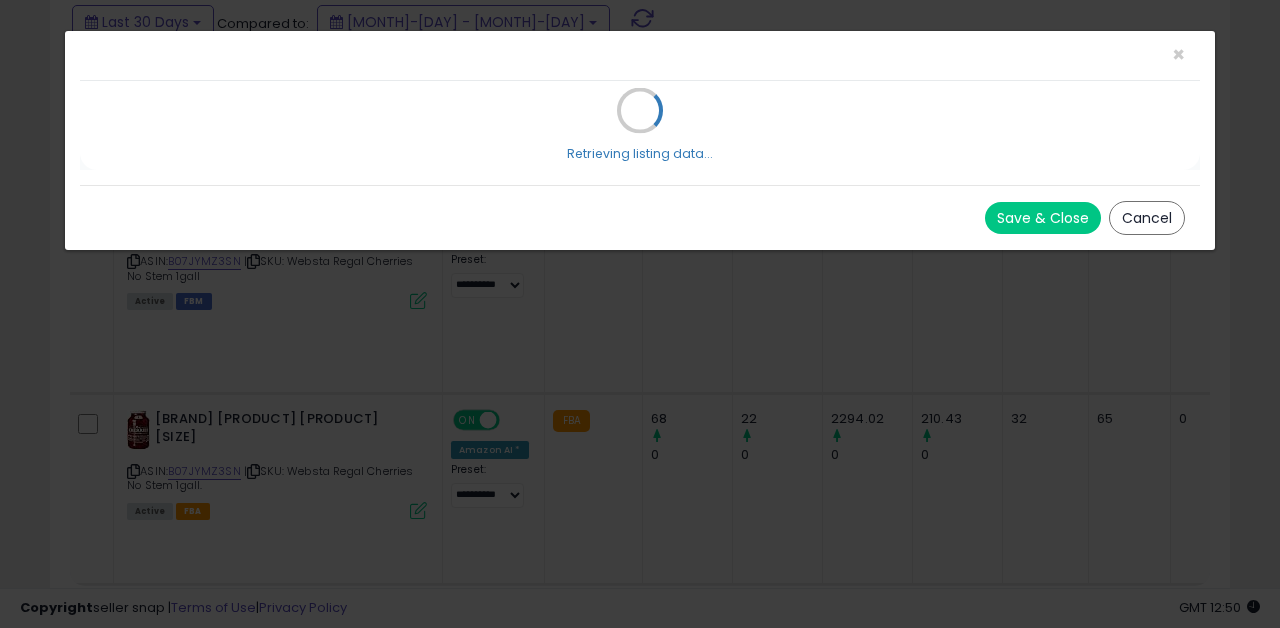 scroll, scrollTop: 0, scrollLeft: 0, axis: both 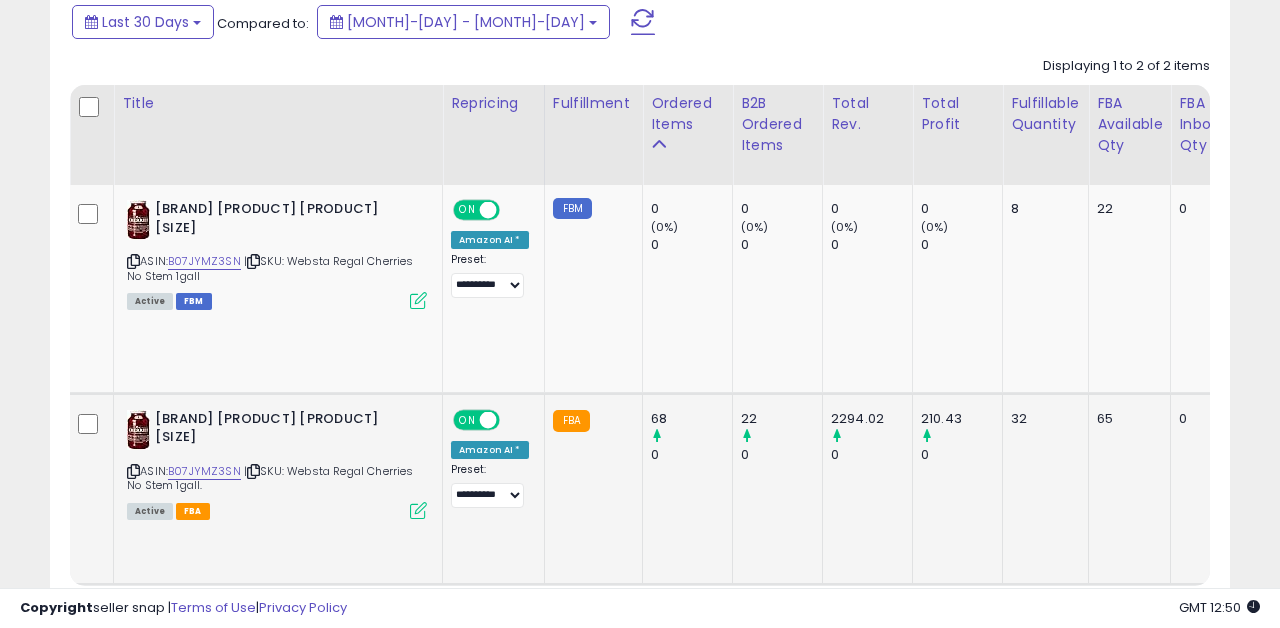 click at bounding box center [418, 510] 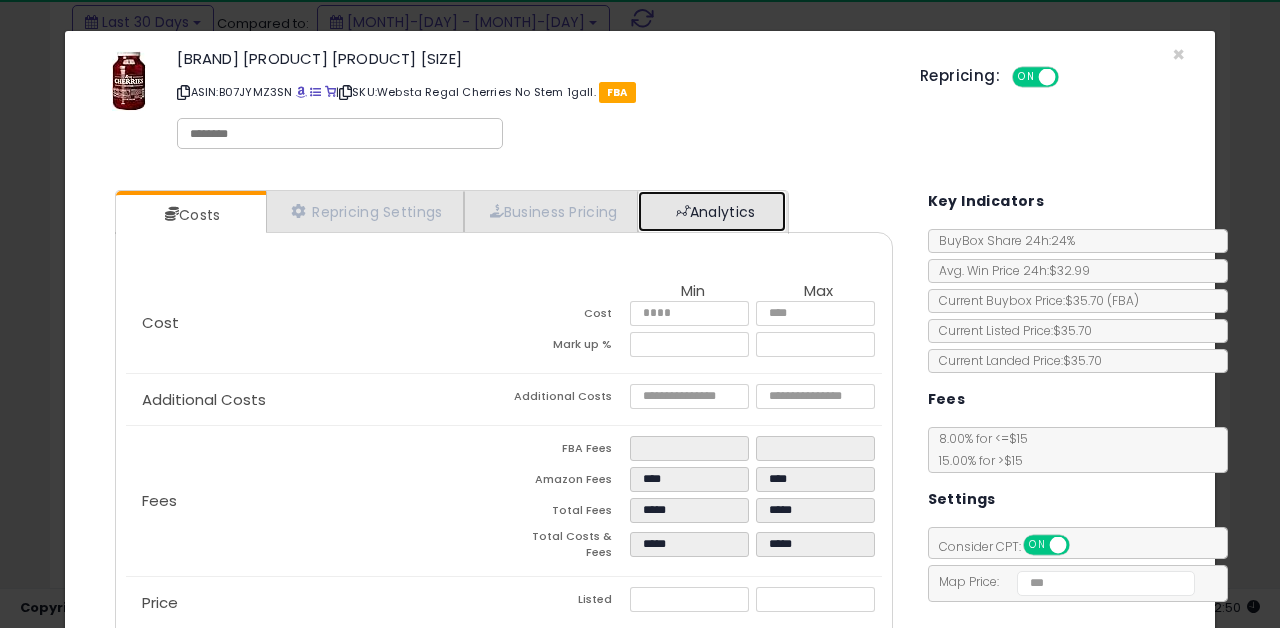 click on "Analytics" at bounding box center [712, 211] 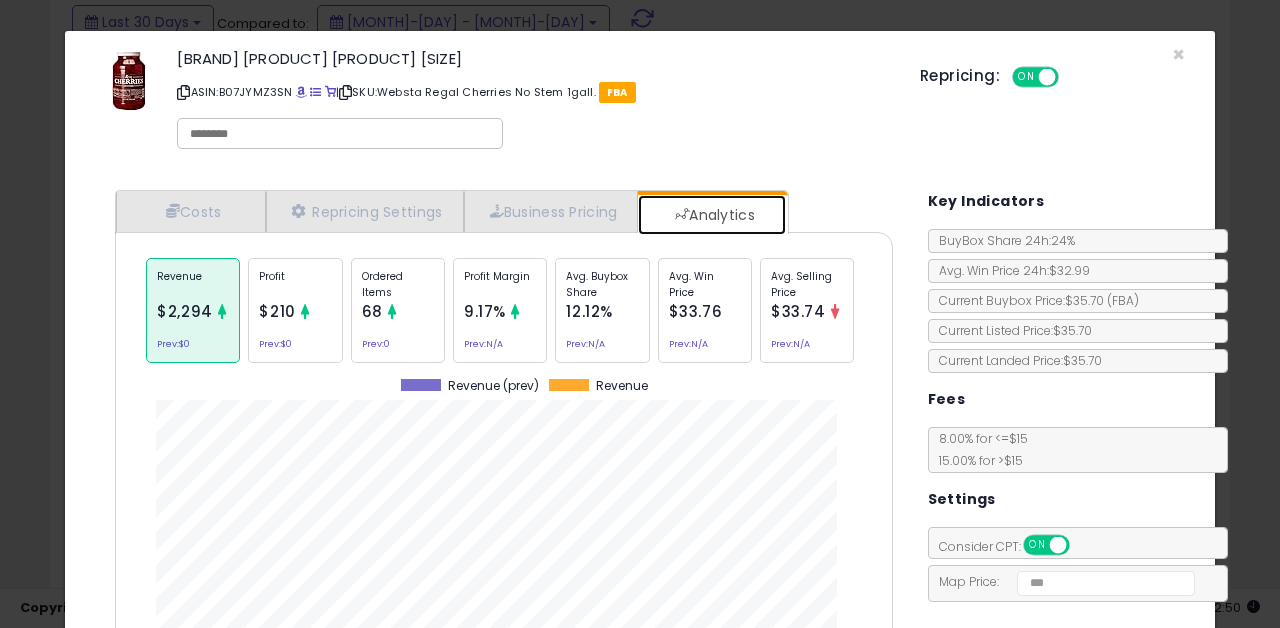 scroll, scrollTop: 999385, scrollLeft: 999182, axis: both 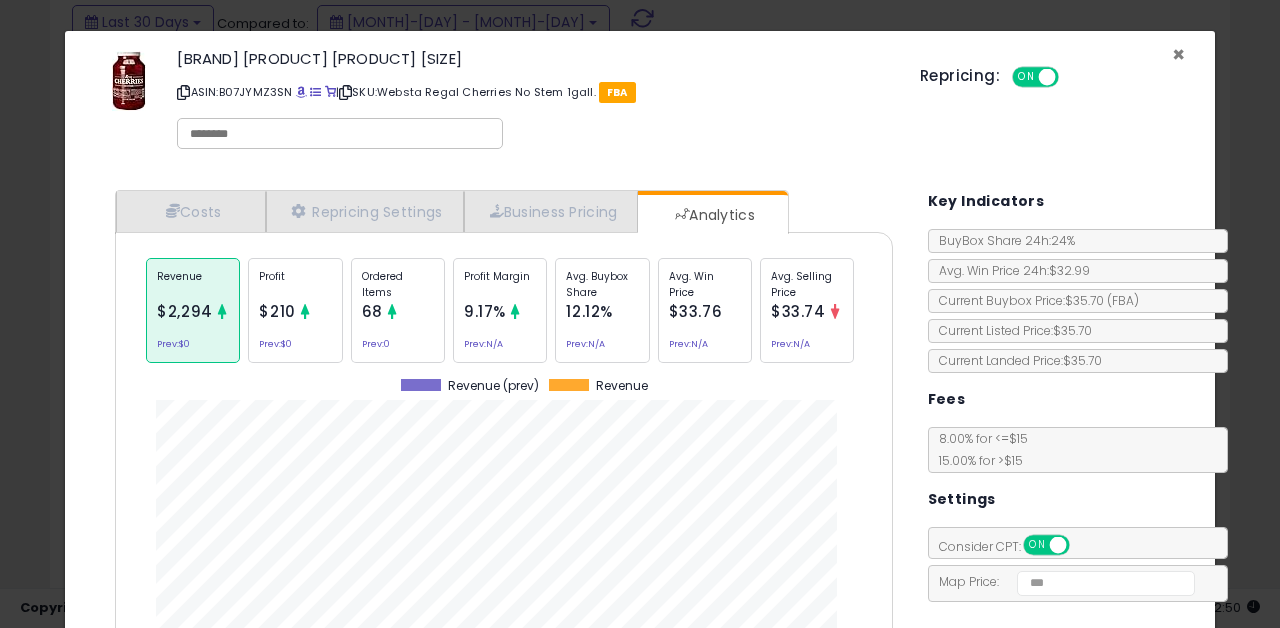 click on "×" at bounding box center (1178, 54) 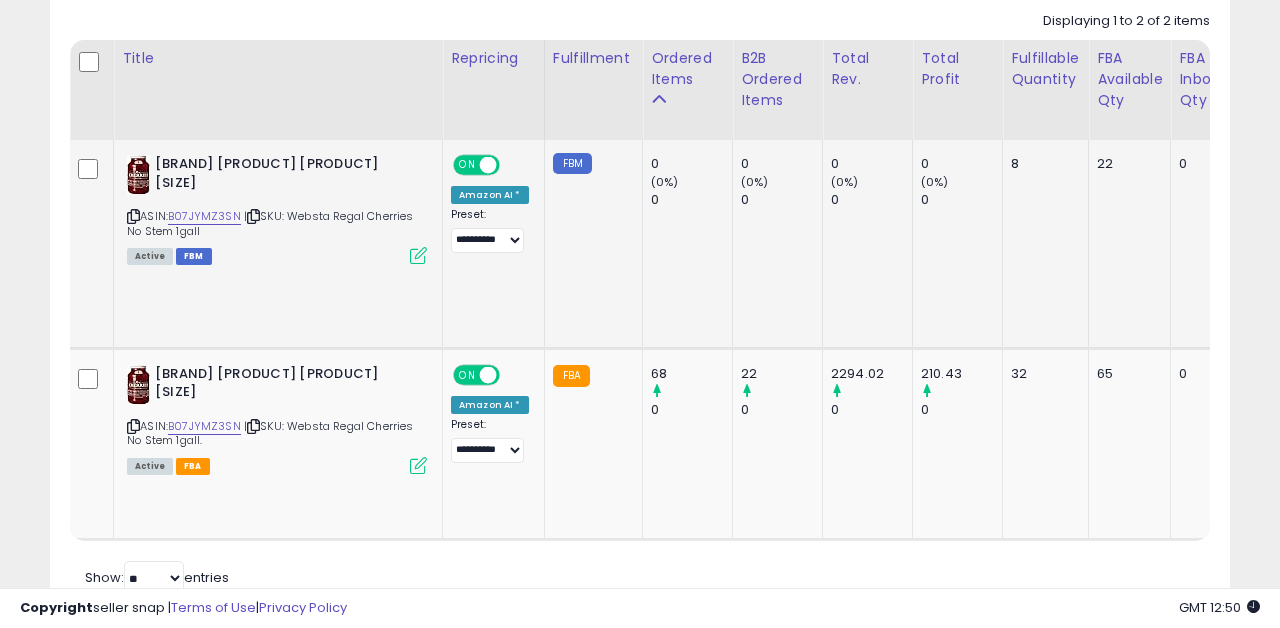 scroll, scrollTop: 932, scrollLeft: 0, axis: vertical 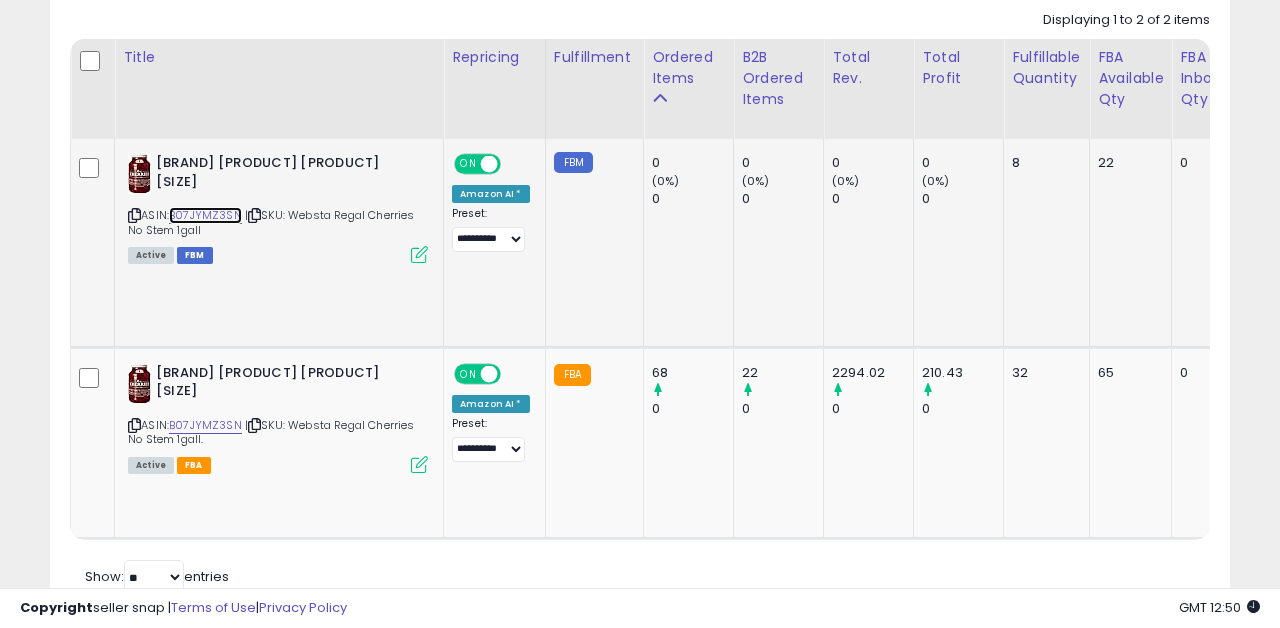 click on "B07JYMZ3SN" at bounding box center [205, 215] 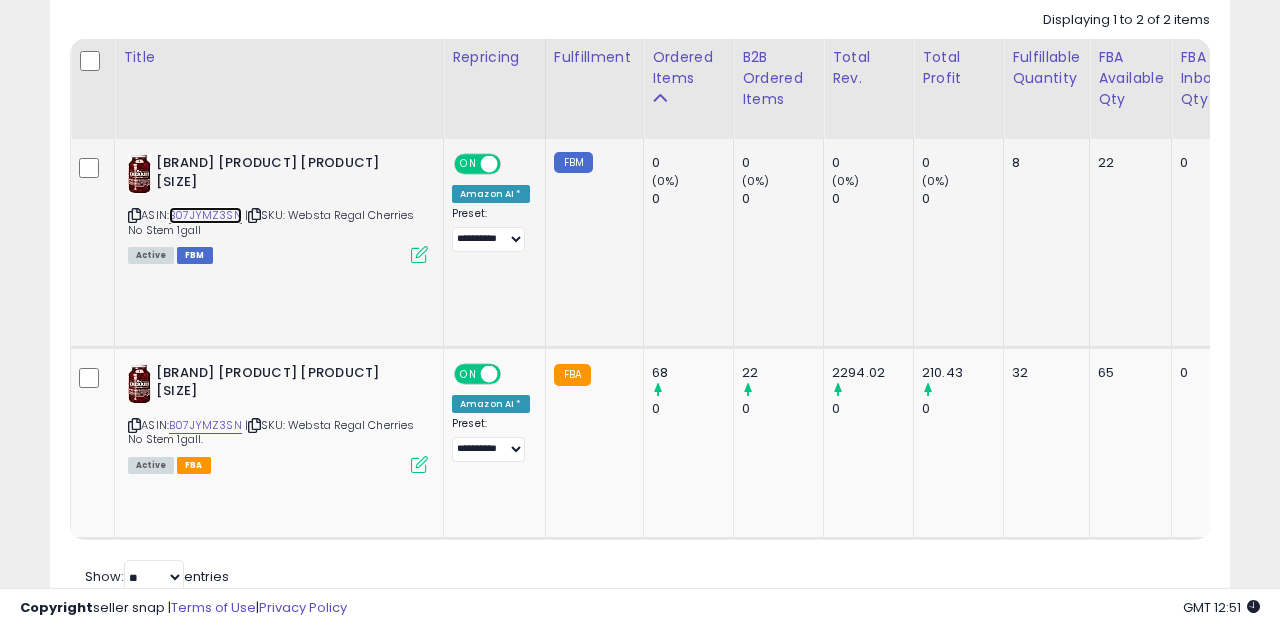 scroll, scrollTop: 944, scrollLeft: 0, axis: vertical 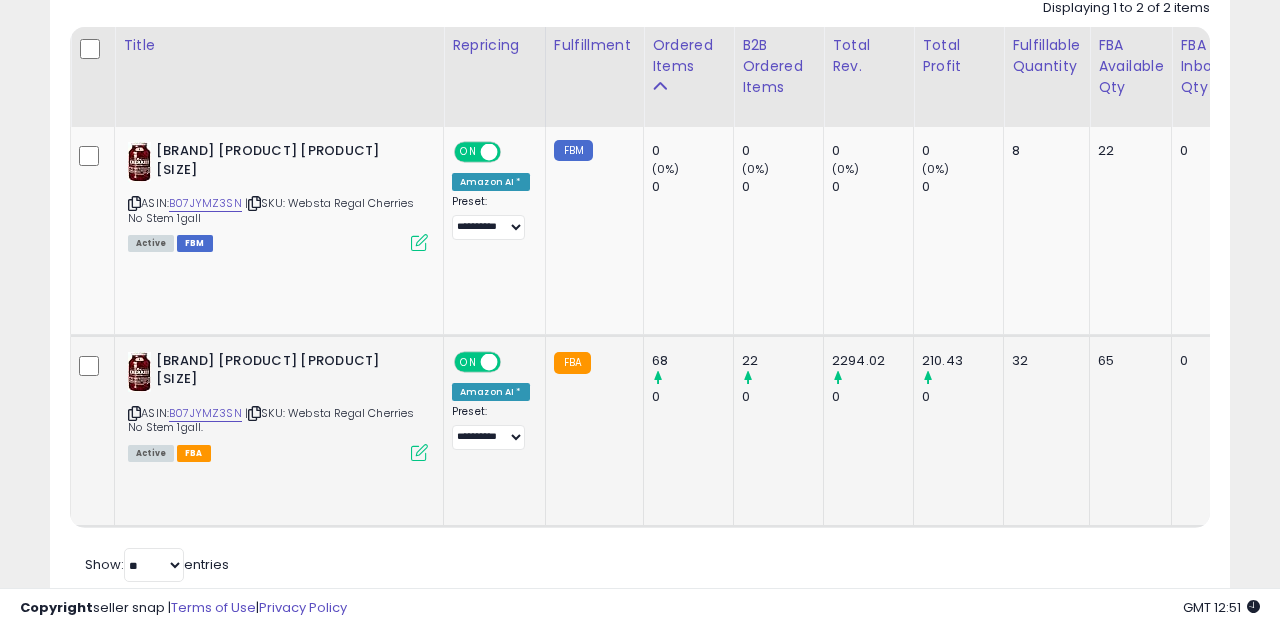 click at bounding box center [419, 452] 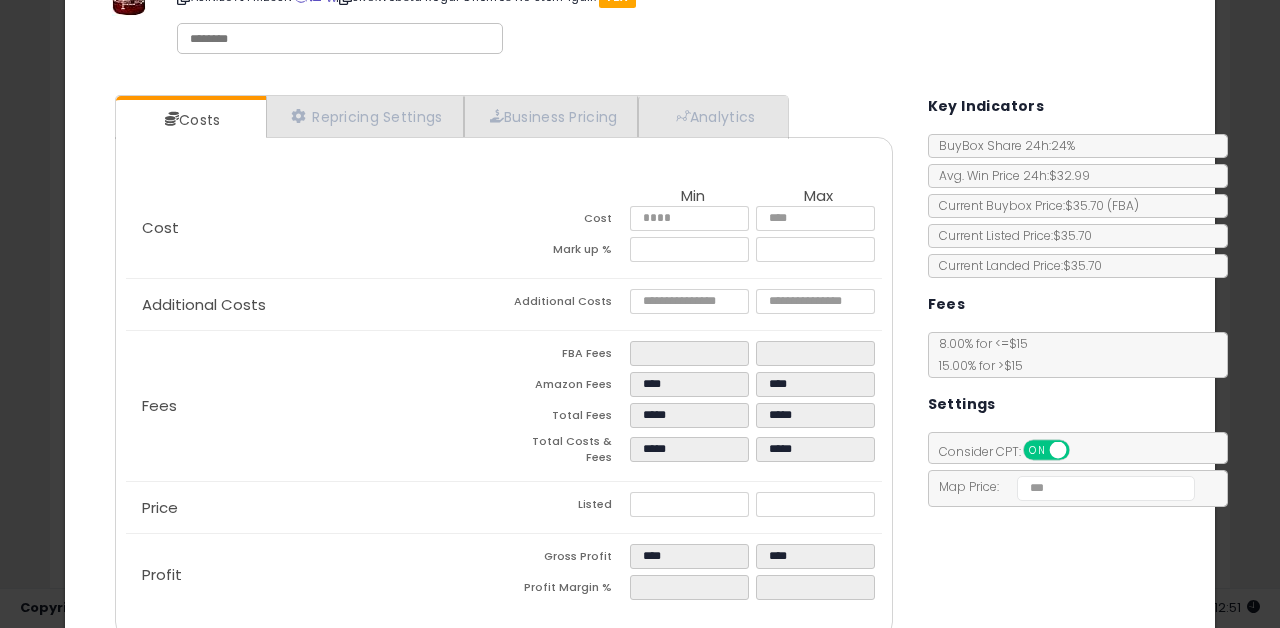 scroll, scrollTop: 96, scrollLeft: 0, axis: vertical 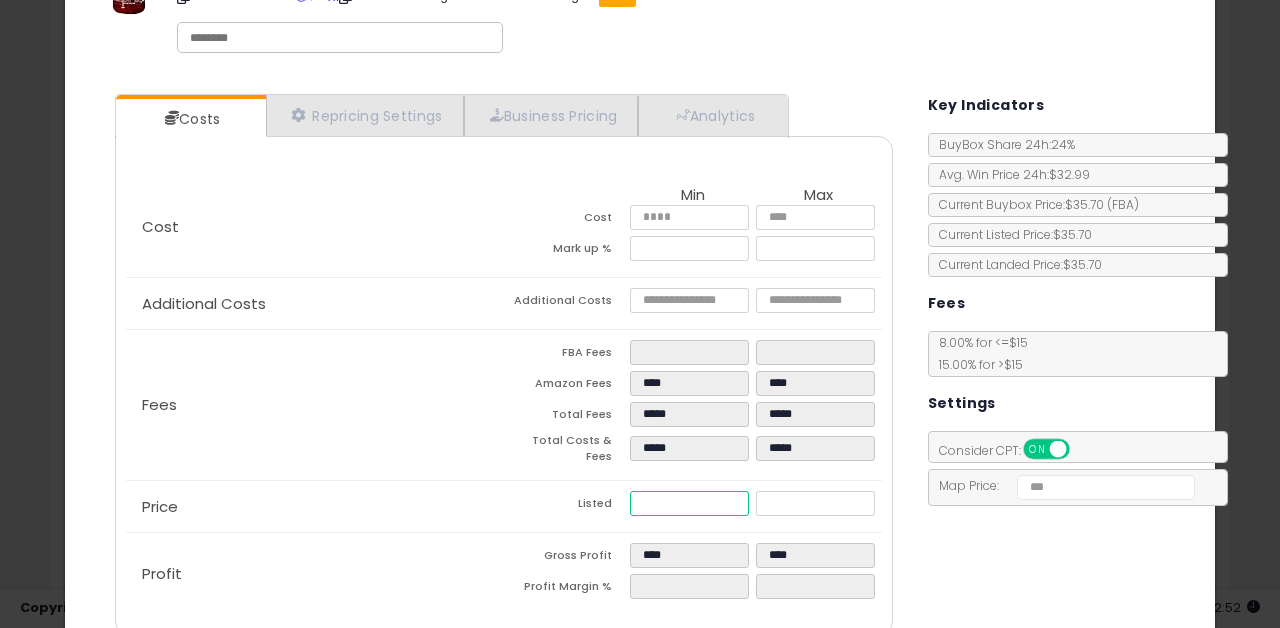 click on "*****" at bounding box center (690, 503) 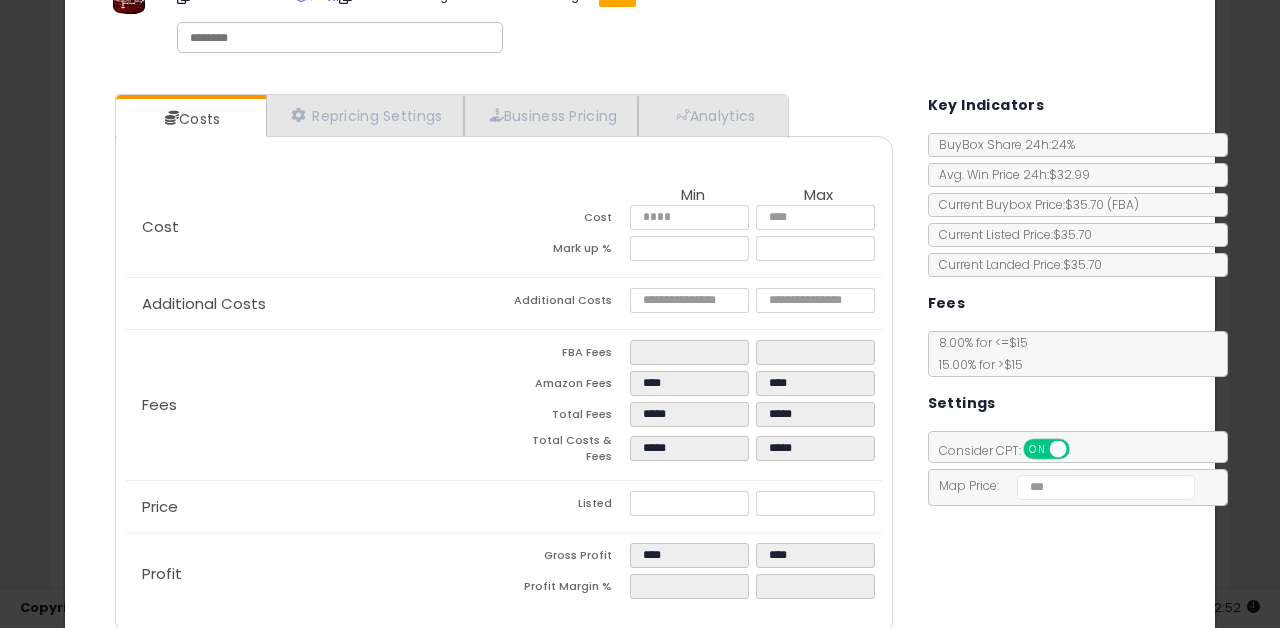 click on "Costs
Repricing Settings
Business Pricing
Analytics
Cost" at bounding box center (640, 367) 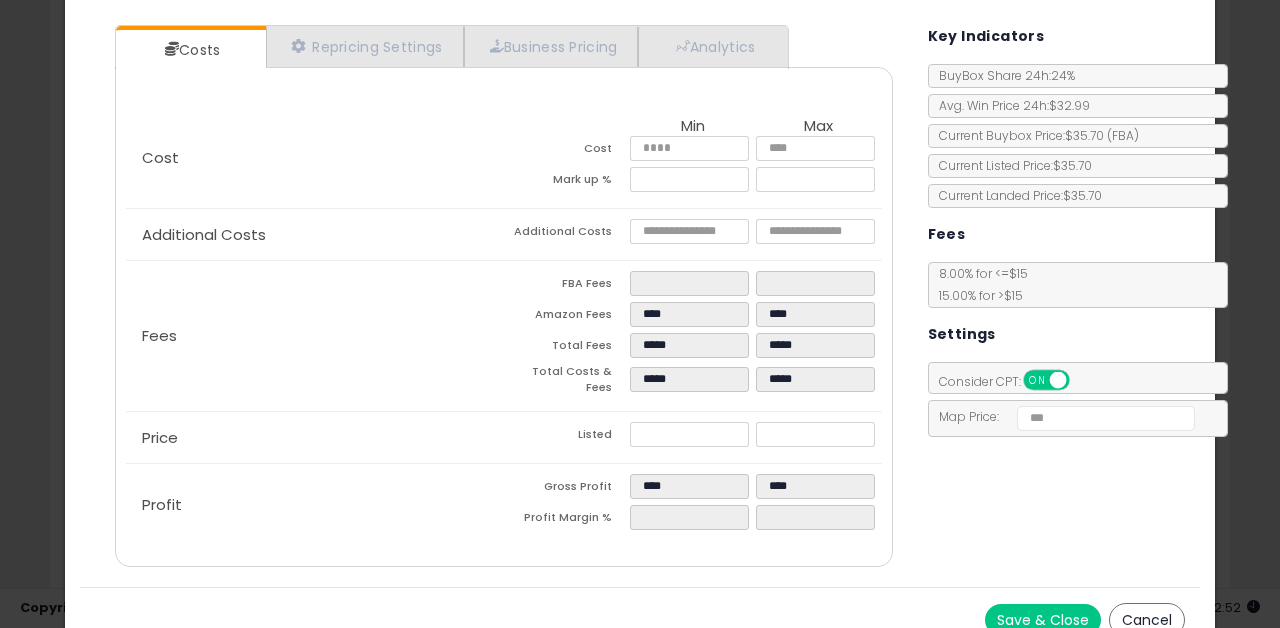 scroll, scrollTop: 182, scrollLeft: 0, axis: vertical 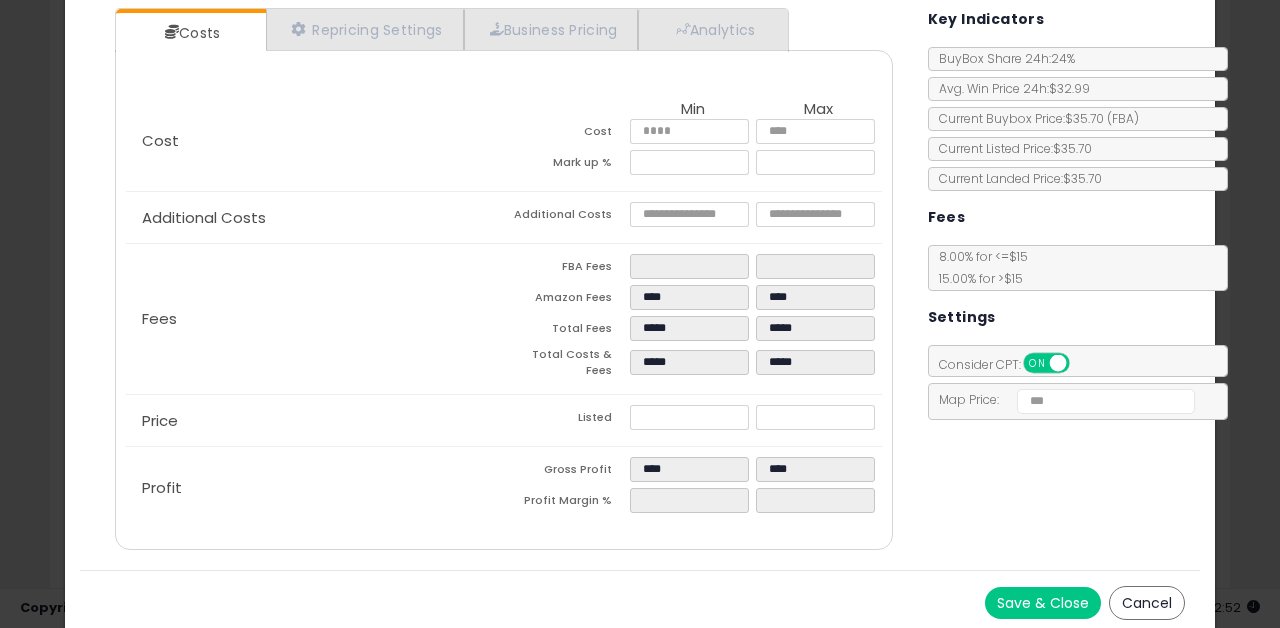 click on "Save & Close" at bounding box center [1043, 603] 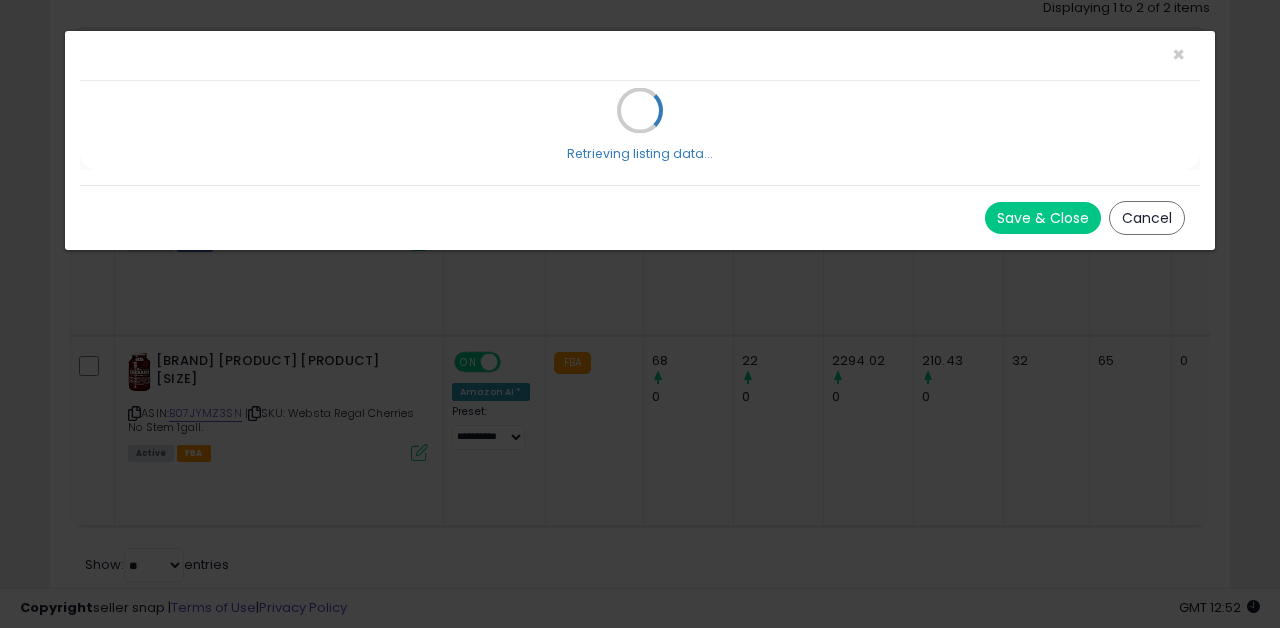 scroll, scrollTop: 0, scrollLeft: 0, axis: both 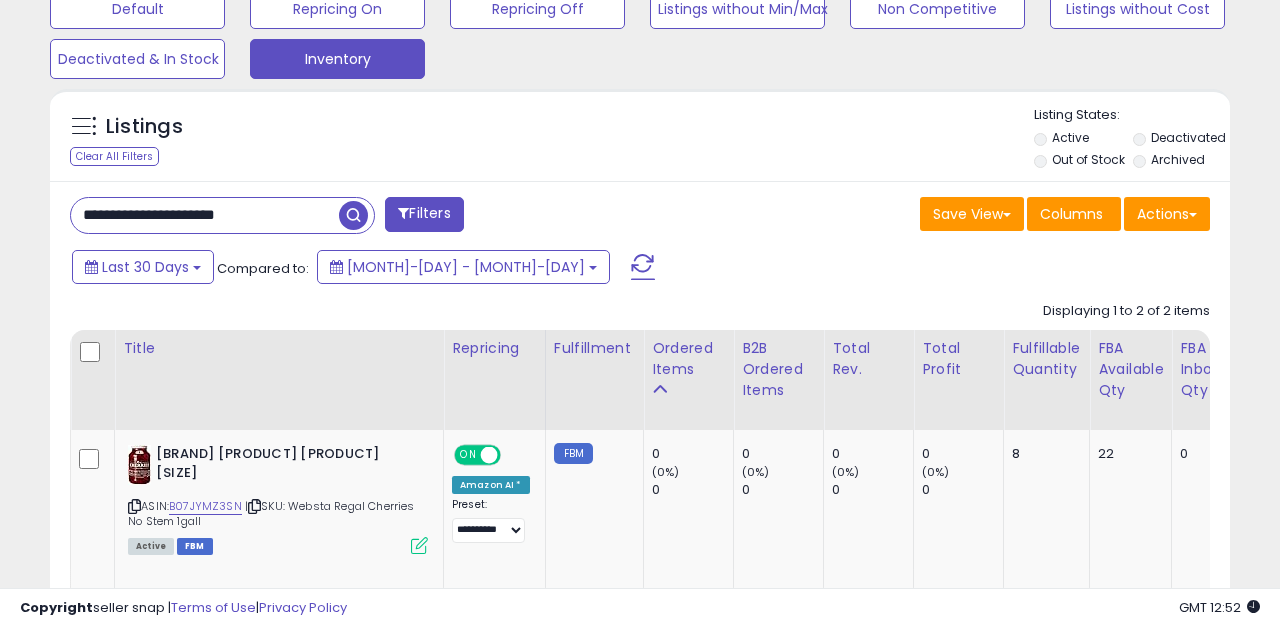 click on "**********" at bounding box center [205, 215] 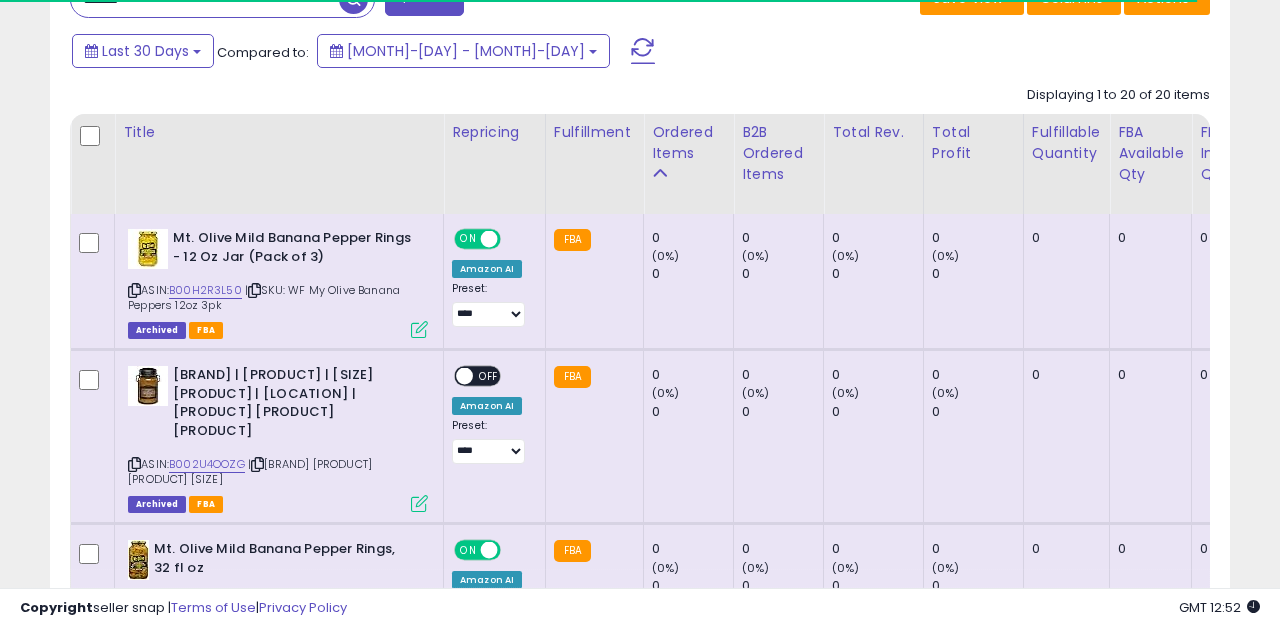 scroll, scrollTop: 922, scrollLeft: 0, axis: vertical 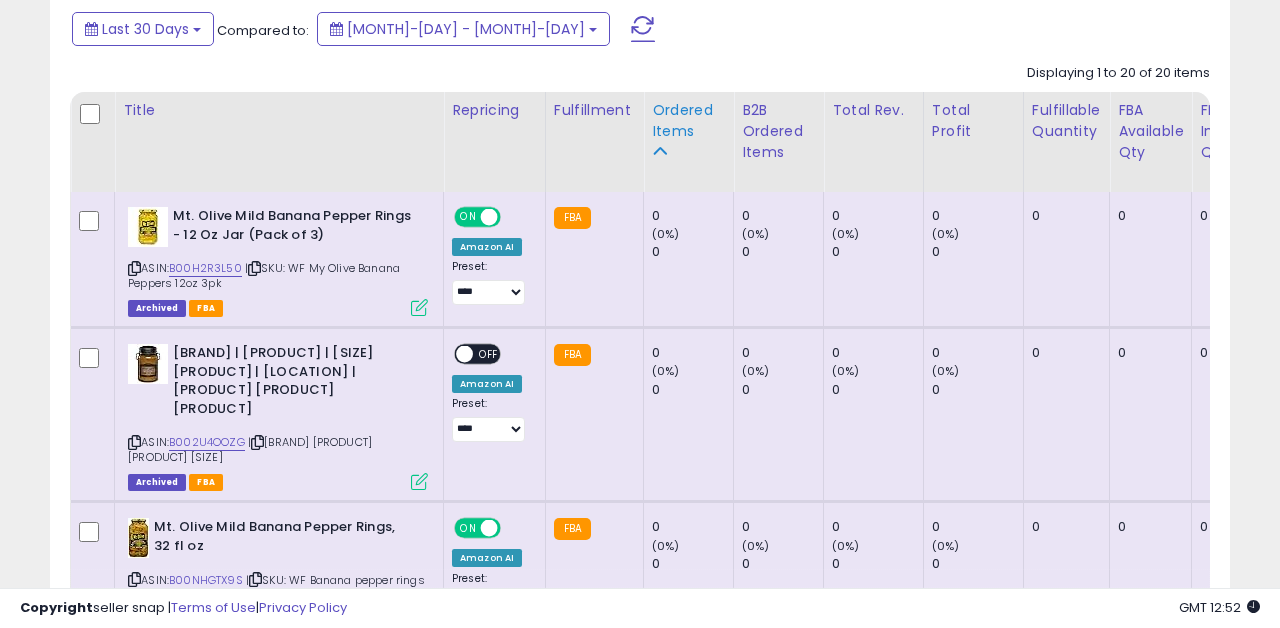 click on "Ordered Items" at bounding box center (688, 121) 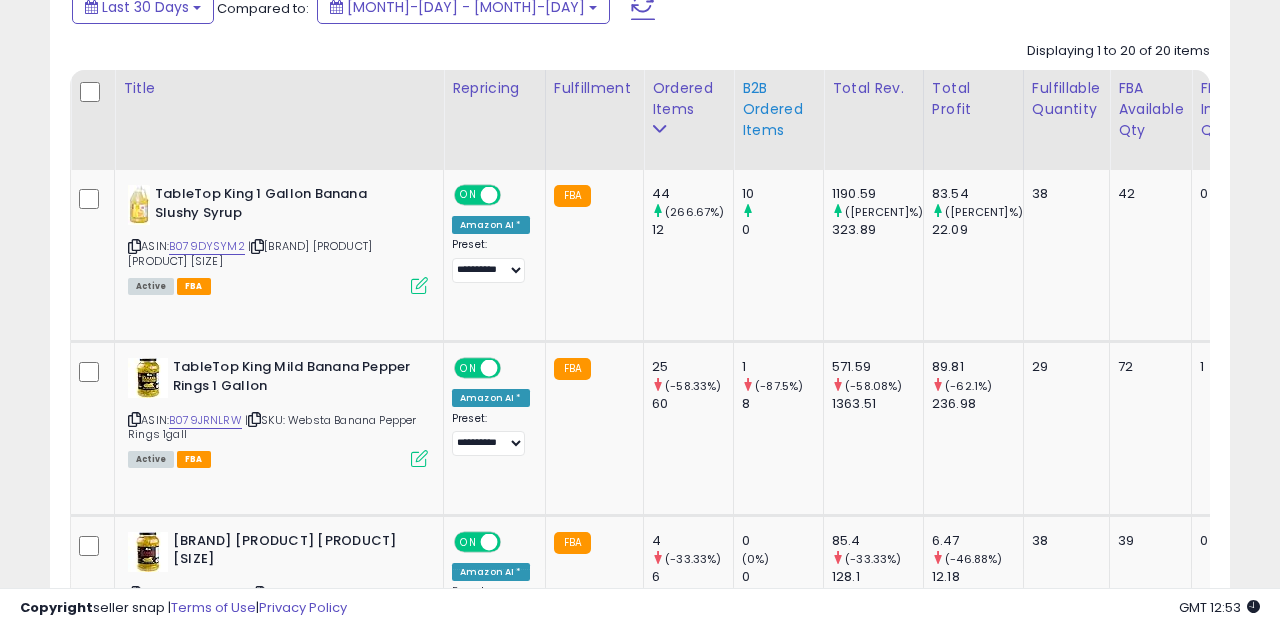 scroll, scrollTop: 899, scrollLeft: 0, axis: vertical 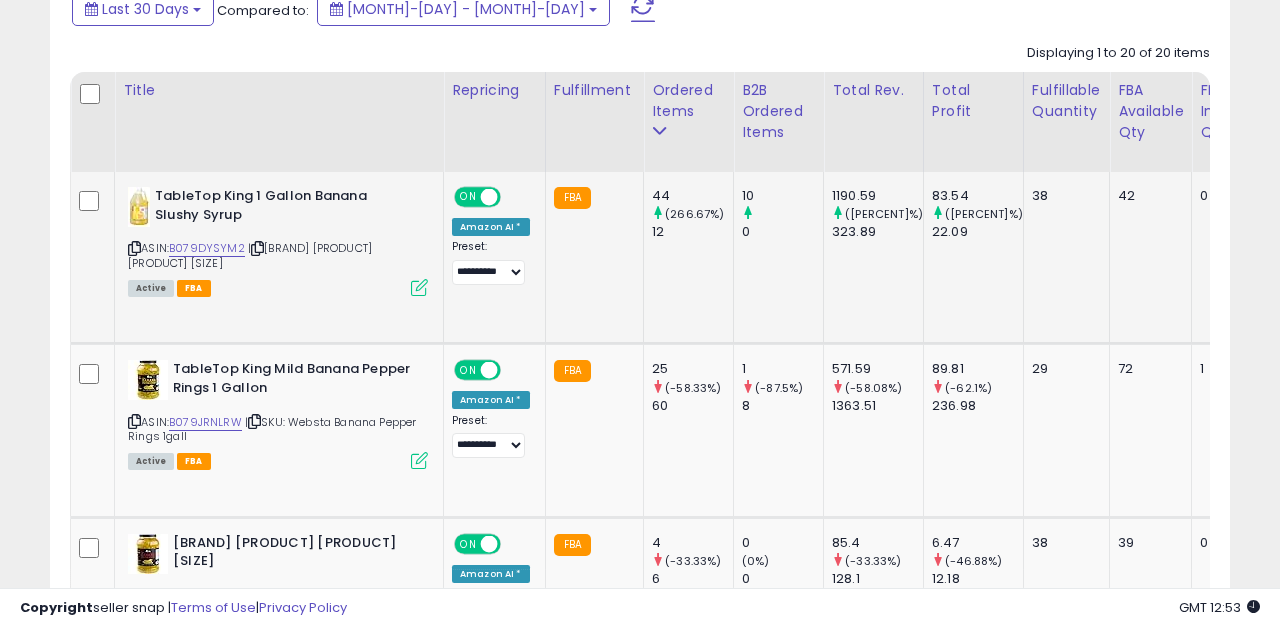 click at bounding box center (419, 287) 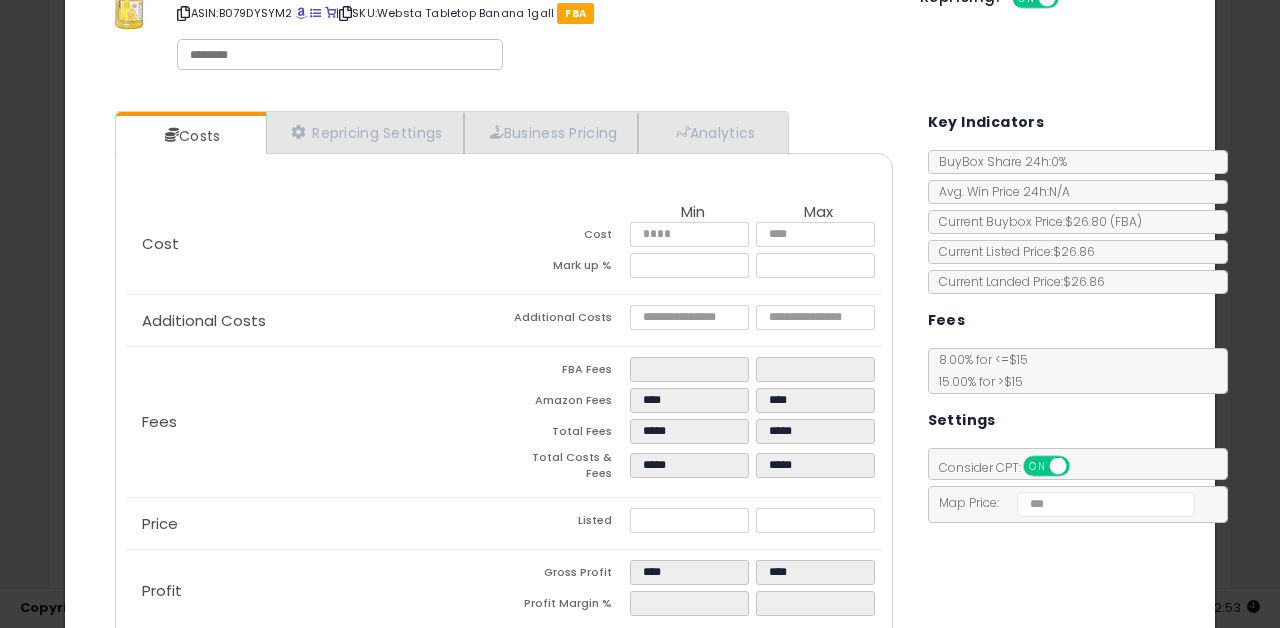 scroll, scrollTop: 83, scrollLeft: 0, axis: vertical 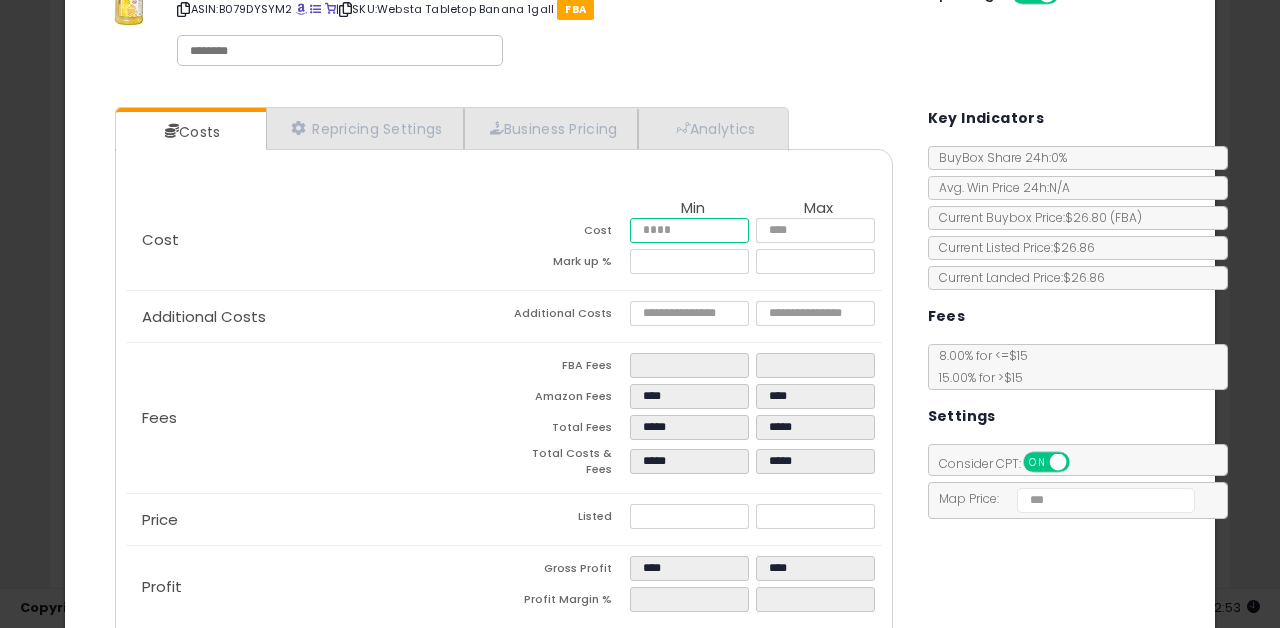 click on "*****" at bounding box center (690, 230) 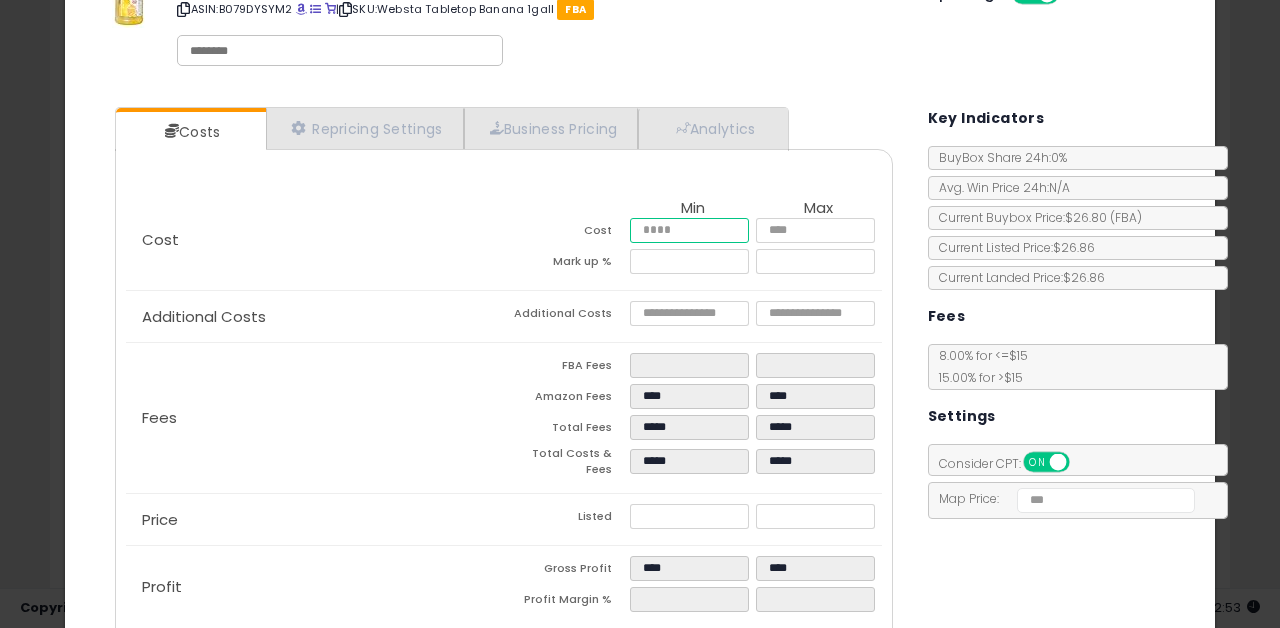 click on "*****" at bounding box center (690, 230) 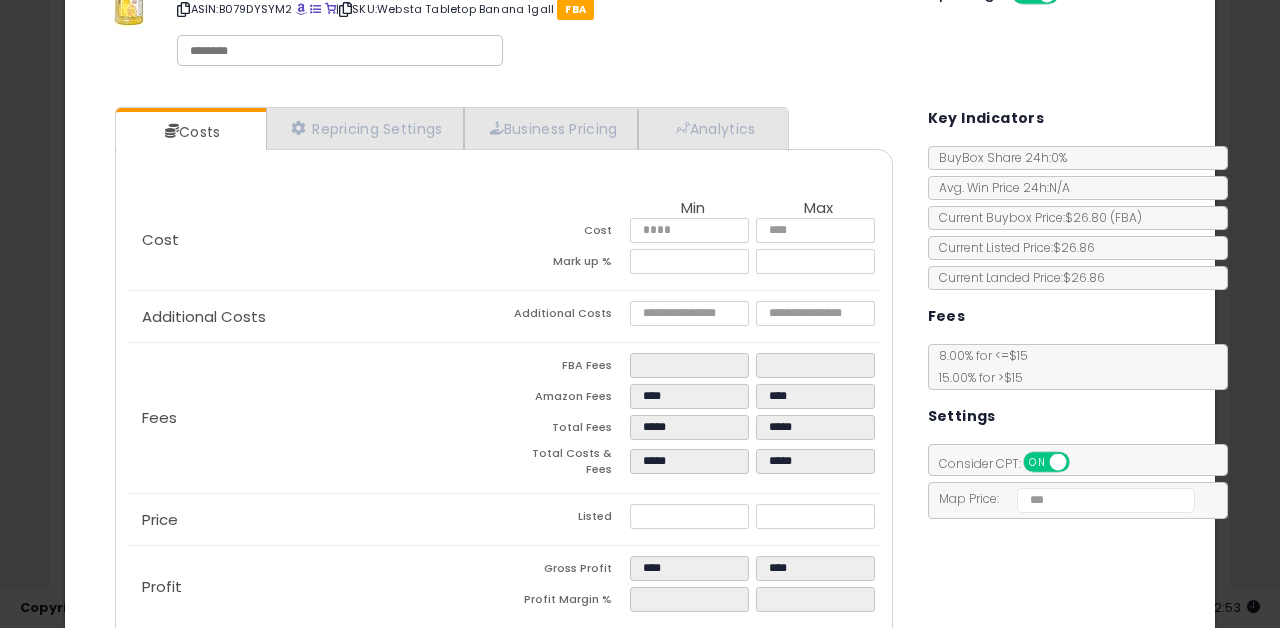 click on "Costs
[PRODUCT] Settings
[PRODUCT] Pricing
Analytics" at bounding box center (504, 378) 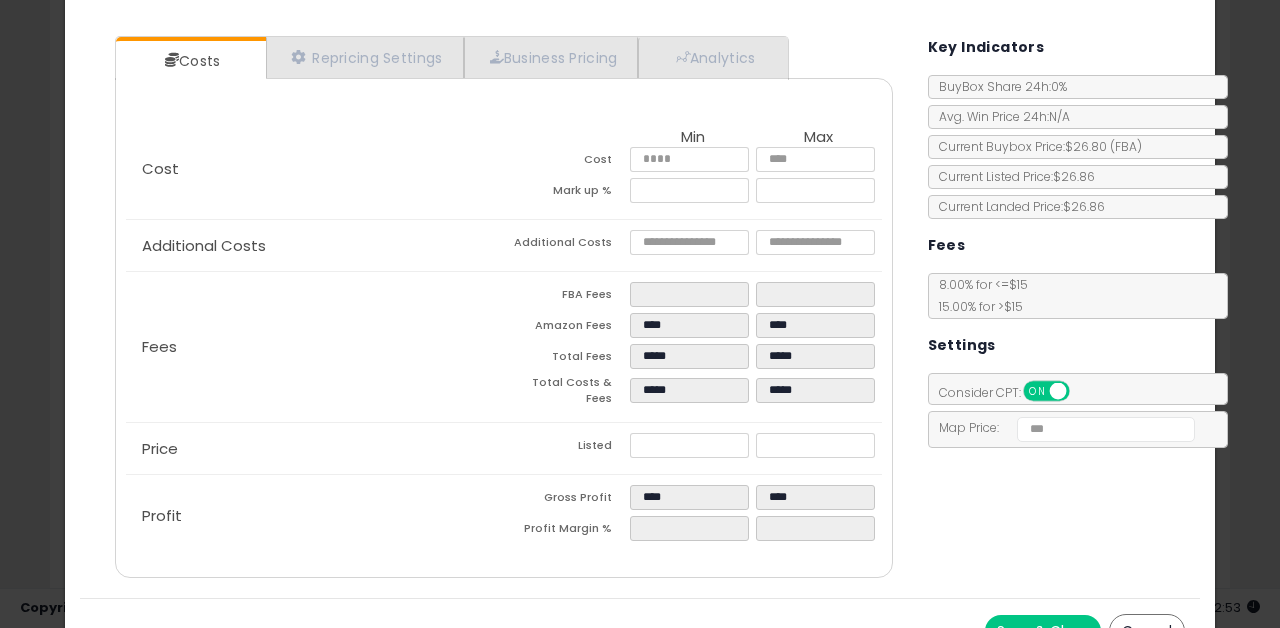 scroll, scrollTop: 156, scrollLeft: 0, axis: vertical 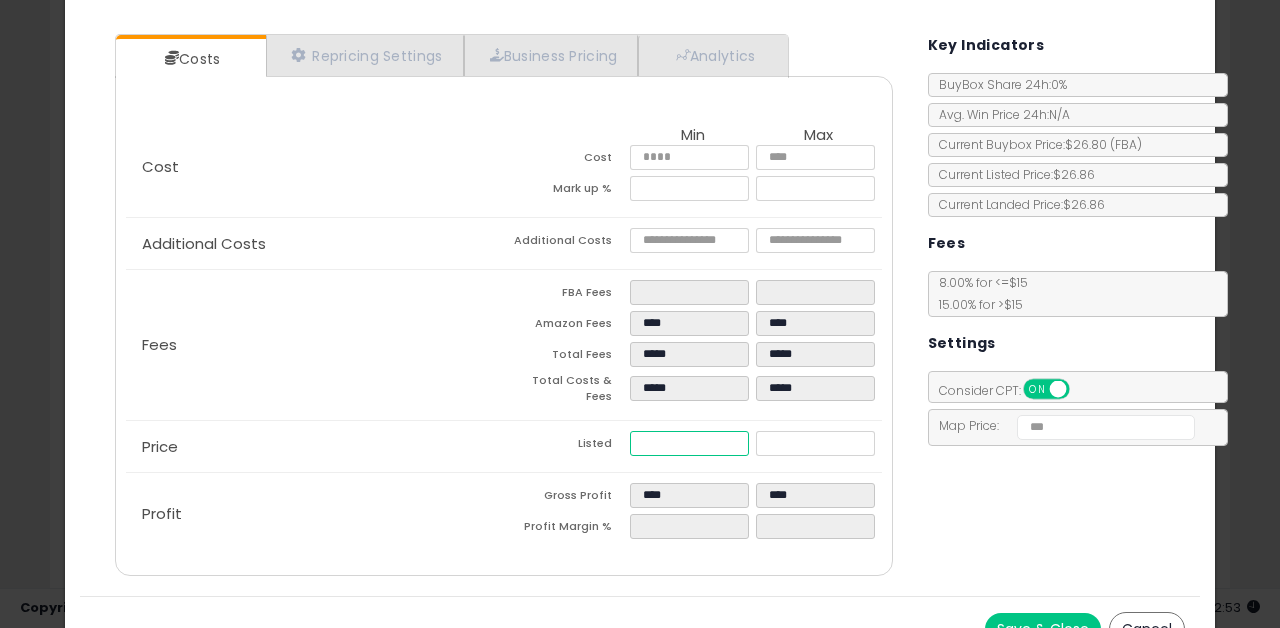click on "*****" at bounding box center [690, 443] 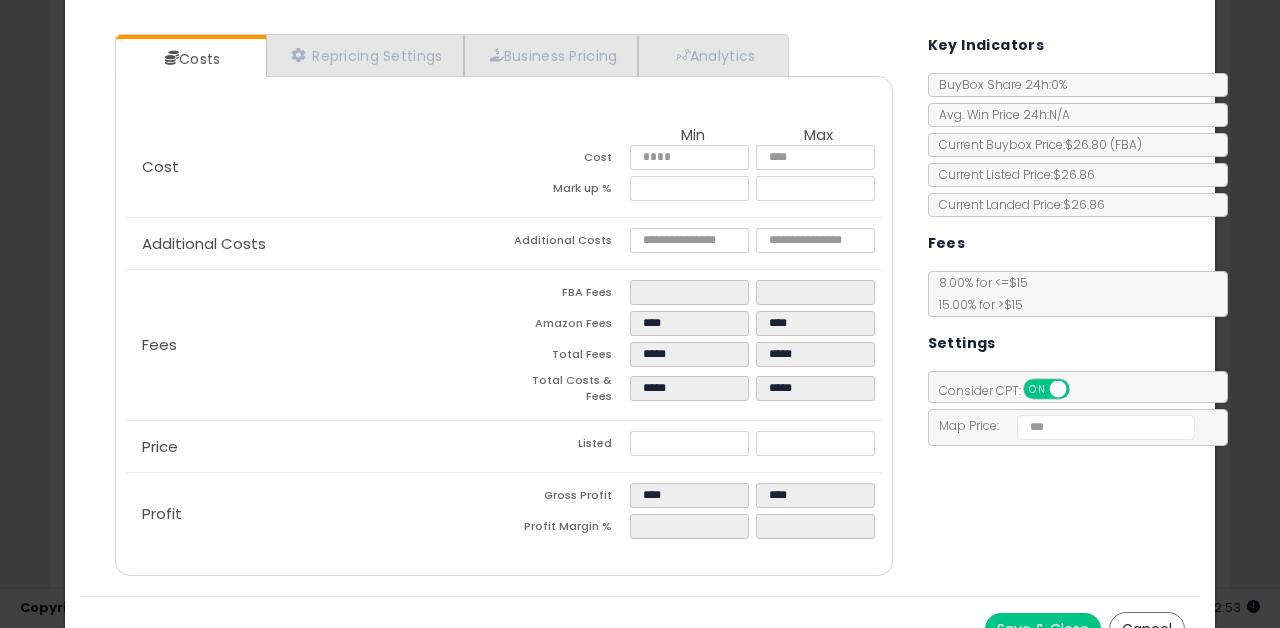 click on "Costs
Repricing Settings
Business Pricing
Analytics
Cost" at bounding box center [640, 307] 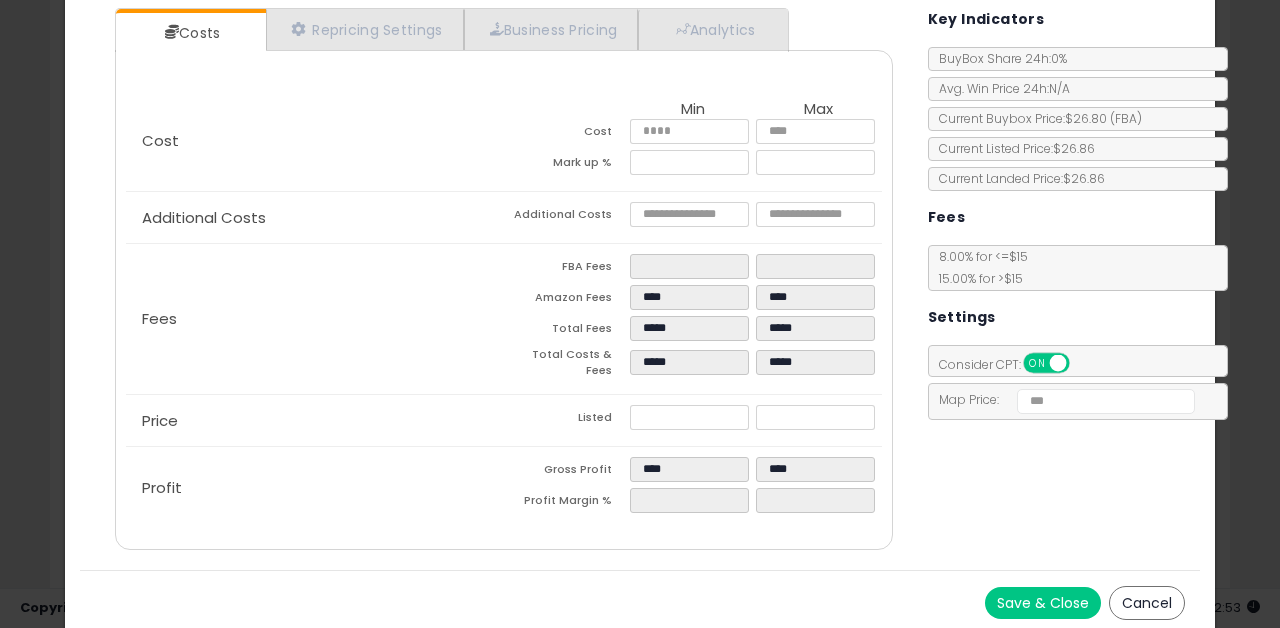 click on "Save & Close" at bounding box center [1043, 603] 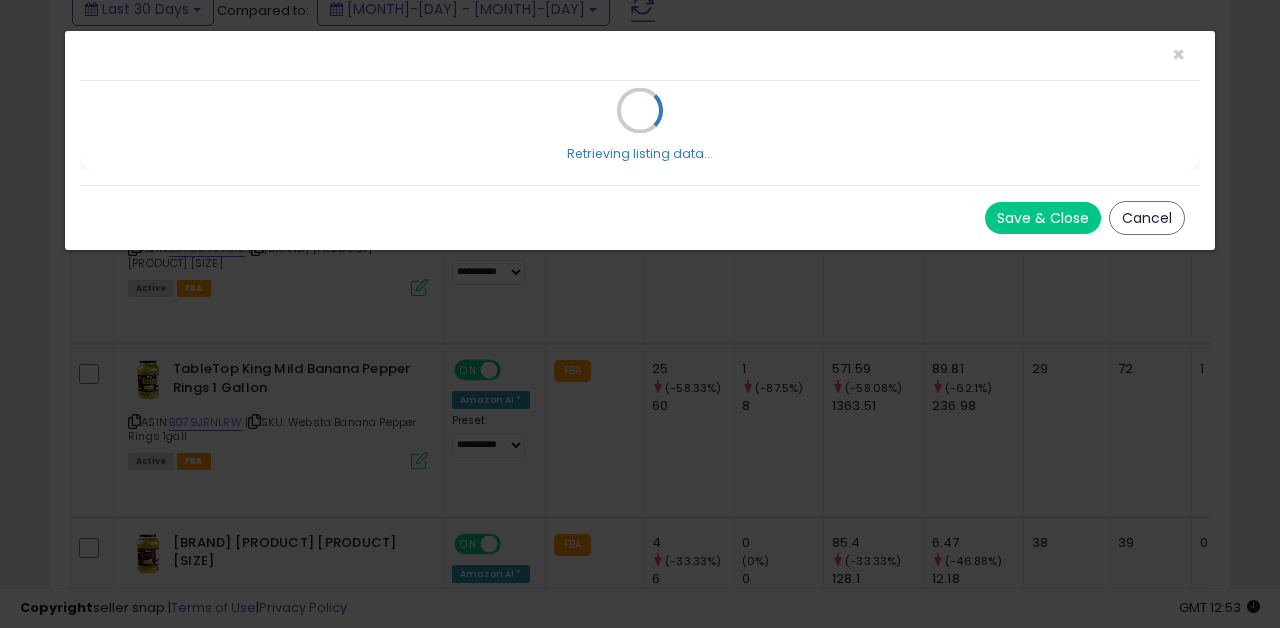 scroll, scrollTop: 0, scrollLeft: 0, axis: both 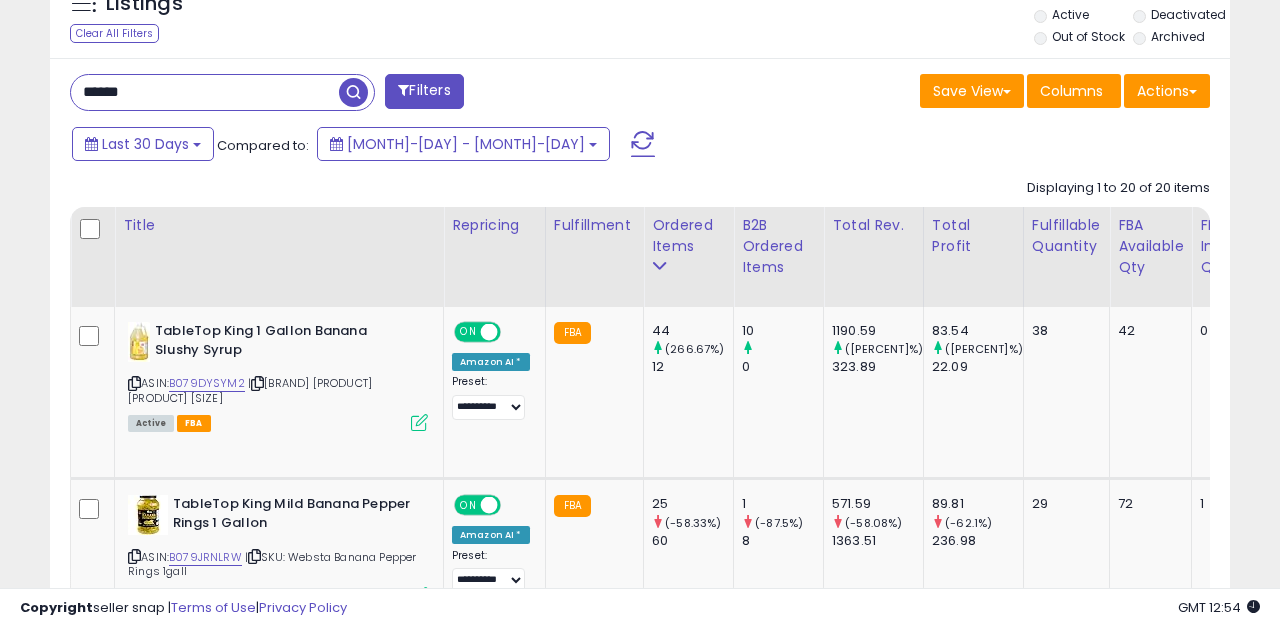 click on "******" at bounding box center [205, 92] 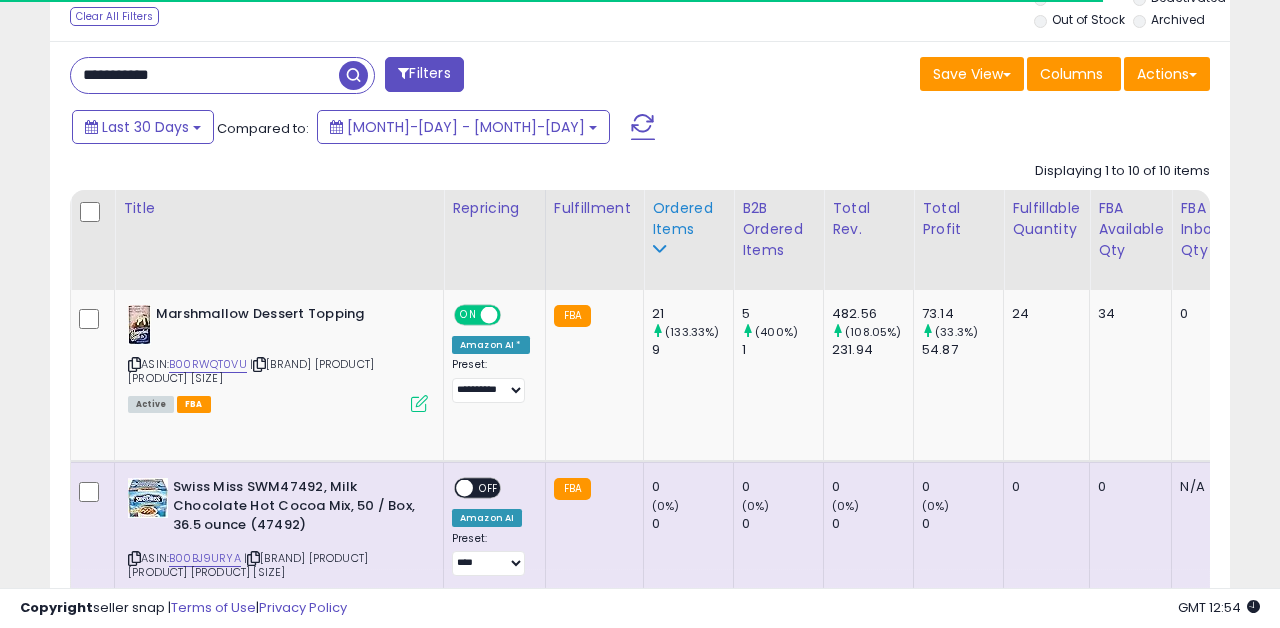 scroll, scrollTop: 783, scrollLeft: 0, axis: vertical 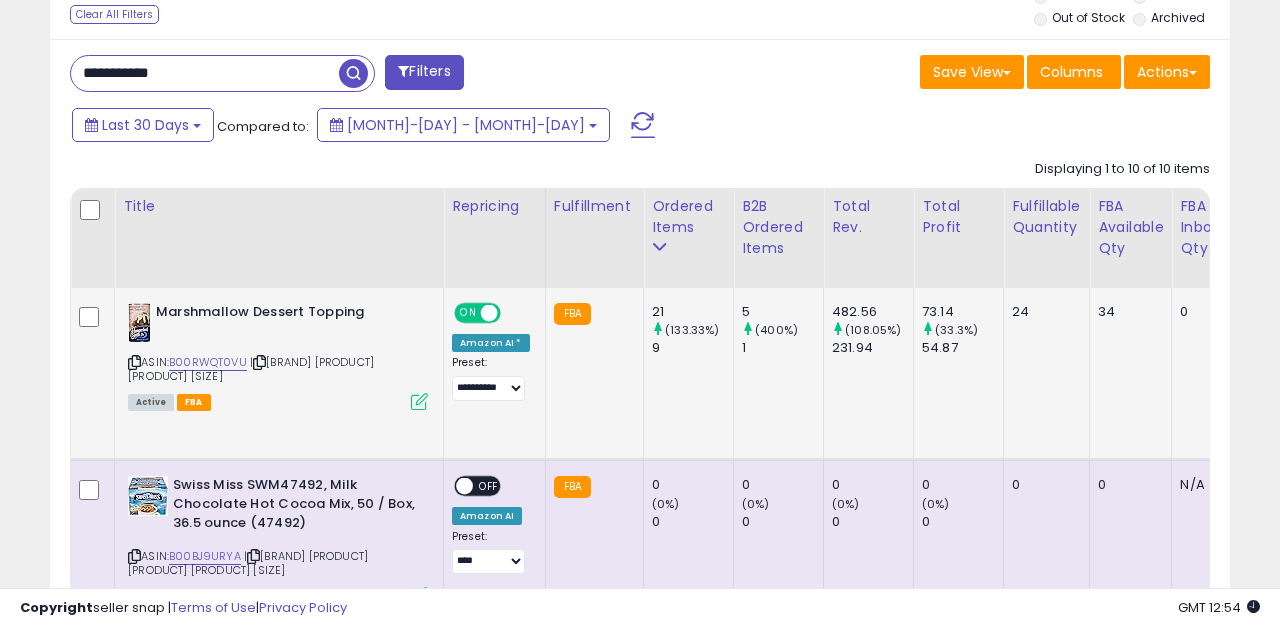 click at bounding box center [419, 401] 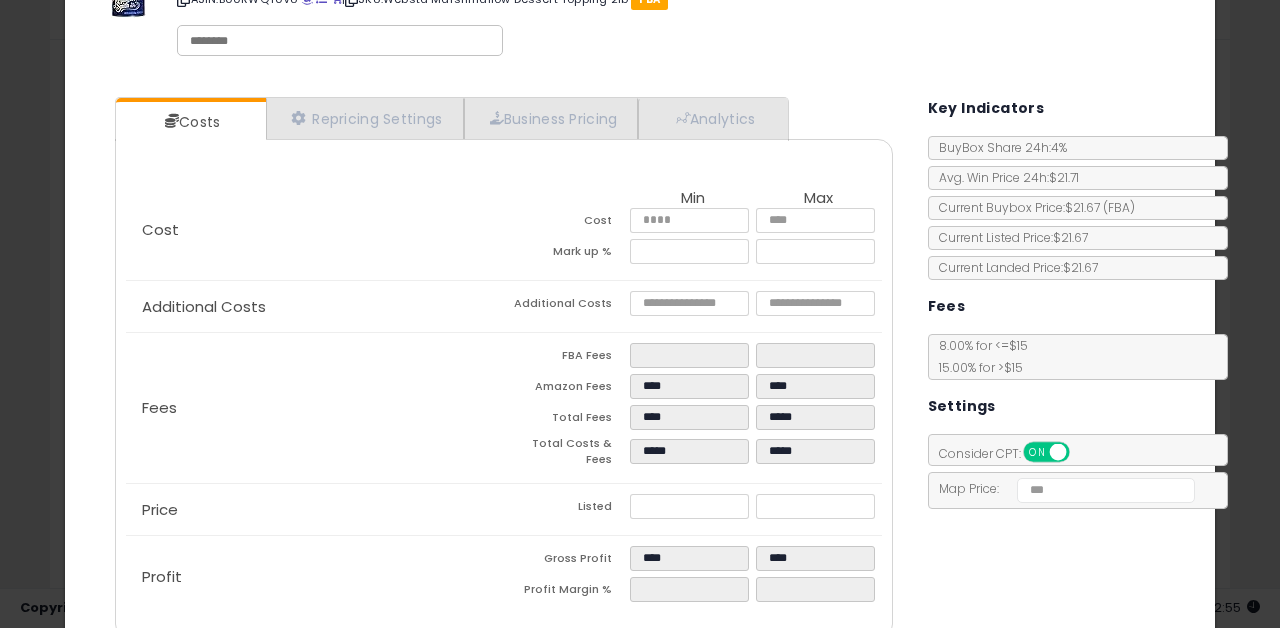 scroll, scrollTop: 99, scrollLeft: 0, axis: vertical 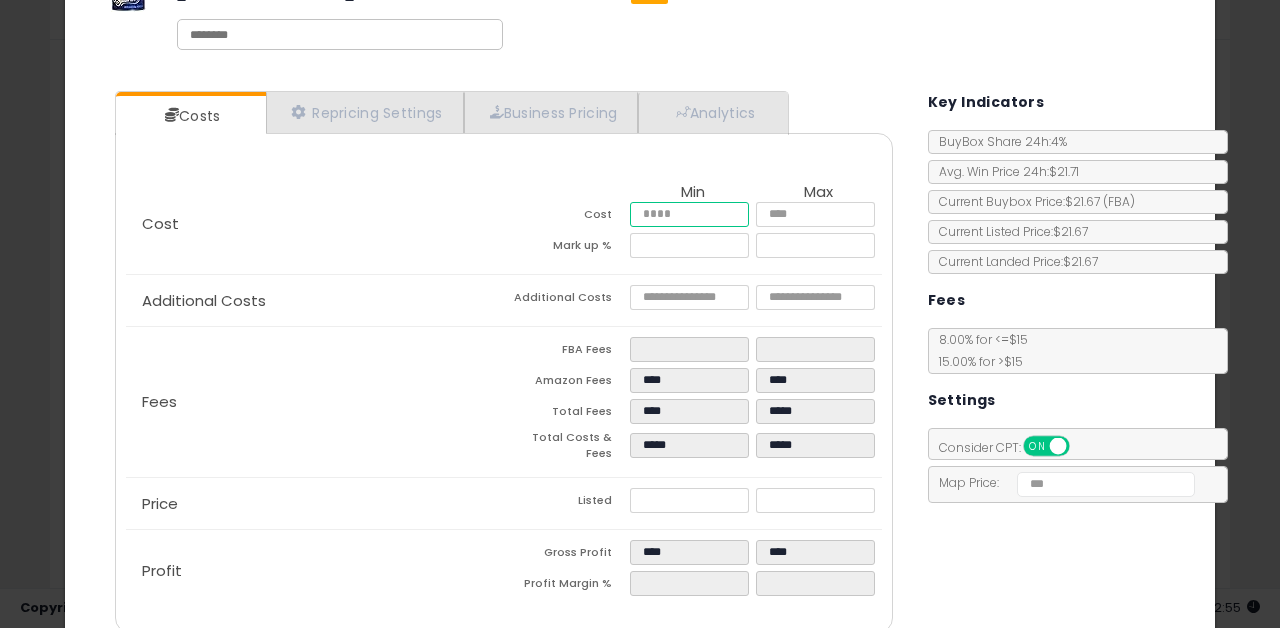 click on "****" at bounding box center [690, 214] 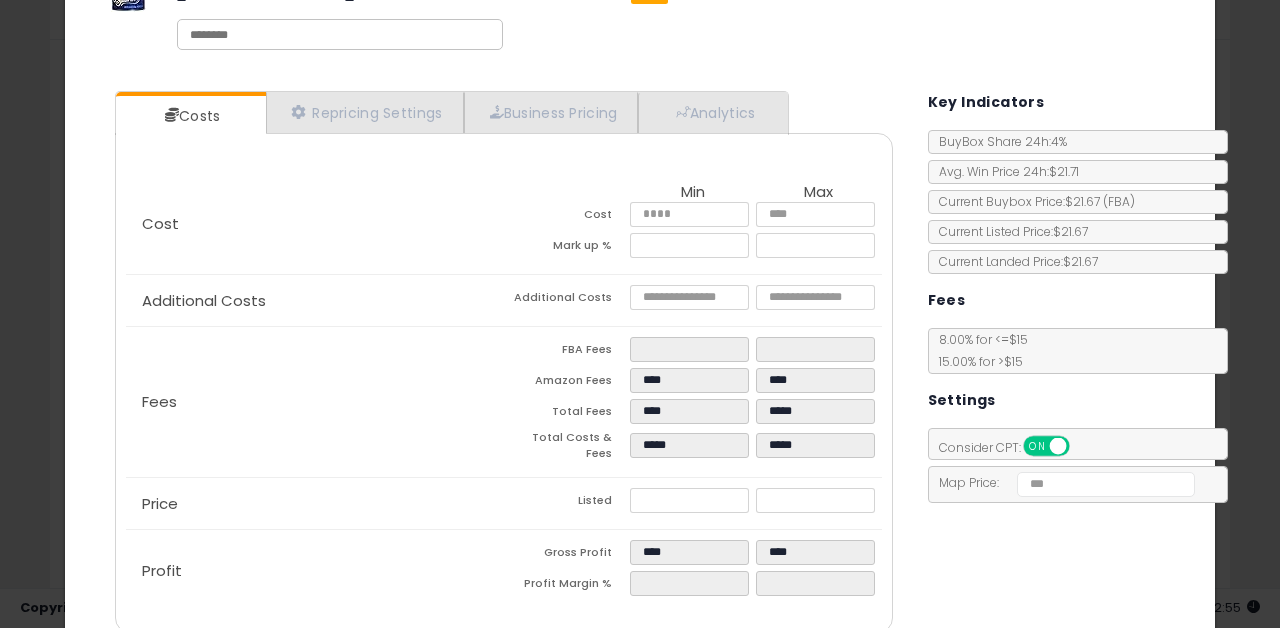 click on "Costs
Repricing Settings
Business Pricing
Analytics
Cost" at bounding box center (504, 364) 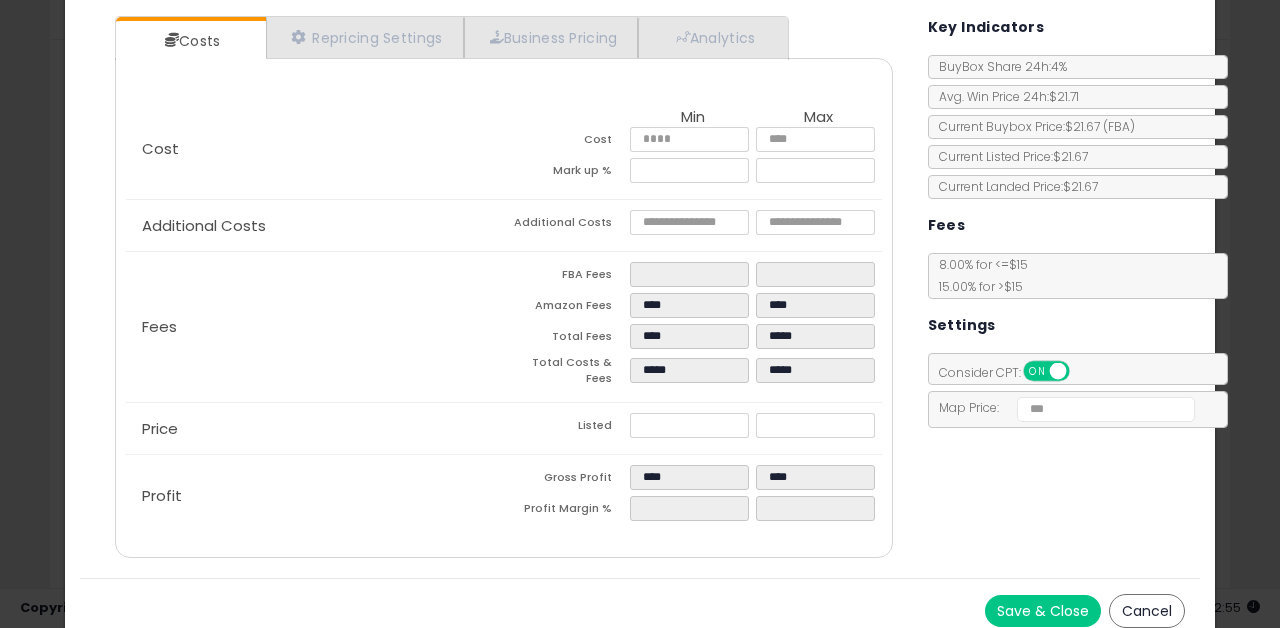 scroll, scrollTop: 182, scrollLeft: 0, axis: vertical 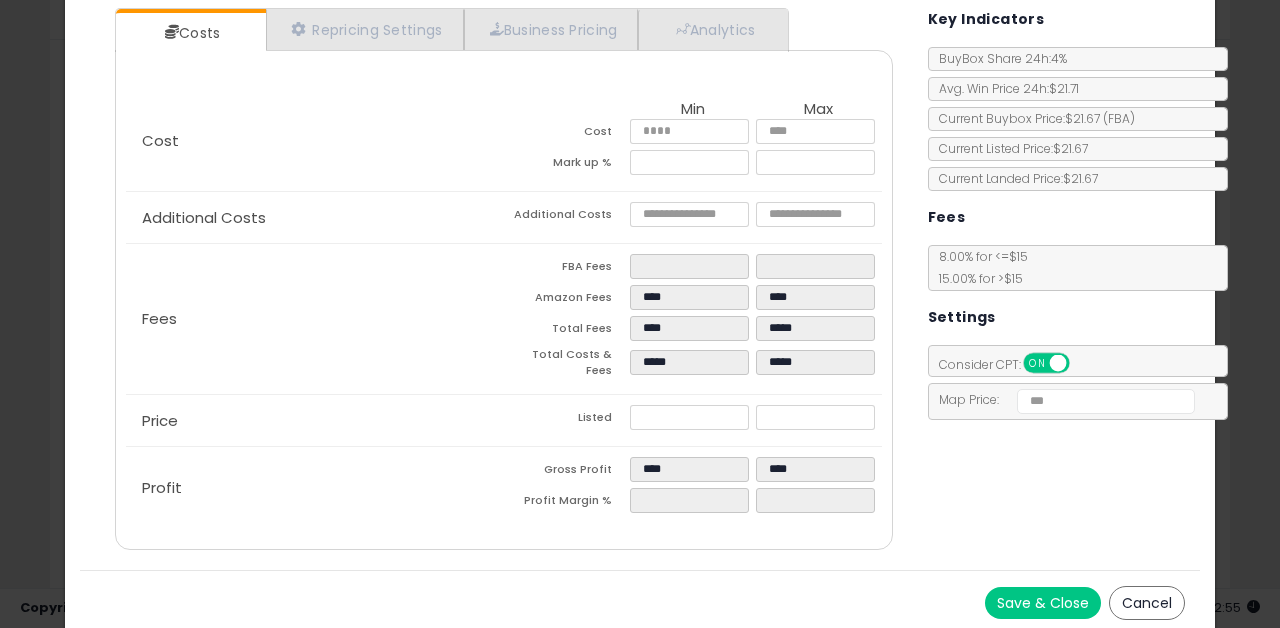 click on "Save & Close" at bounding box center [1043, 603] 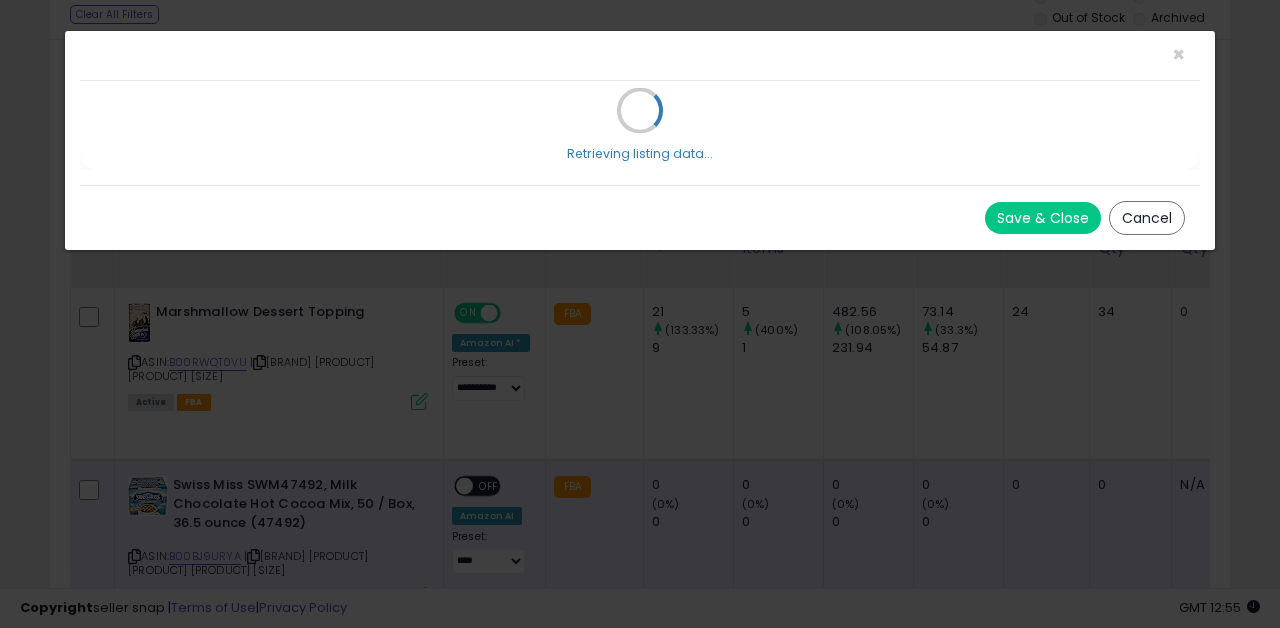 scroll, scrollTop: 0, scrollLeft: 0, axis: both 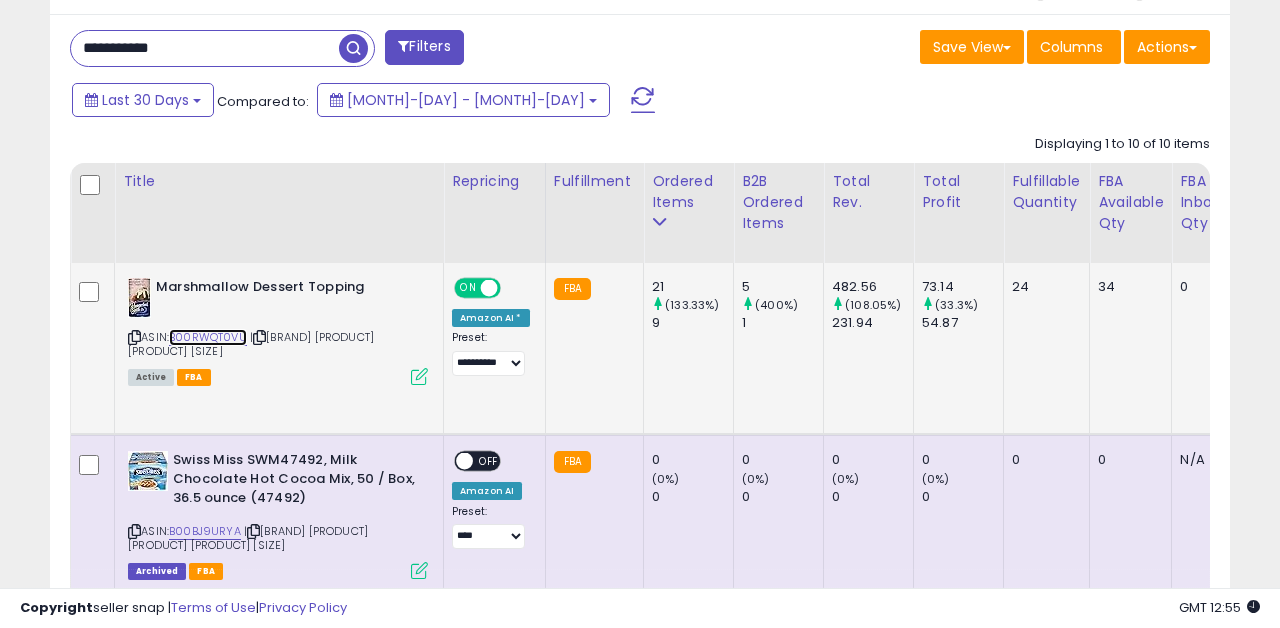 click on "B00RWQT0VU" at bounding box center (208, 337) 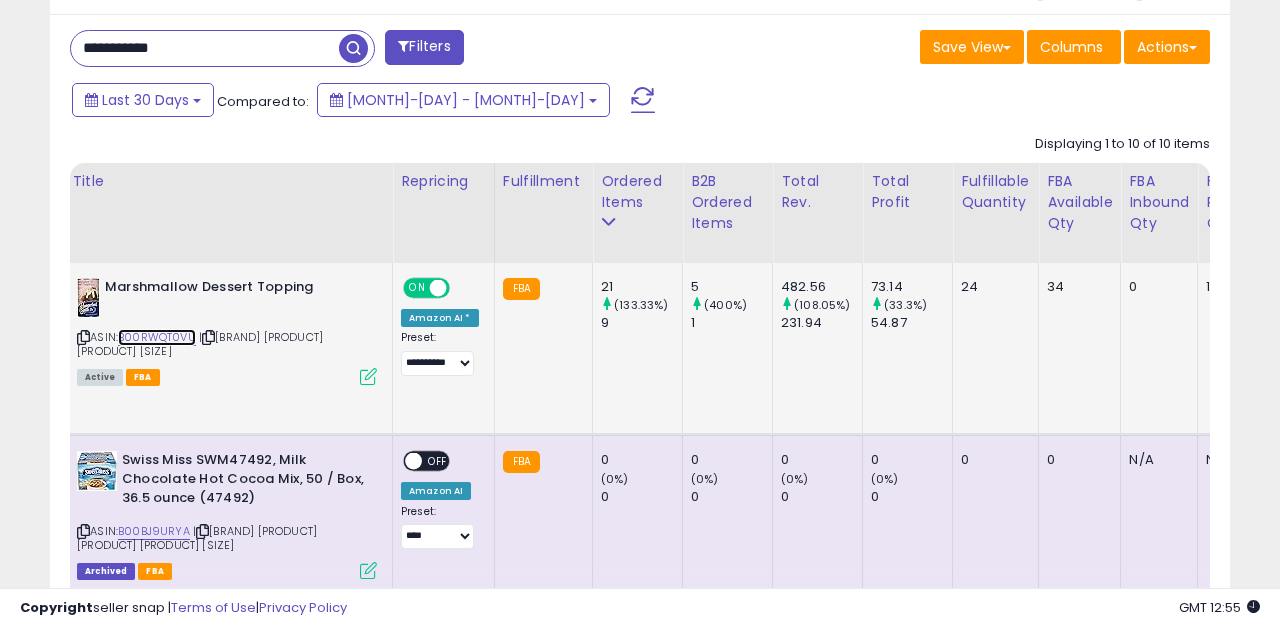 scroll, scrollTop: 0, scrollLeft: 63, axis: horizontal 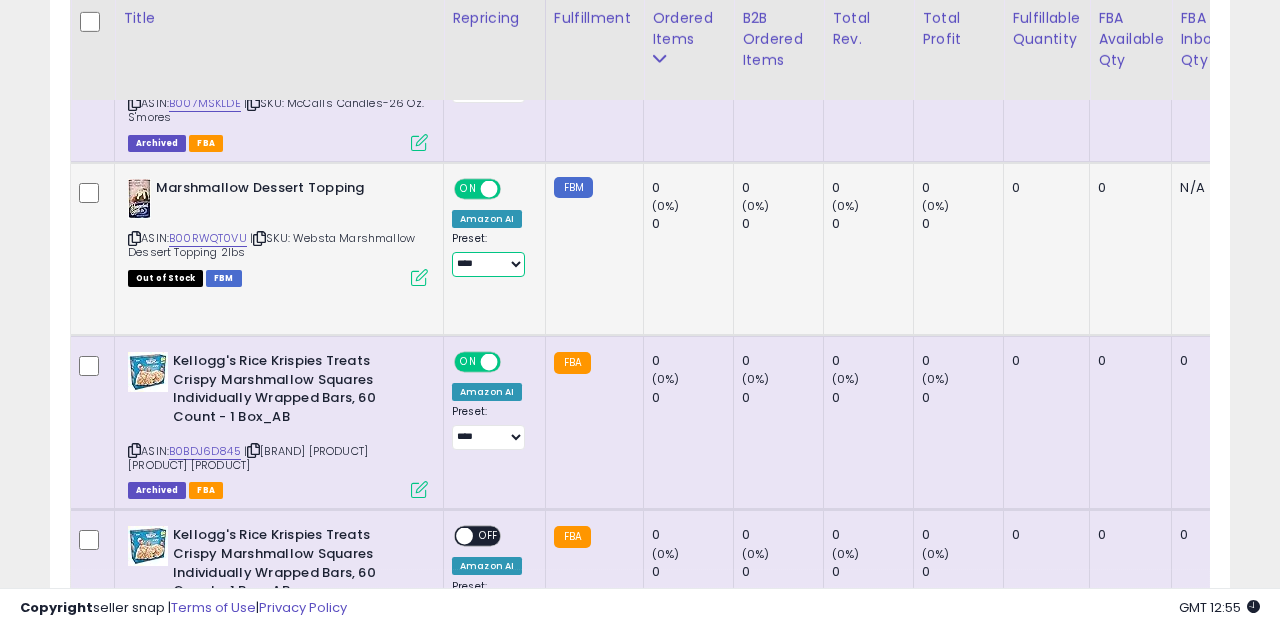 click on "**********" at bounding box center (488, 264) 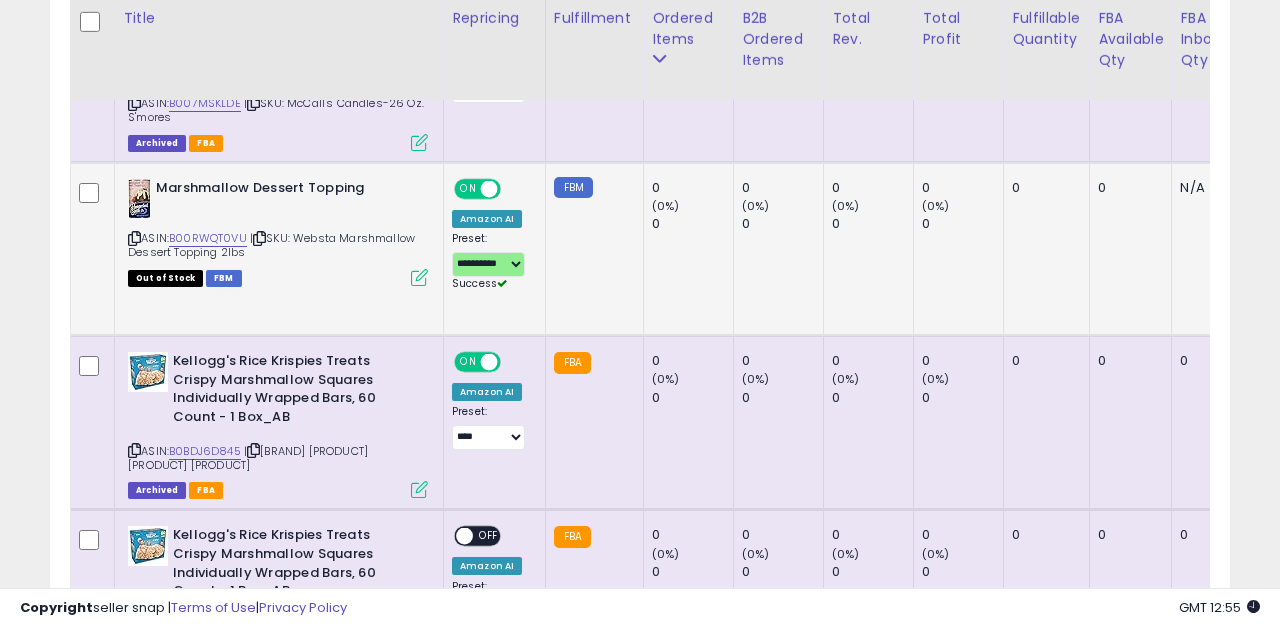 click at bounding box center [419, 277] 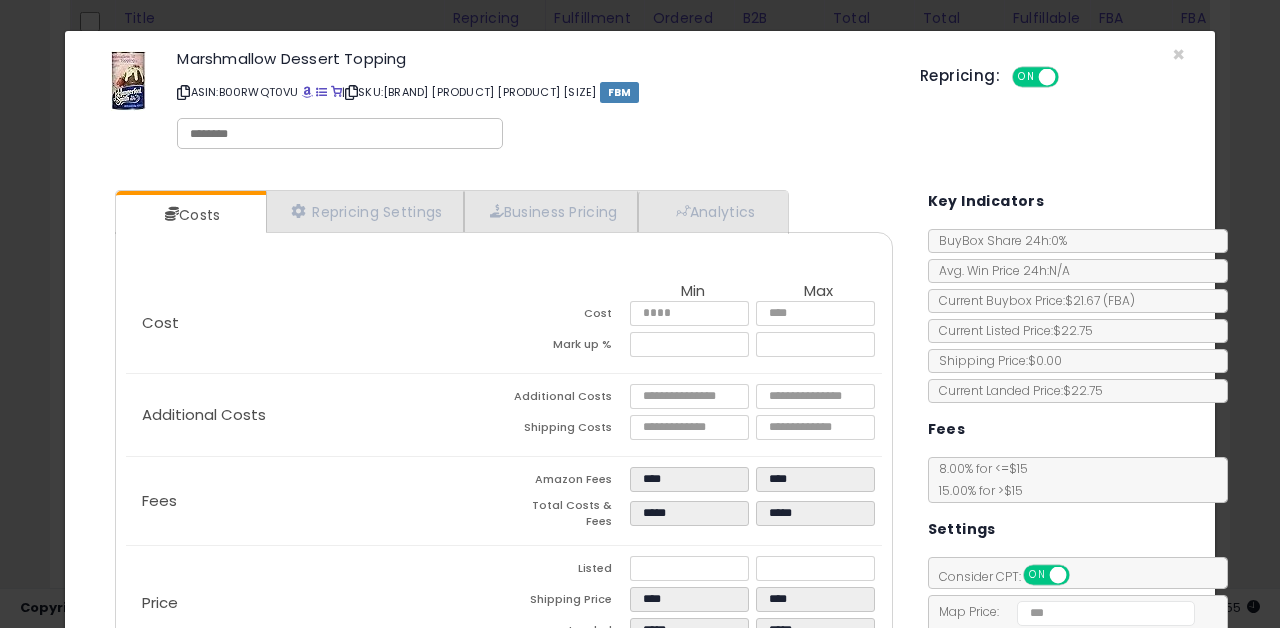 click on "Costs
[PRODUCT] Settings
[PRODUCT] Pricing
Analytics" at bounding box center [504, 476] 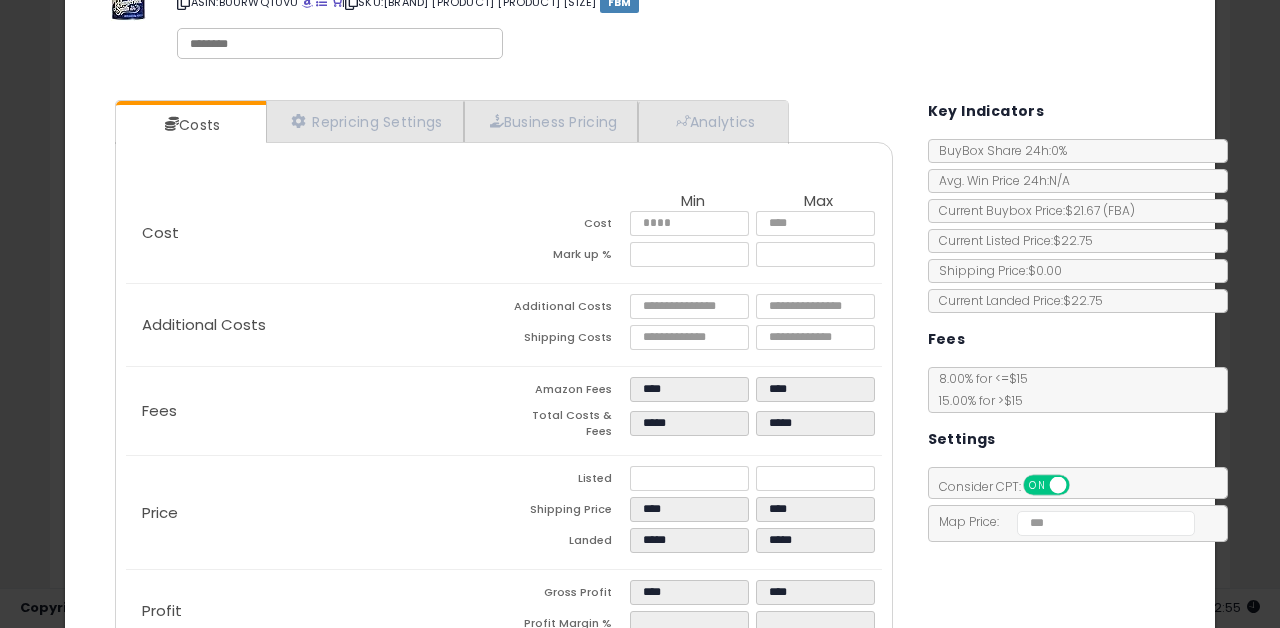 scroll, scrollTop: 125, scrollLeft: 0, axis: vertical 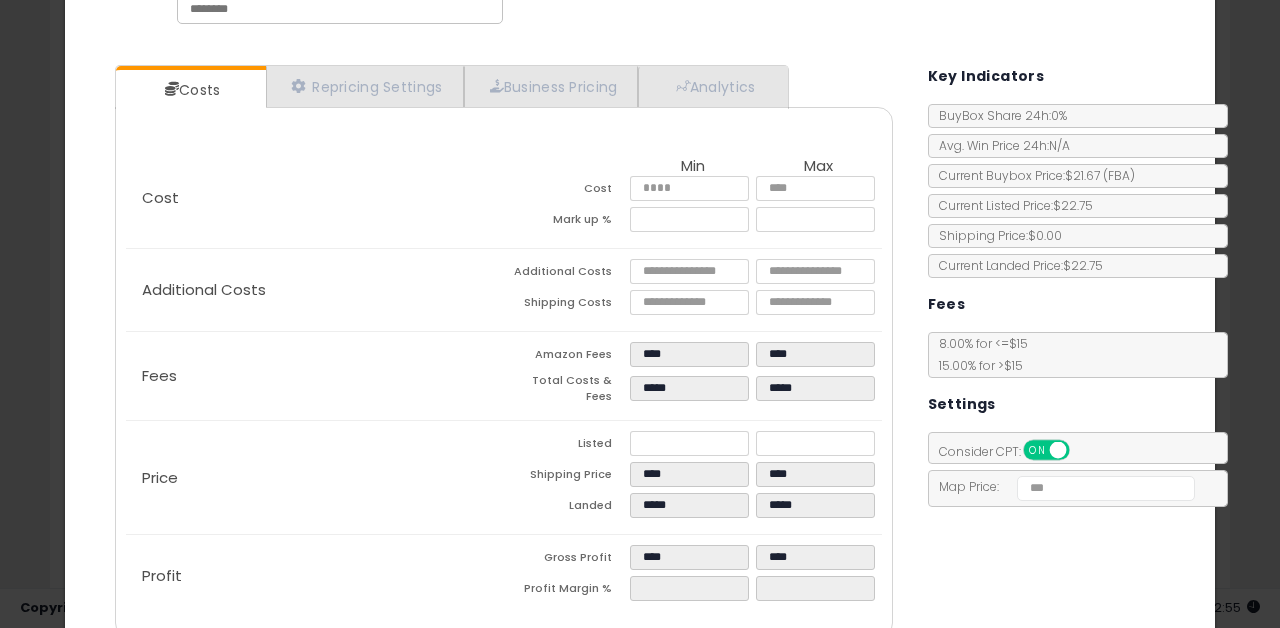 click on "Costs
Repricing Settings
Business Pricing
Analytics
Cost" at bounding box center [640, 354] 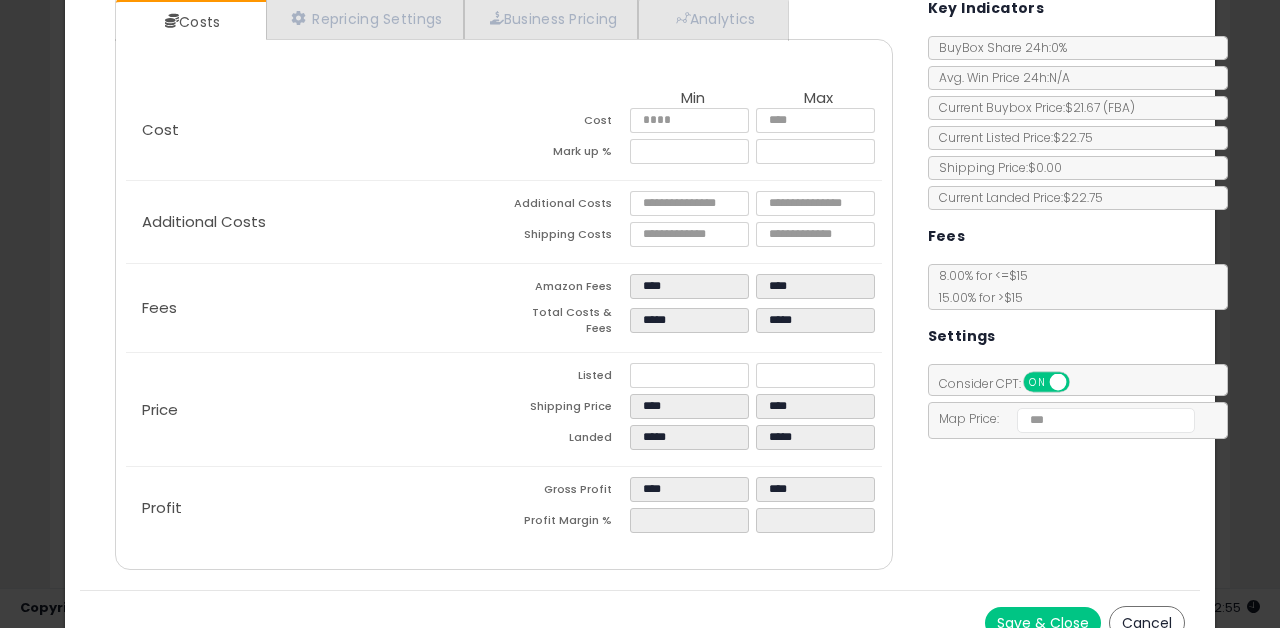 scroll, scrollTop: 213, scrollLeft: 0, axis: vertical 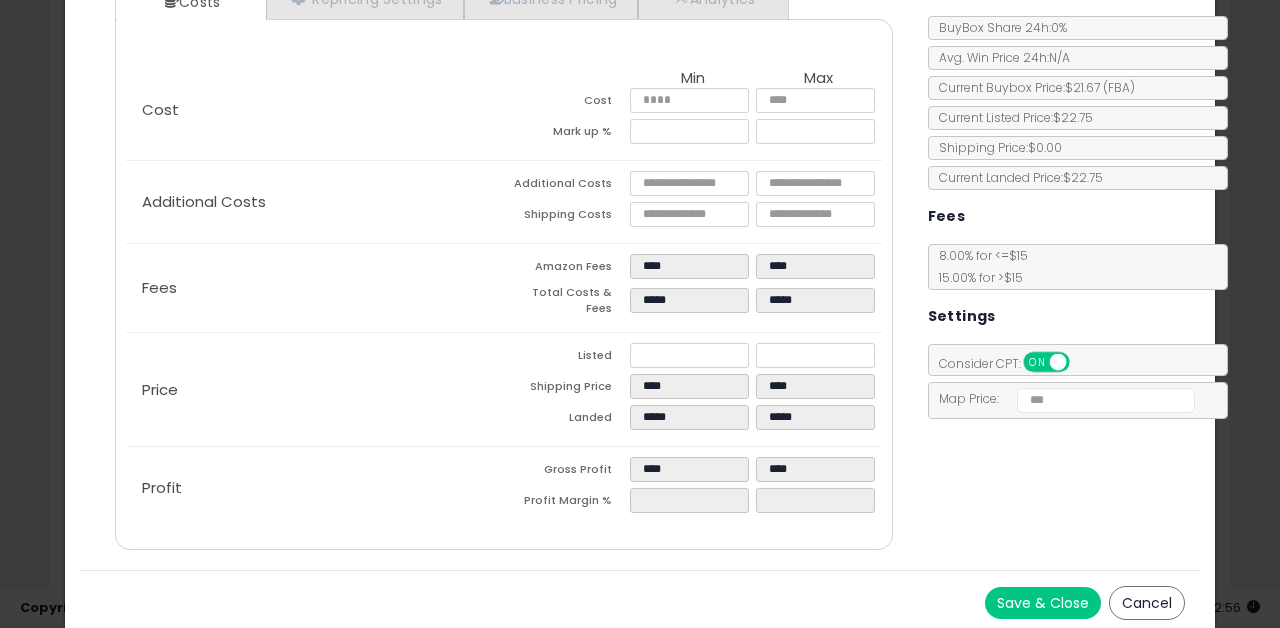 click on "Save & Close" at bounding box center [1043, 603] 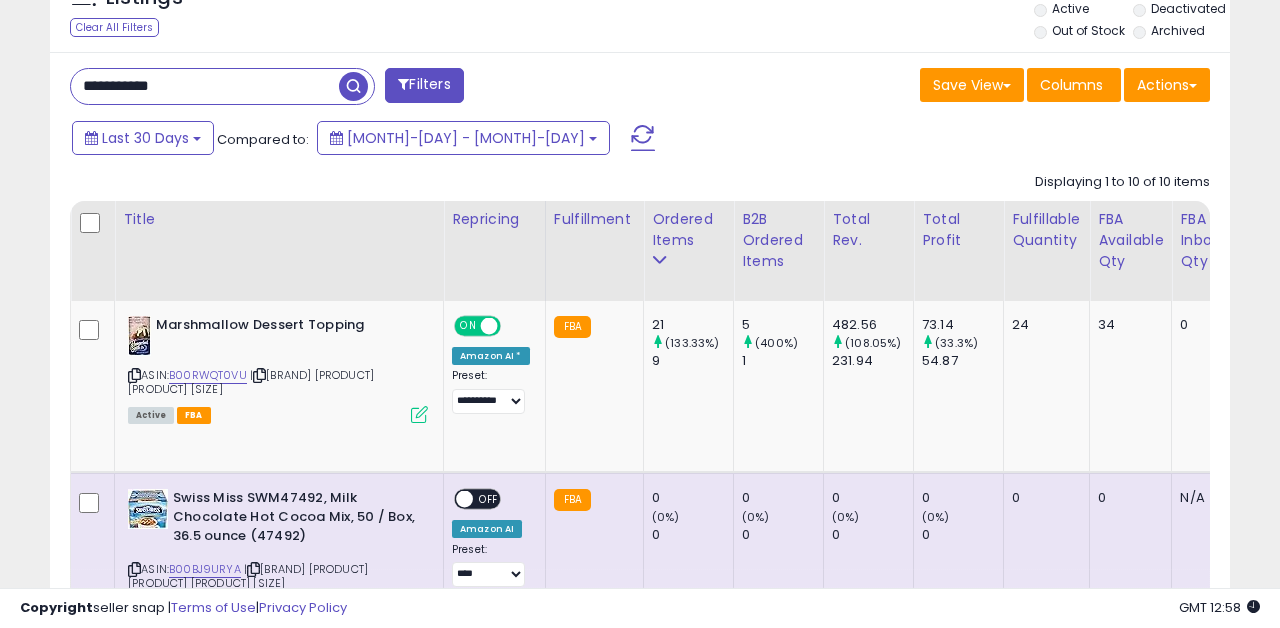 scroll, scrollTop: 766, scrollLeft: 0, axis: vertical 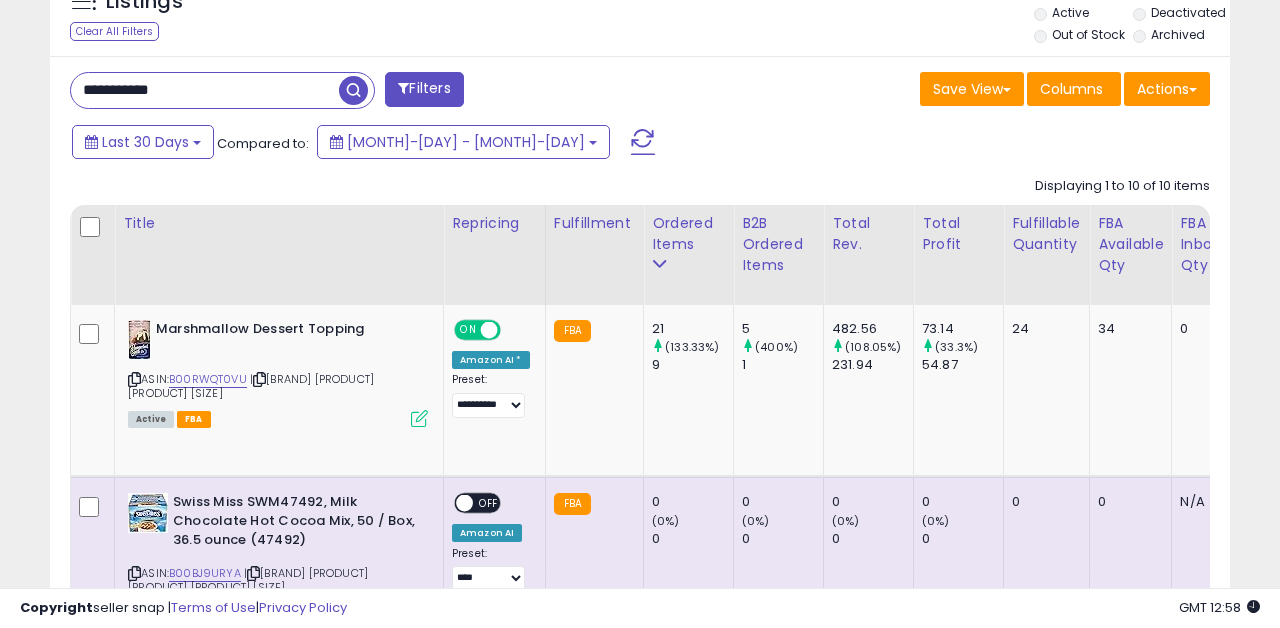 click on "**********" at bounding box center [205, 90] 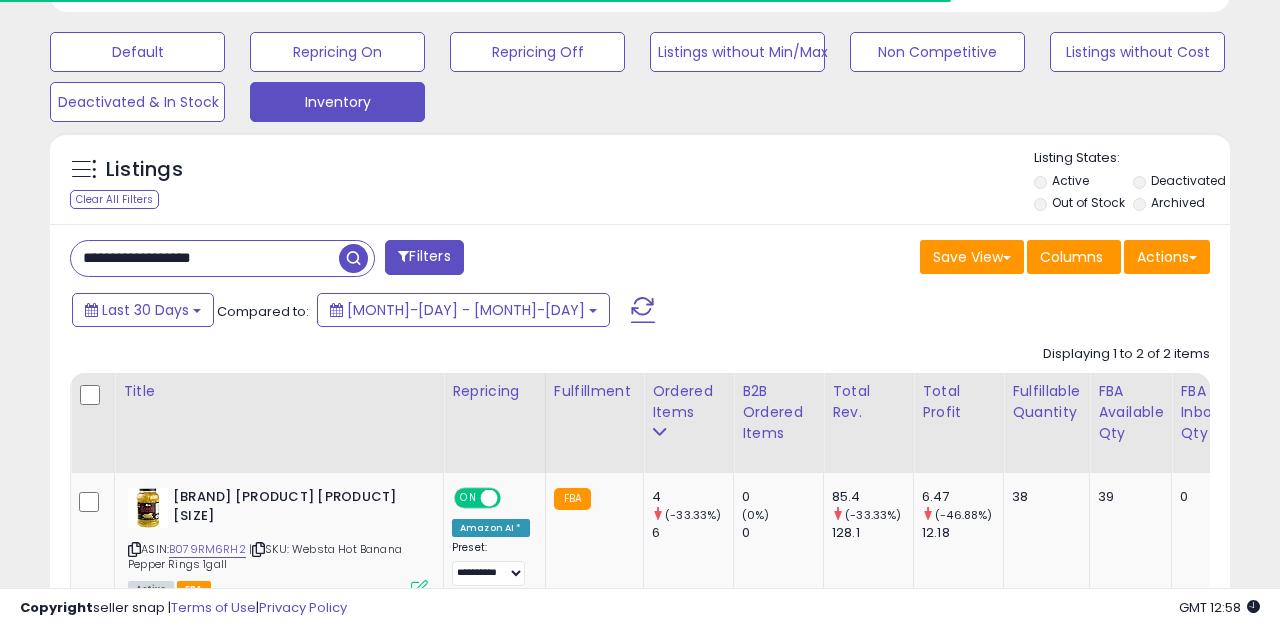scroll, scrollTop: 766, scrollLeft: 0, axis: vertical 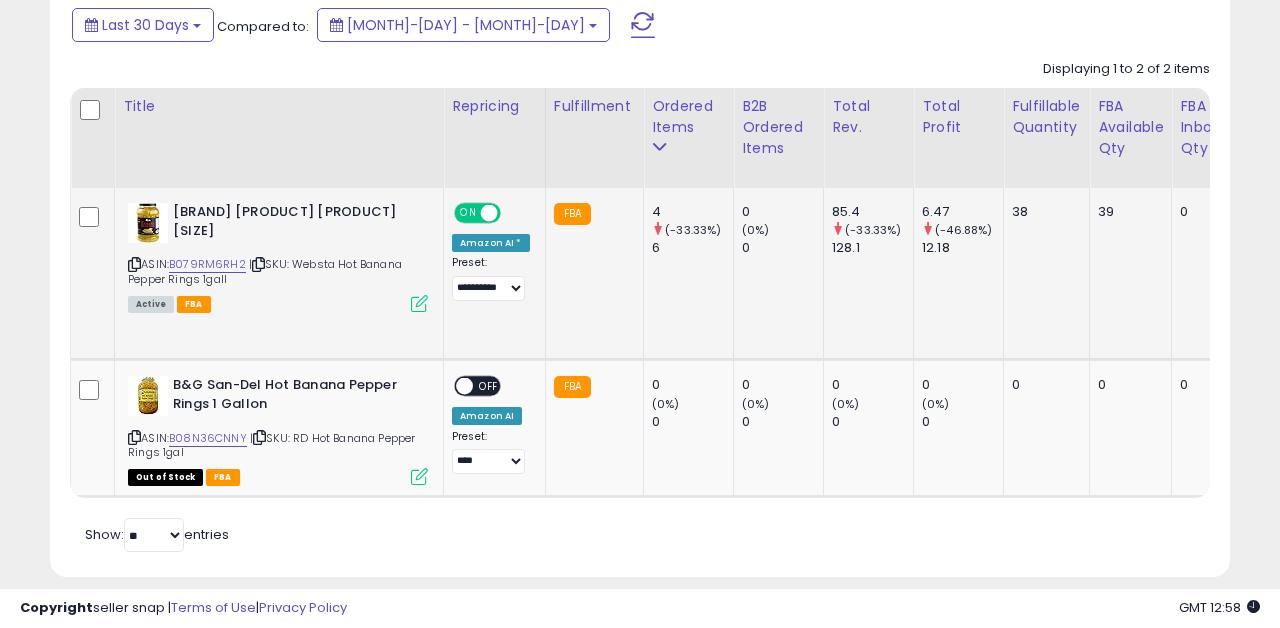 click at bounding box center [419, 303] 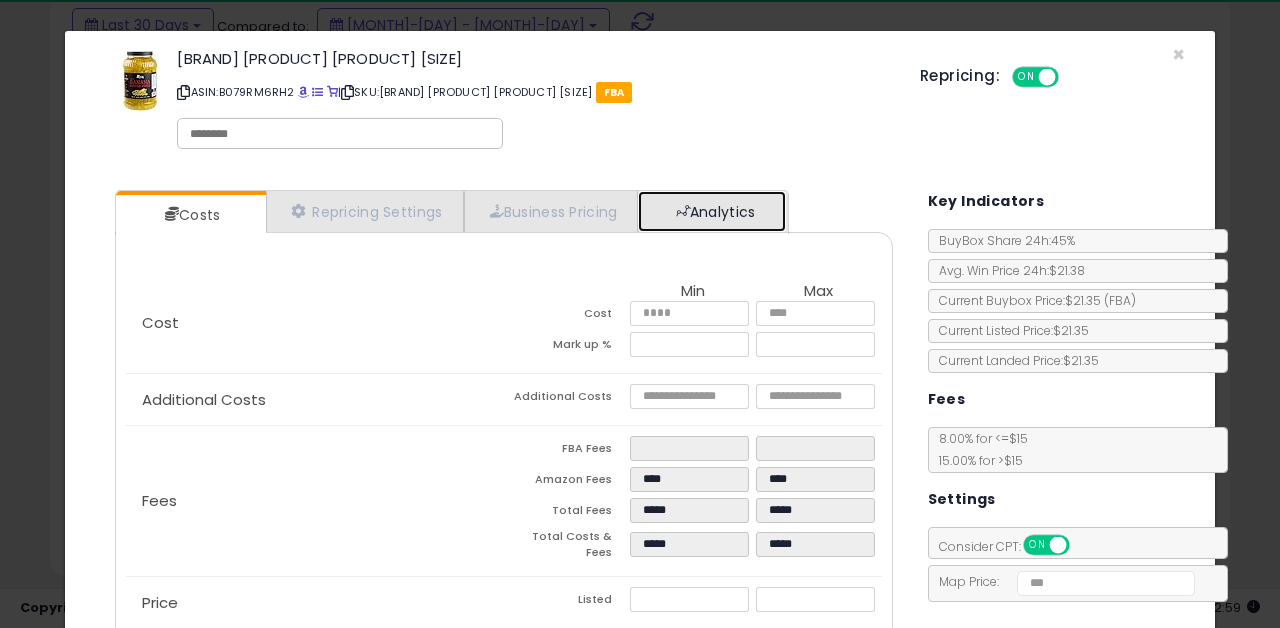 click on "Analytics" at bounding box center [712, 211] 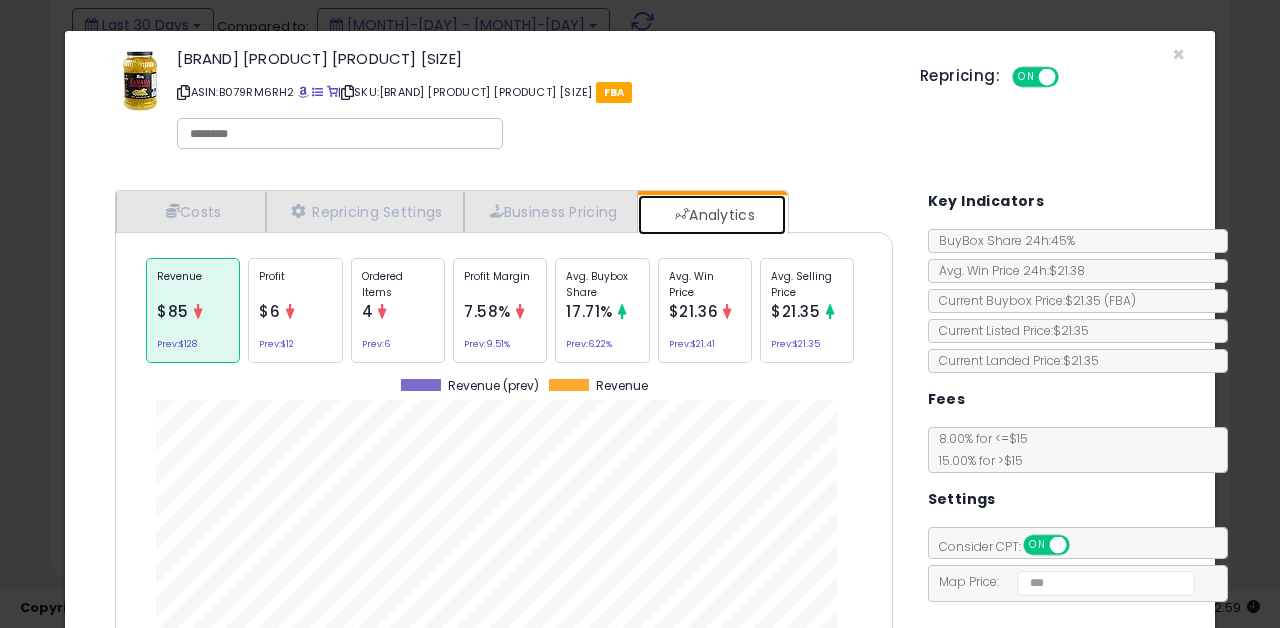 scroll, scrollTop: 999385, scrollLeft: 999182, axis: both 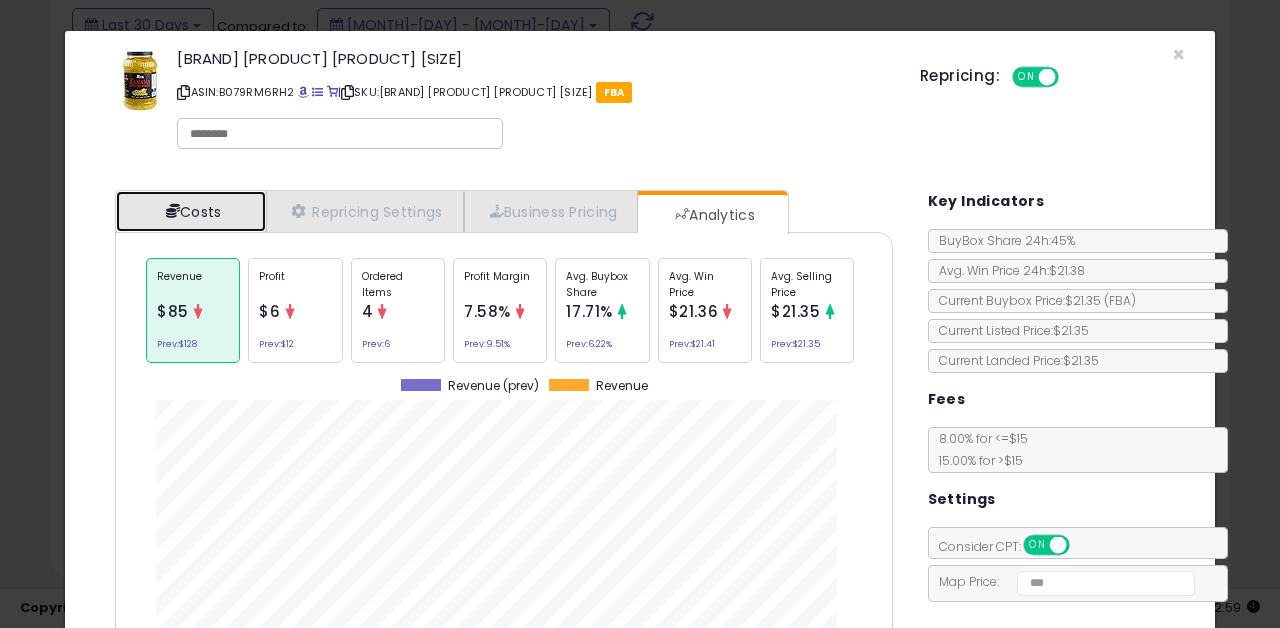 click on "Costs" at bounding box center [191, 211] 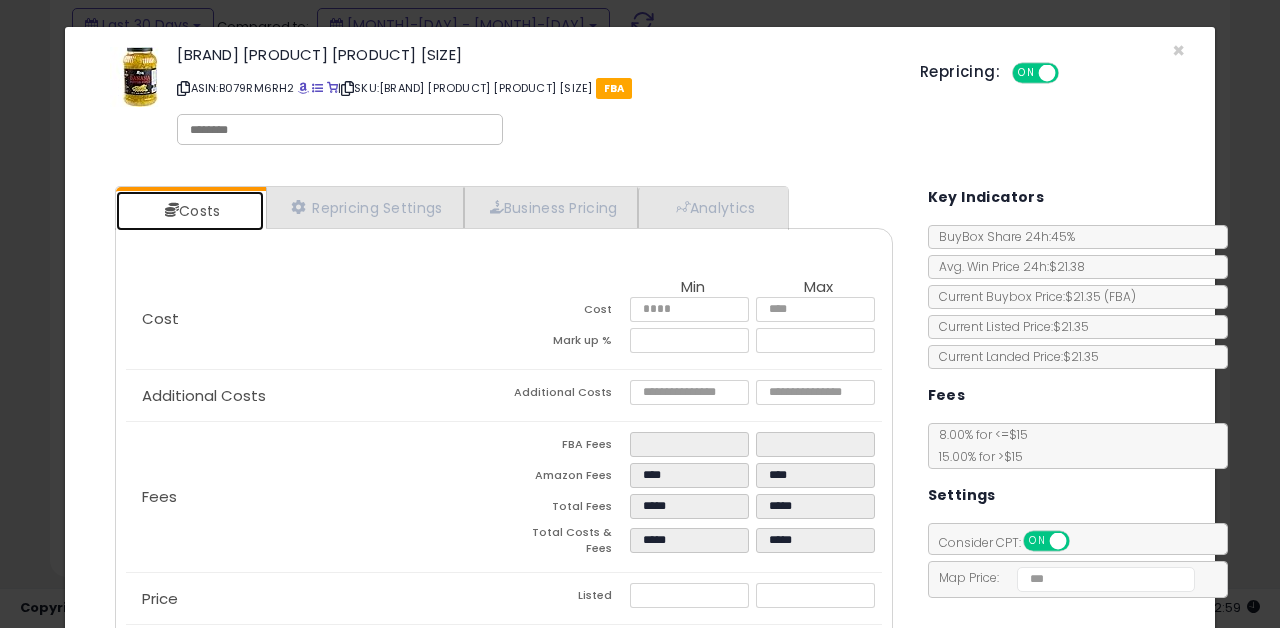 scroll, scrollTop: 5, scrollLeft: 0, axis: vertical 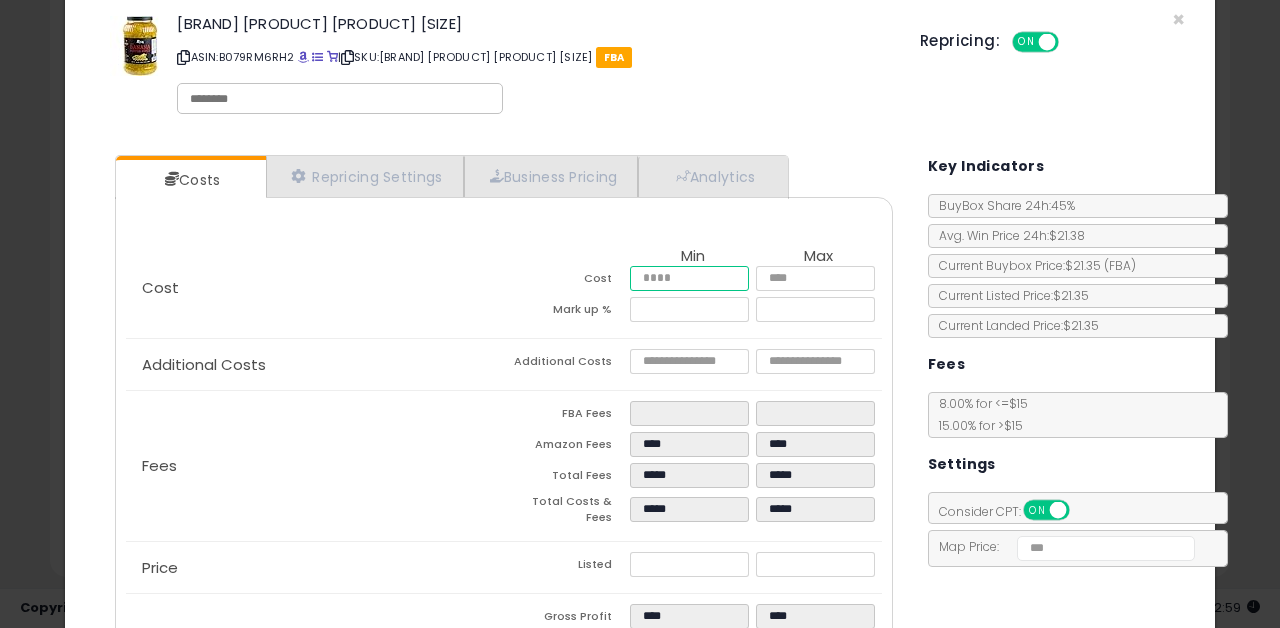 click on "***" at bounding box center (690, 278) 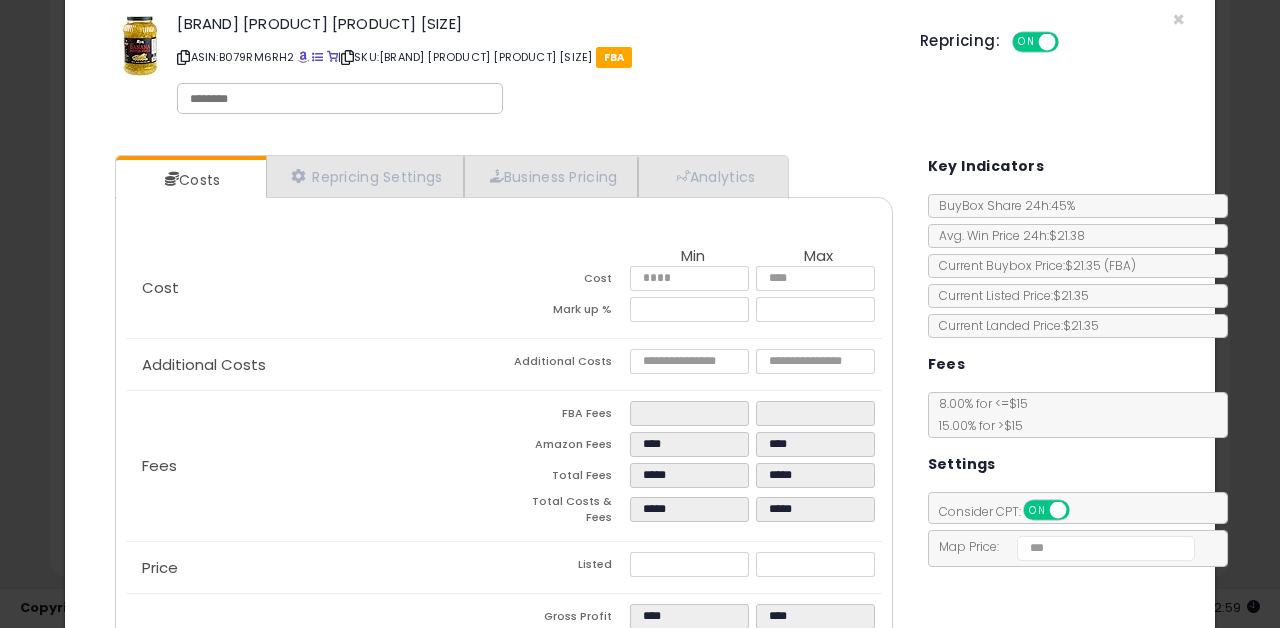 click on "[BRAND] [PRODUCT] [PRODUCT] [SIZE]" 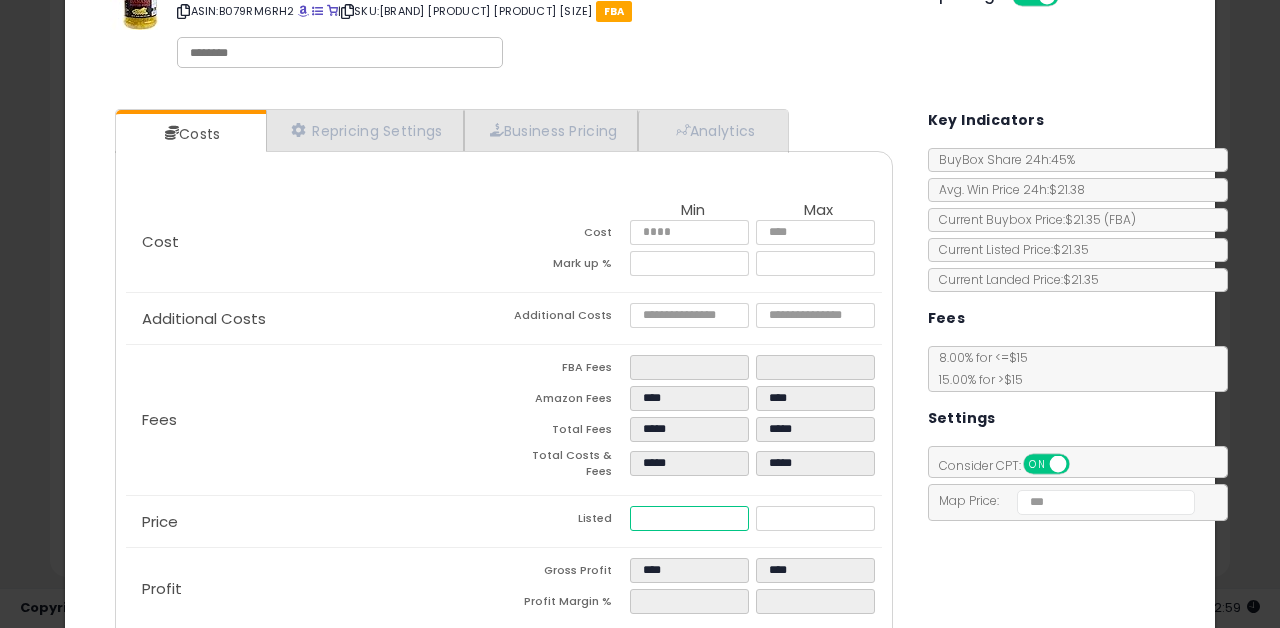 click on "*****" at bounding box center [690, 518] 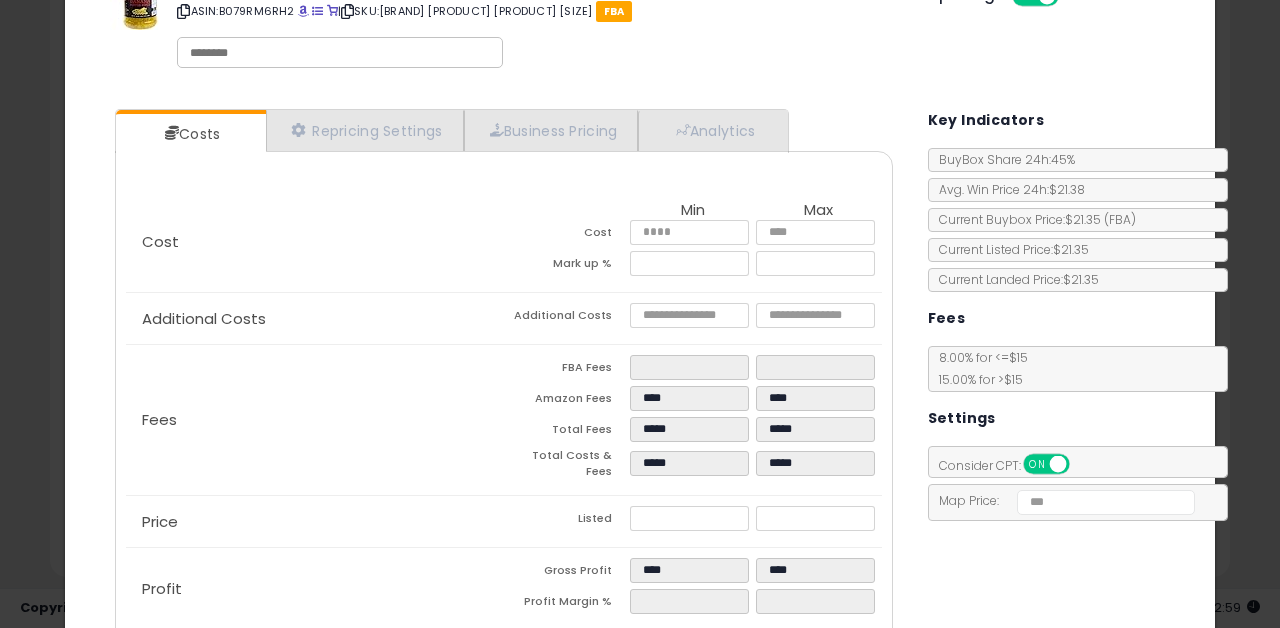 click on "Costs
Repricing Settings
Business Pricing
Analytics
Cost" at bounding box center (640, 382) 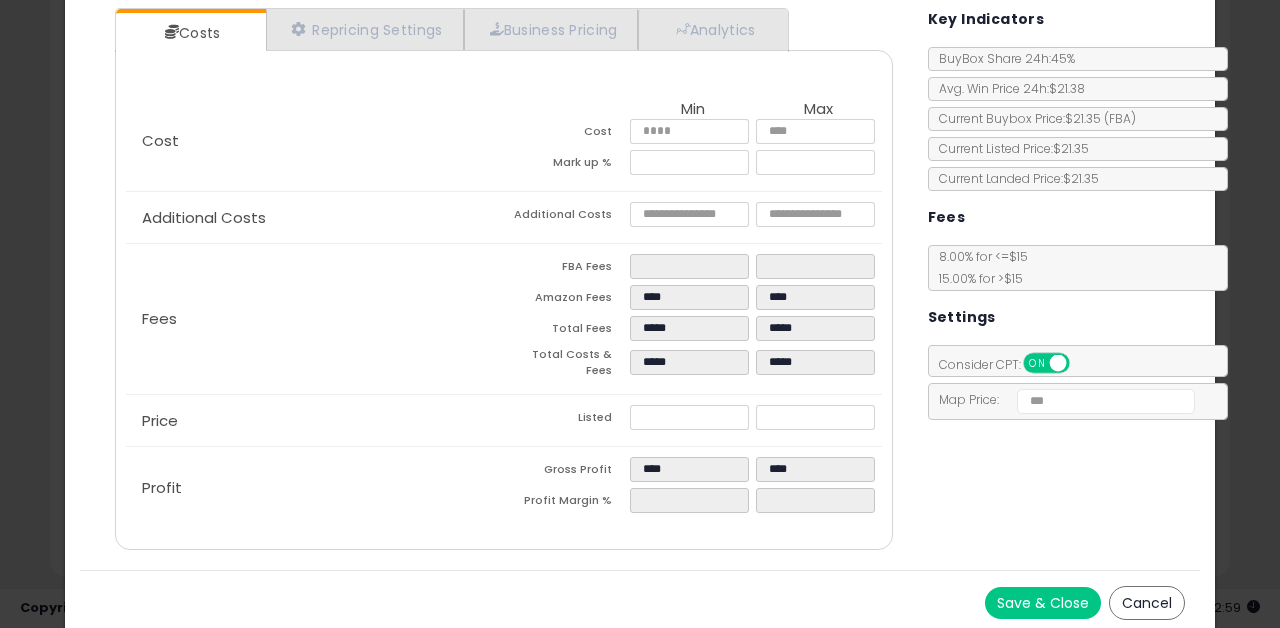 click on "Save & Close" at bounding box center [1043, 603] 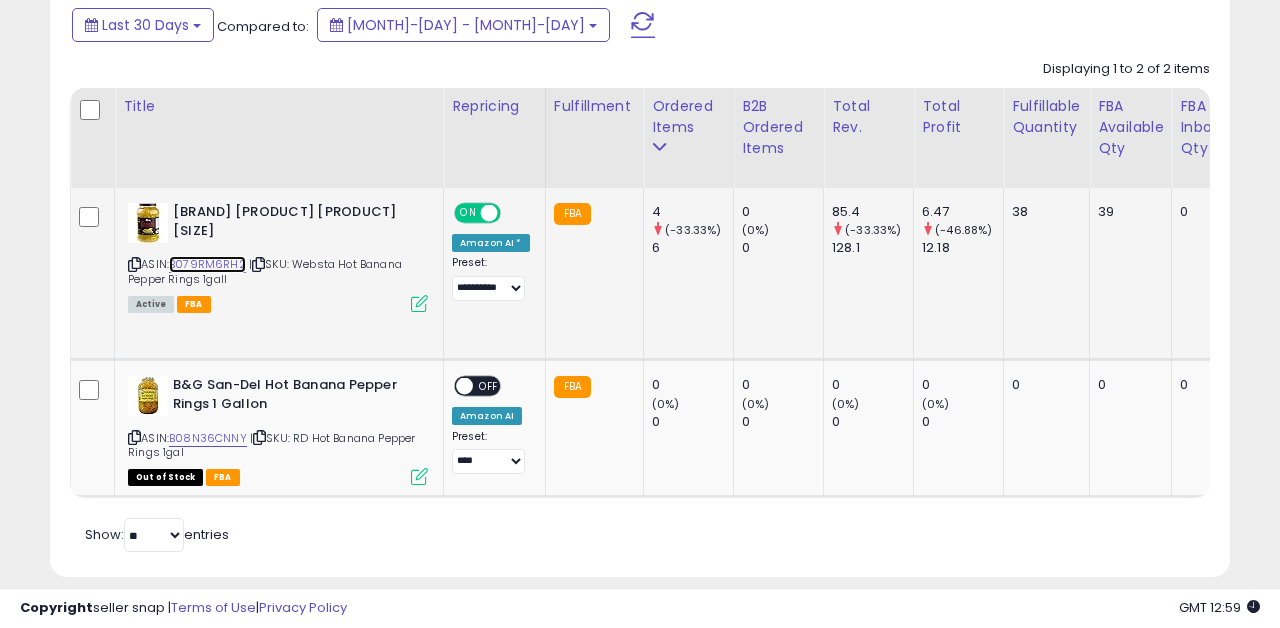click on "B079RM6RH2" at bounding box center (207, 264) 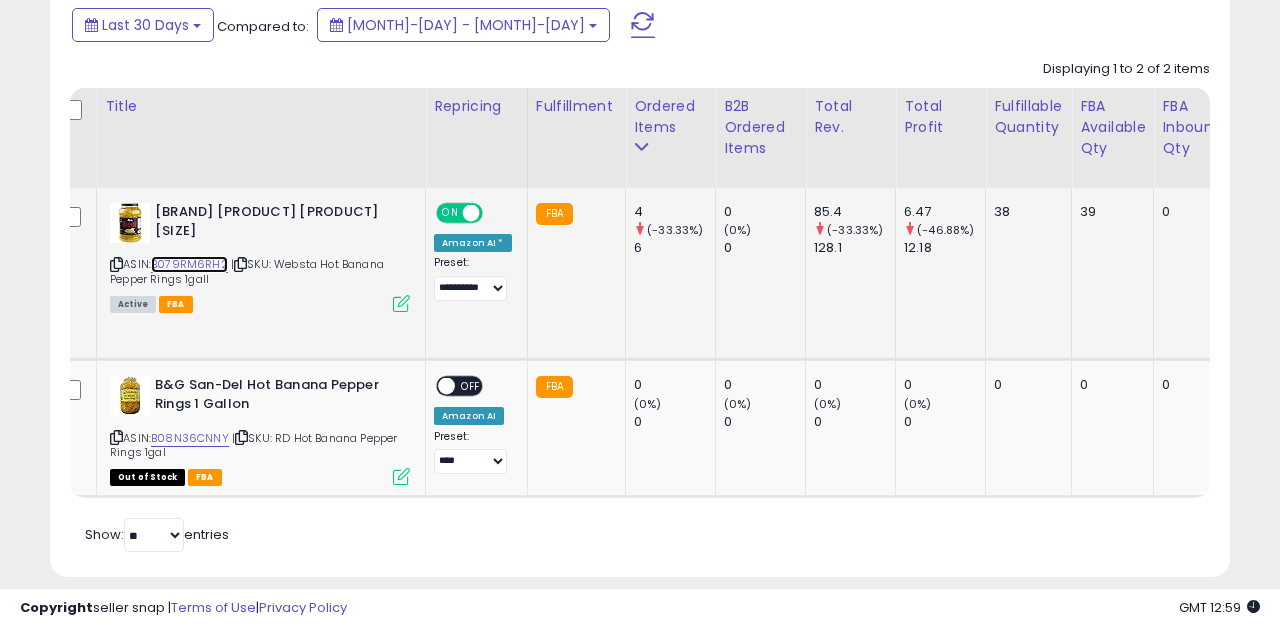 scroll, scrollTop: 0, scrollLeft: 23, axis: horizontal 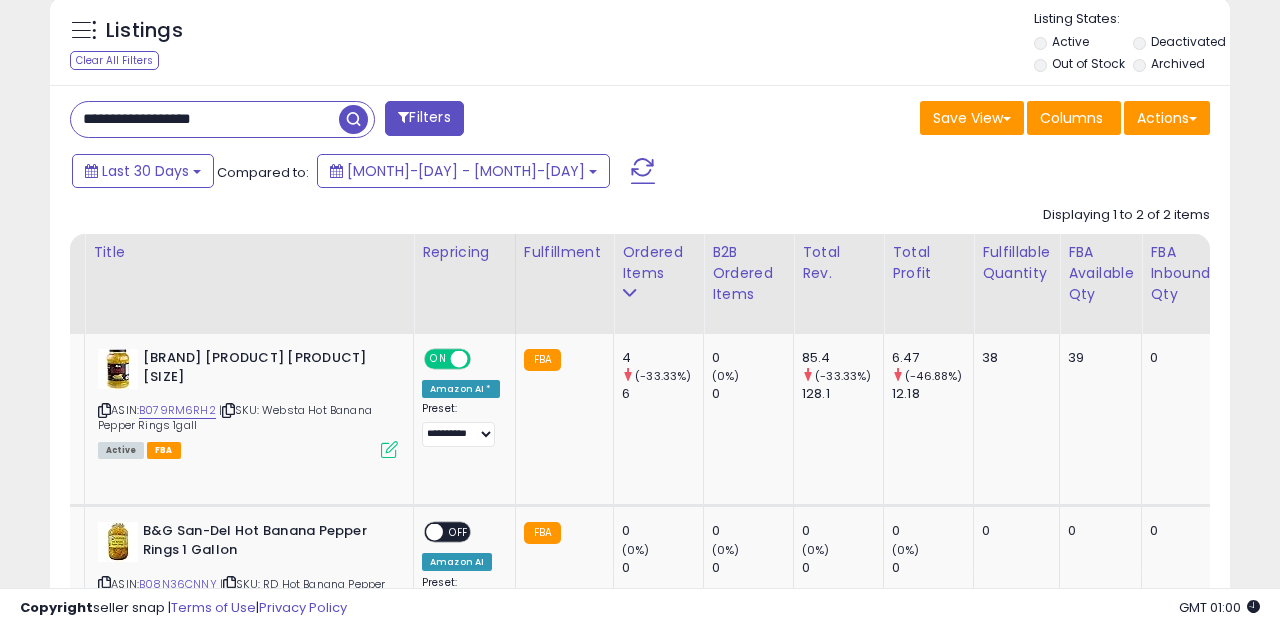 click on "**********" at bounding box center [205, 119] 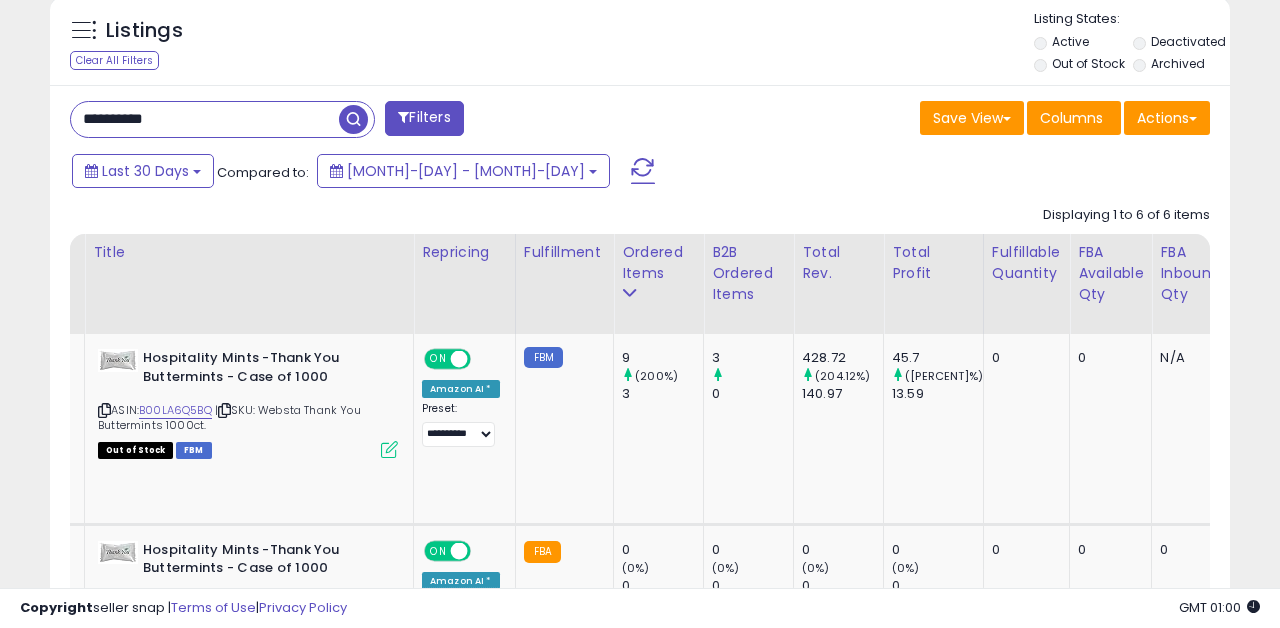 scroll, scrollTop: 826, scrollLeft: 0, axis: vertical 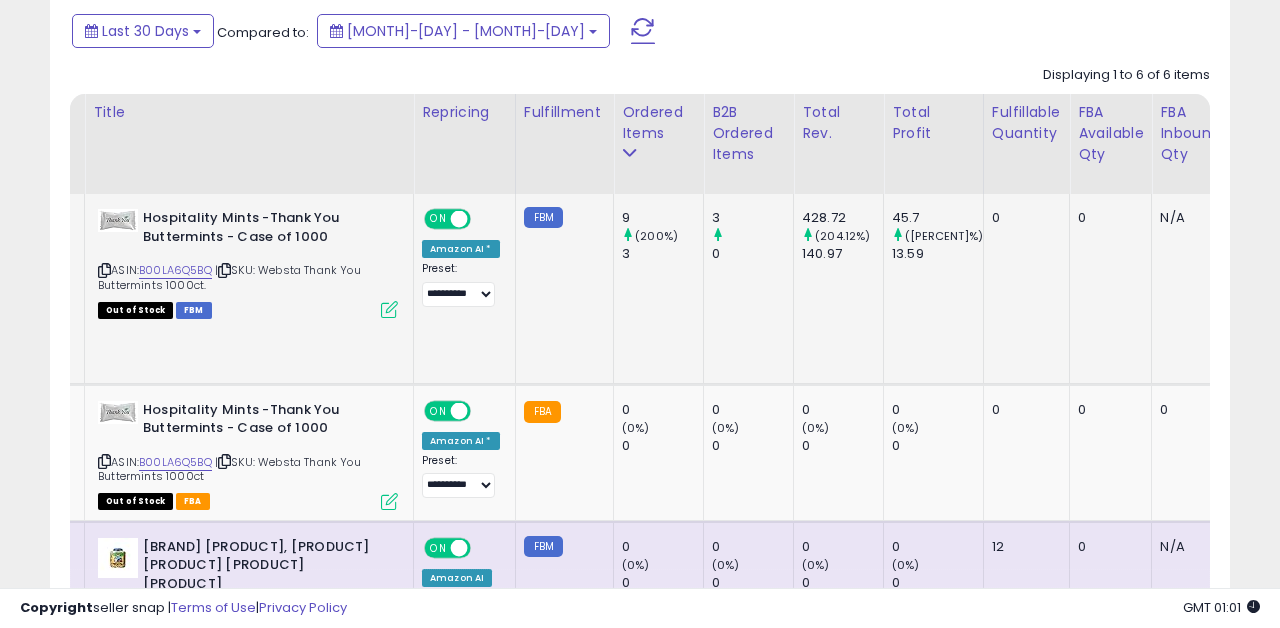 click at bounding box center (389, 309) 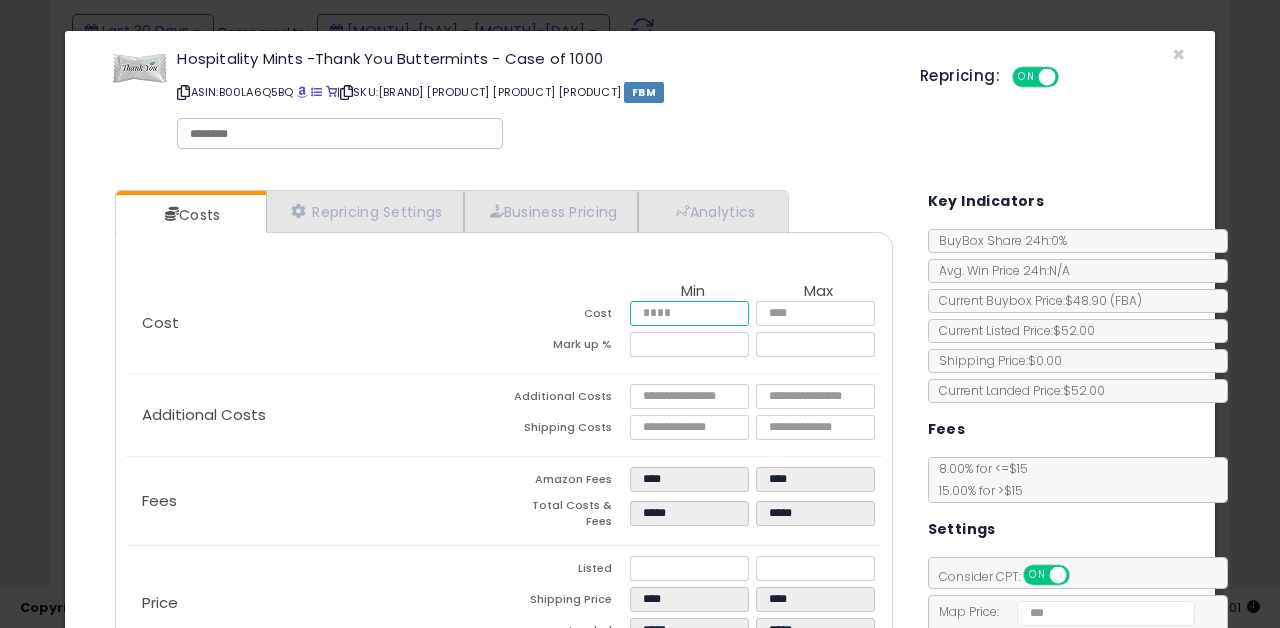 click on "*****" at bounding box center [690, 313] 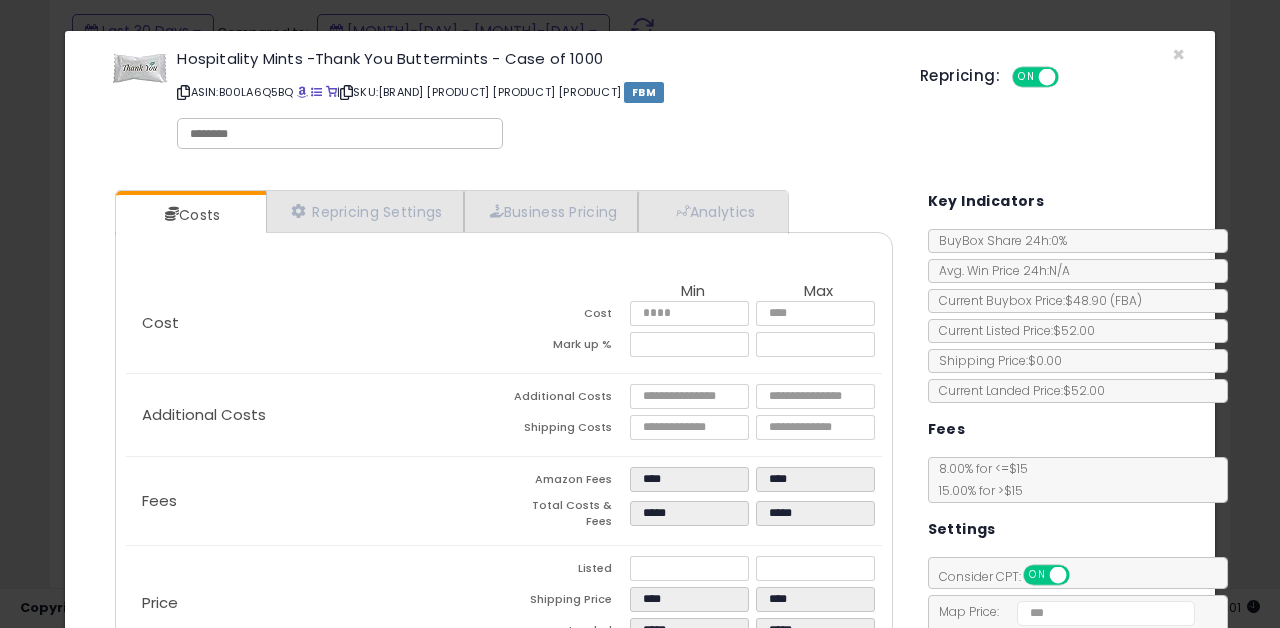 click on "Costs
Repricing Settings
Business Pricing
Analytics
Cost" at bounding box center [504, 479] 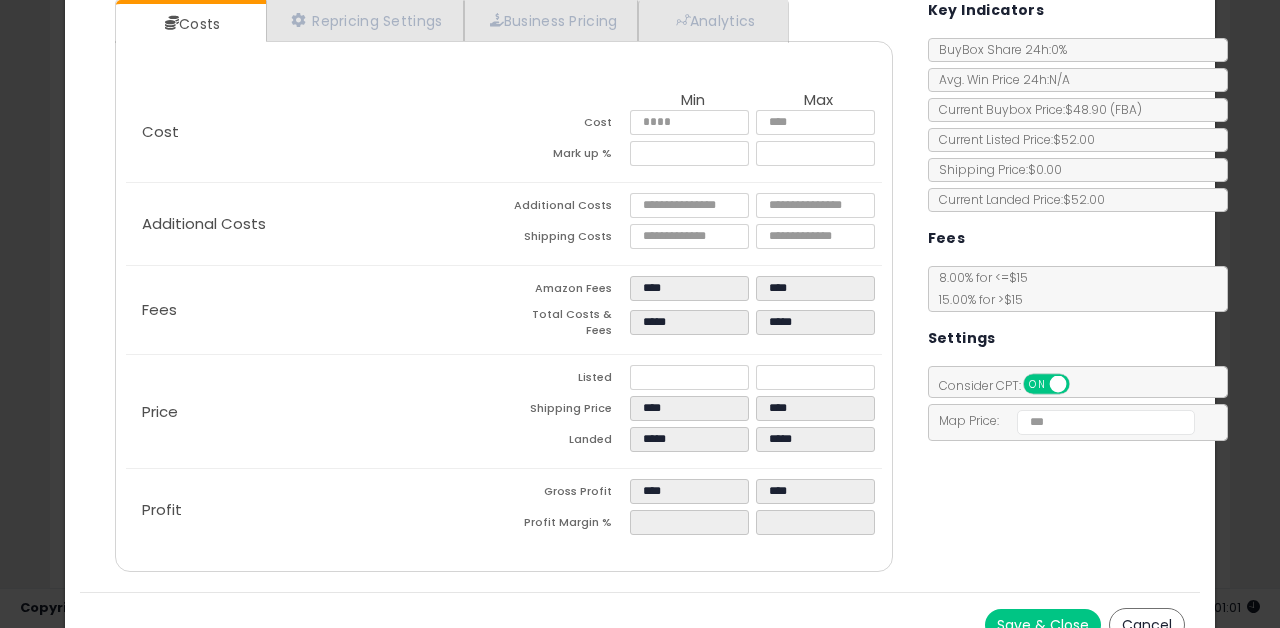 scroll, scrollTop: 213, scrollLeft: 0, axis: vertical 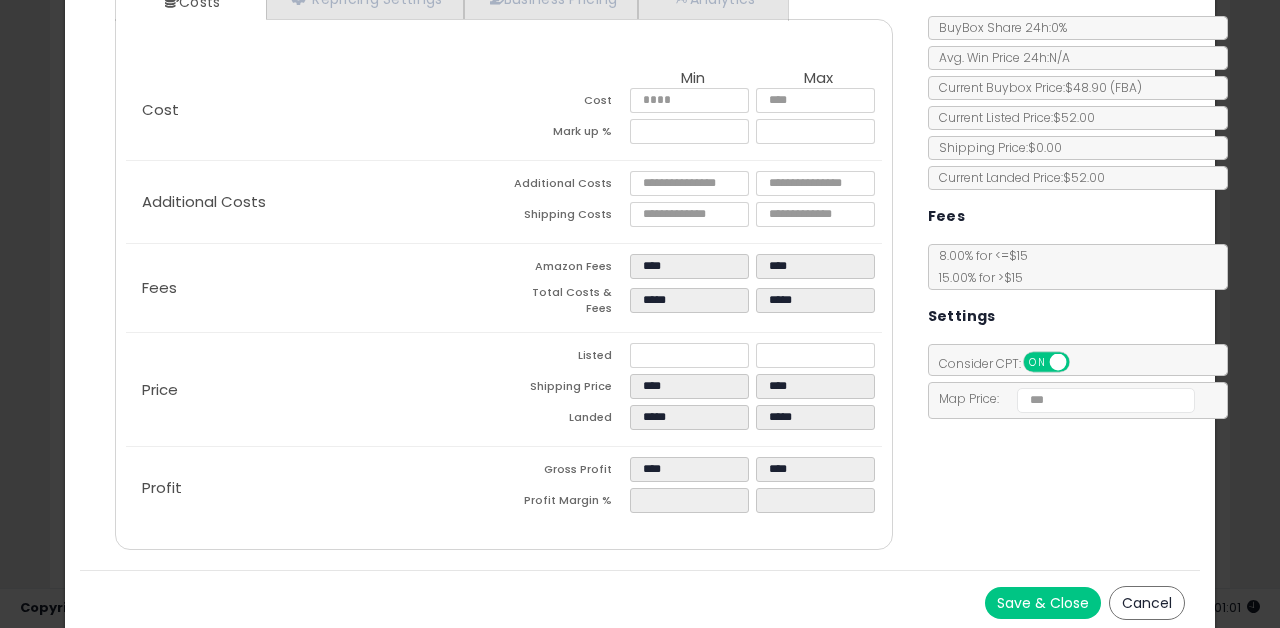 click on "Save & Close" at bounding box center [1043, 603] 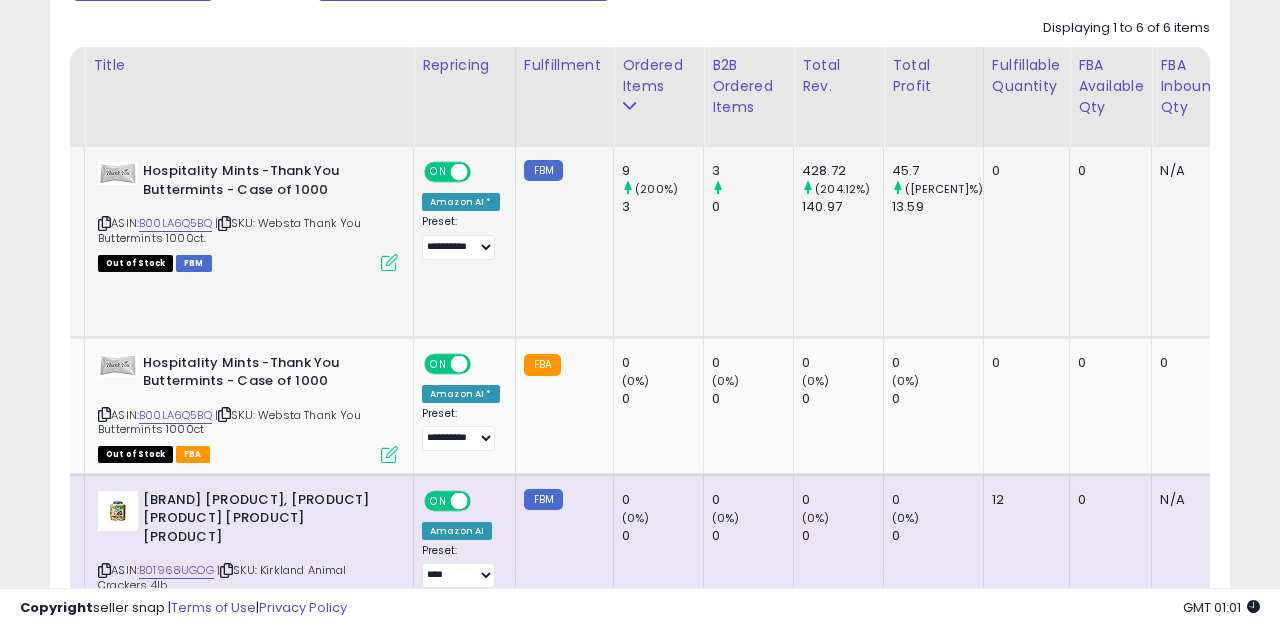 scroll, scrollTop: 943, scrollLeft: 0, axis: vertical 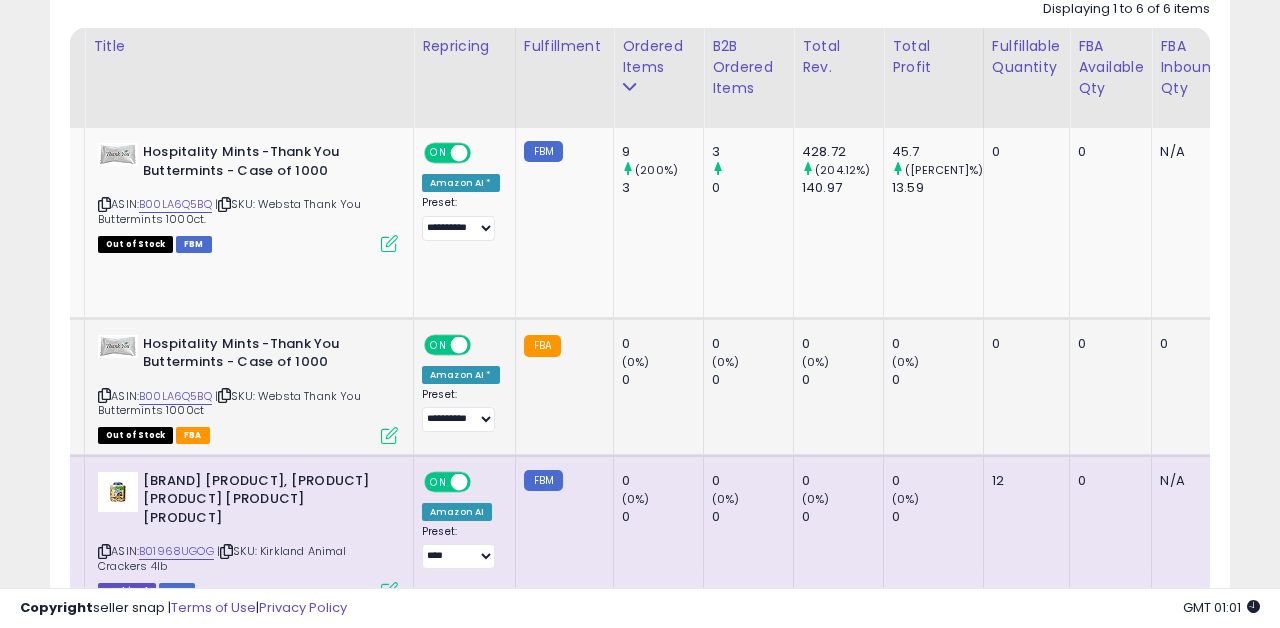 click at bounding box center (389, 435) 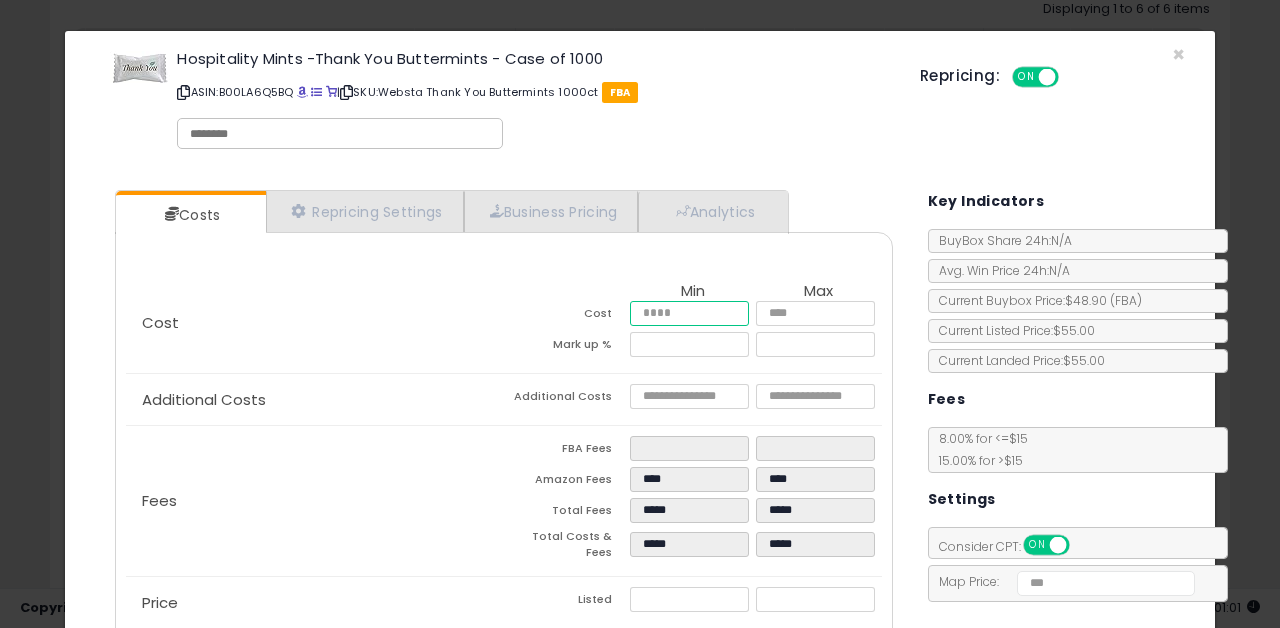 click on "*****" at bounding box center [690, 313] 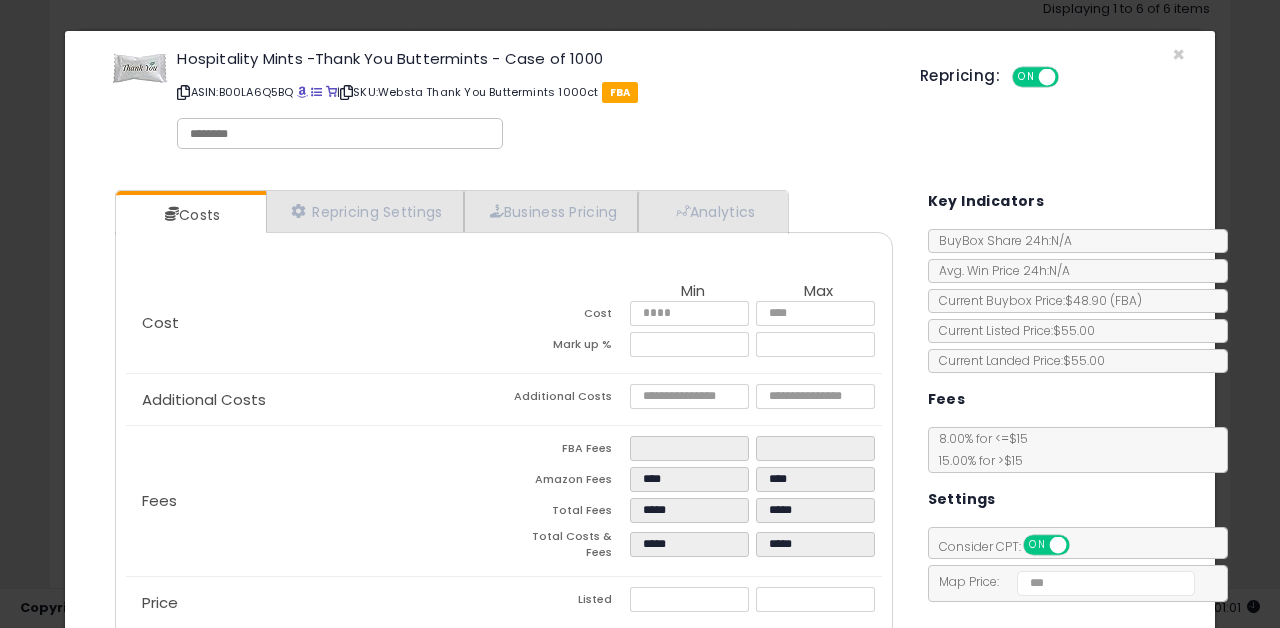 click on "[BRAND] | [PRODUCT] | [SIZE] | [LOCATION] | [PRODUCT] [PRODUCT]" at bounding box center (640, 103) 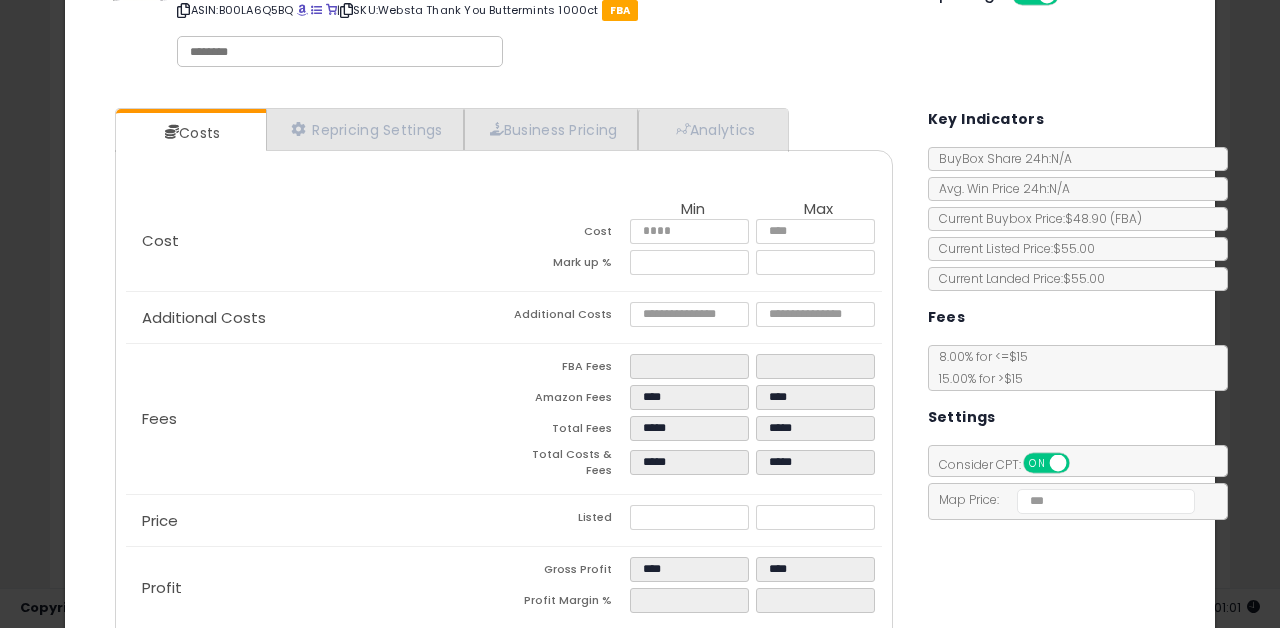 scroll, scrollTop: 120, scrollLeft: 0, axis: vertical 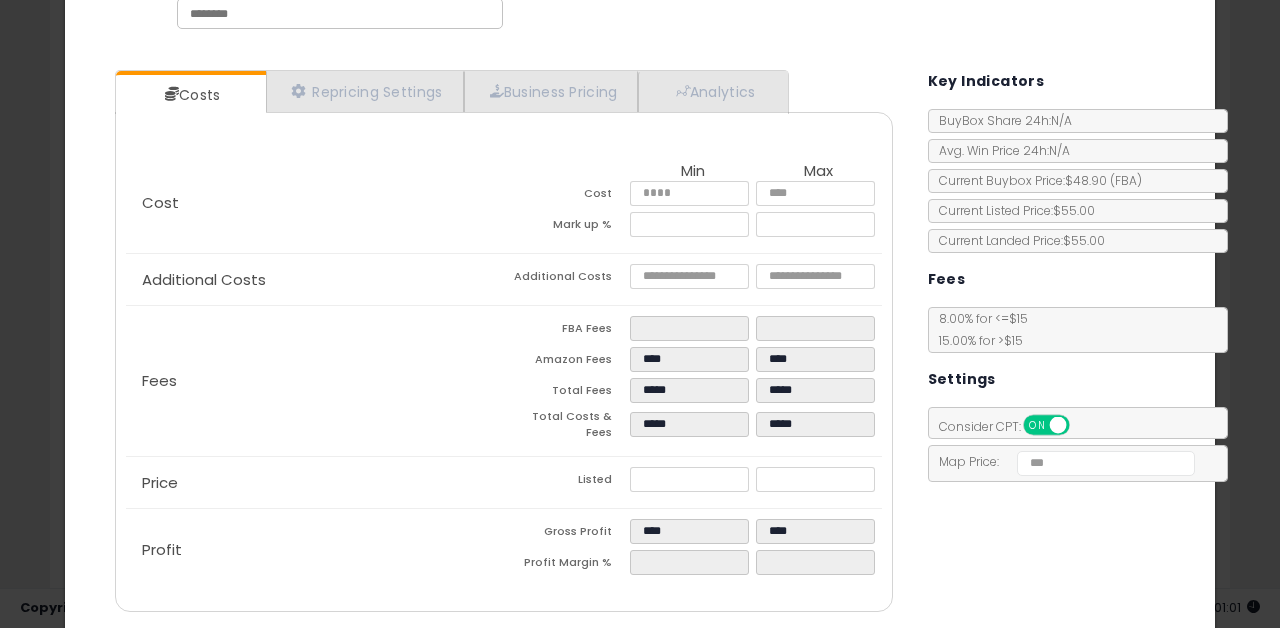 click on "Costs
Repricing Settings
Business Pricing
Analytics
Cost" at bounding box center (504, 343) 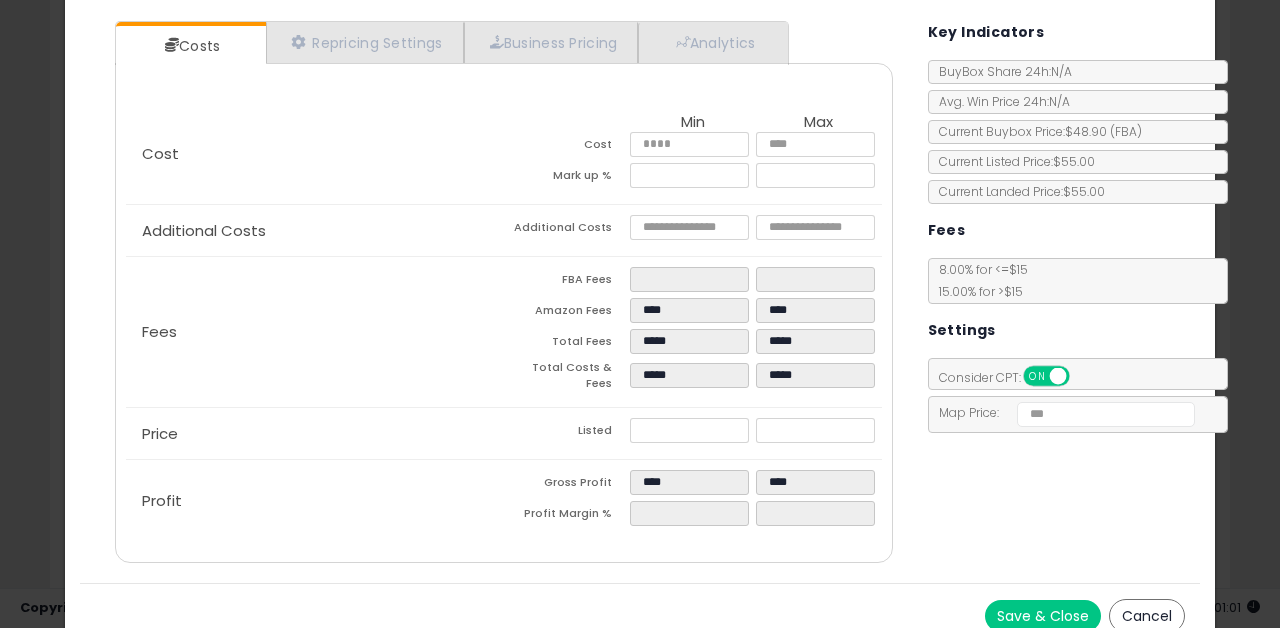 scroll, scrollTop: 182, scrollLeft: 0, axis: vertical 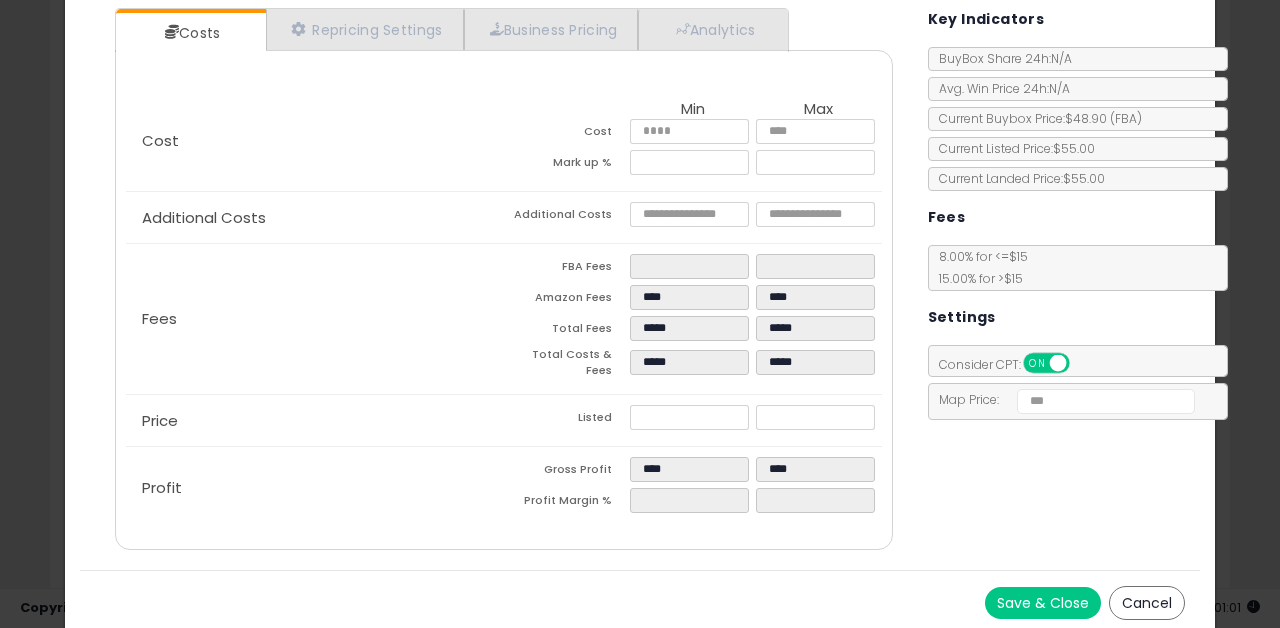 click on "Save & Close" at bounding box center [1043, 603] 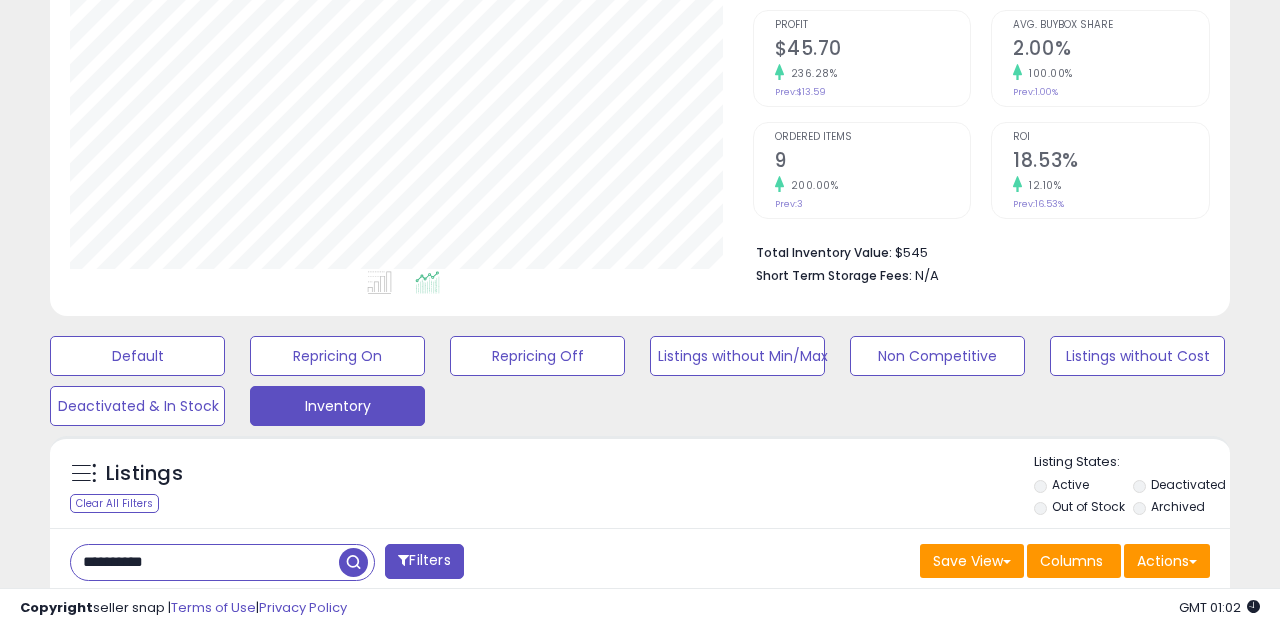 scroll, scrollTop: 324, scrollLeft: 0, axis: vertical 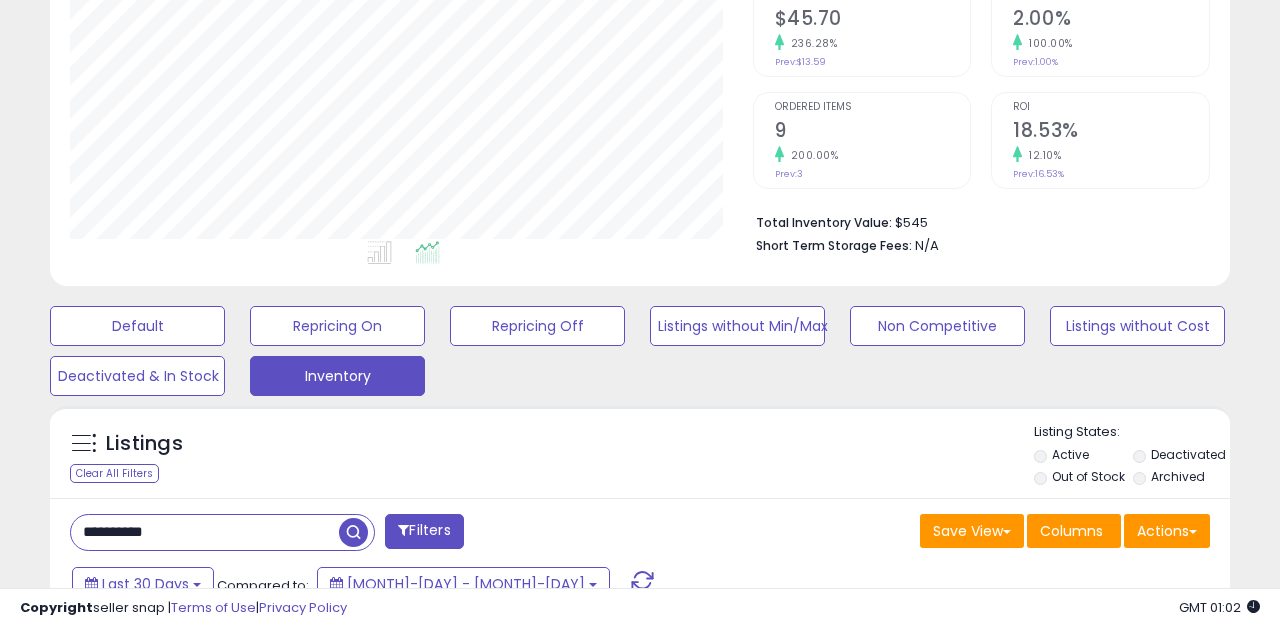 click on "*********" at bounding box center (205, 532) 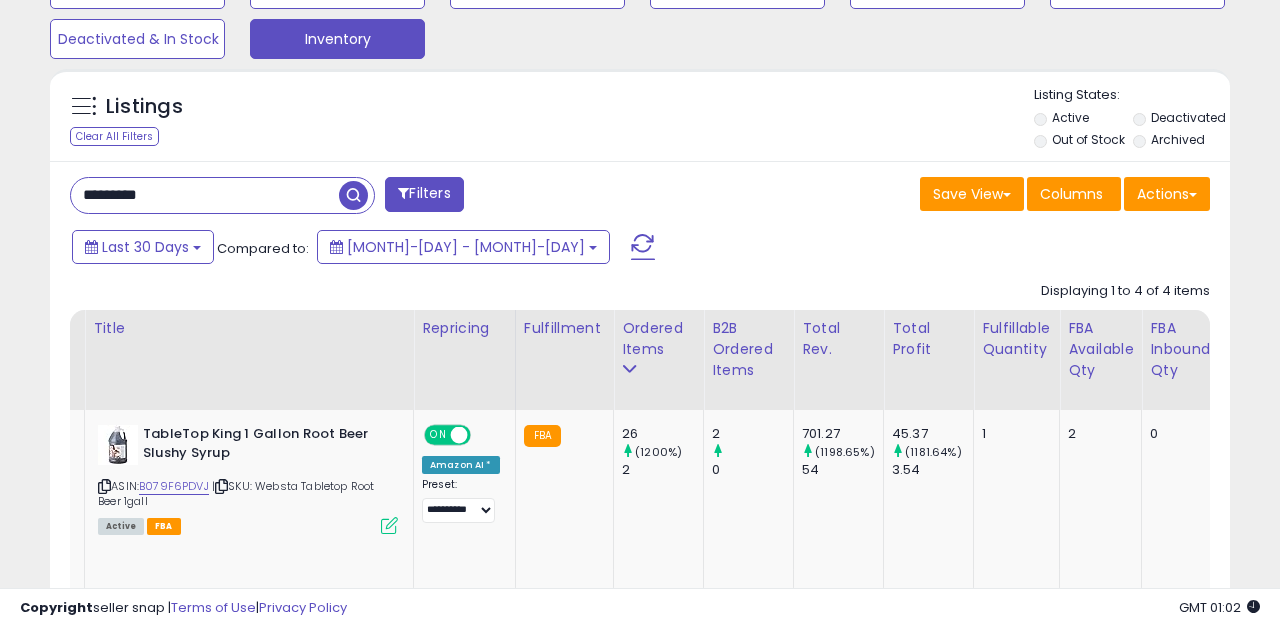 scroll, scrollTop: 806, scrollLeft: 0, axis: vertical 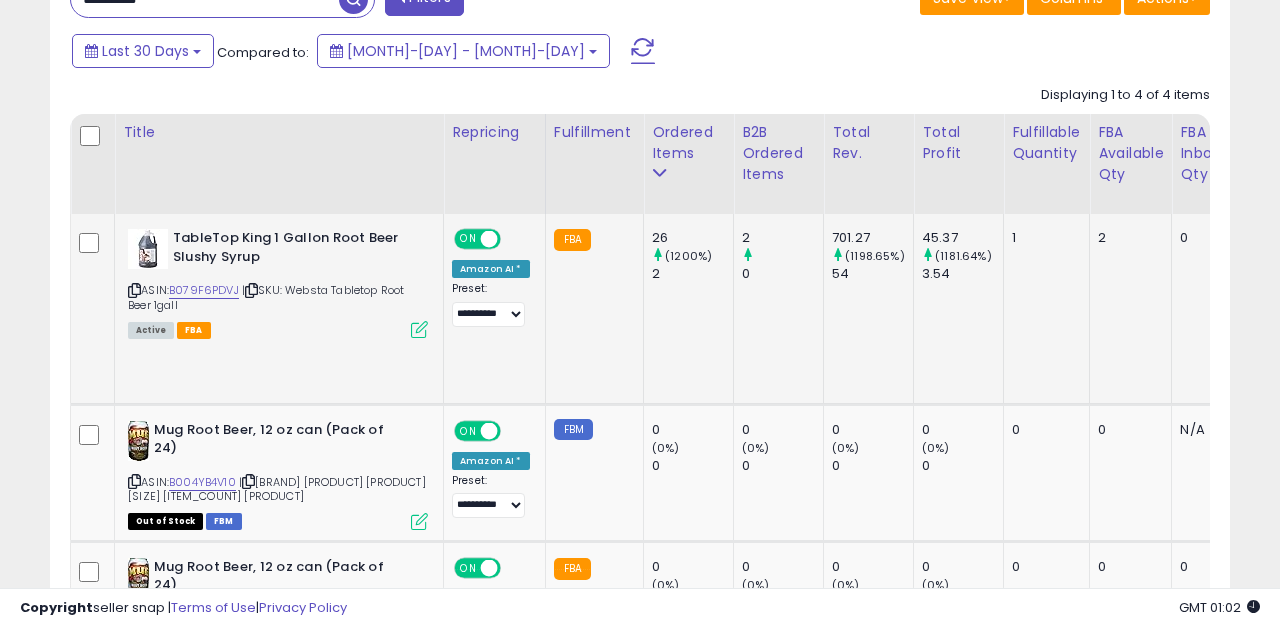 click at bounding box center (419, 329) 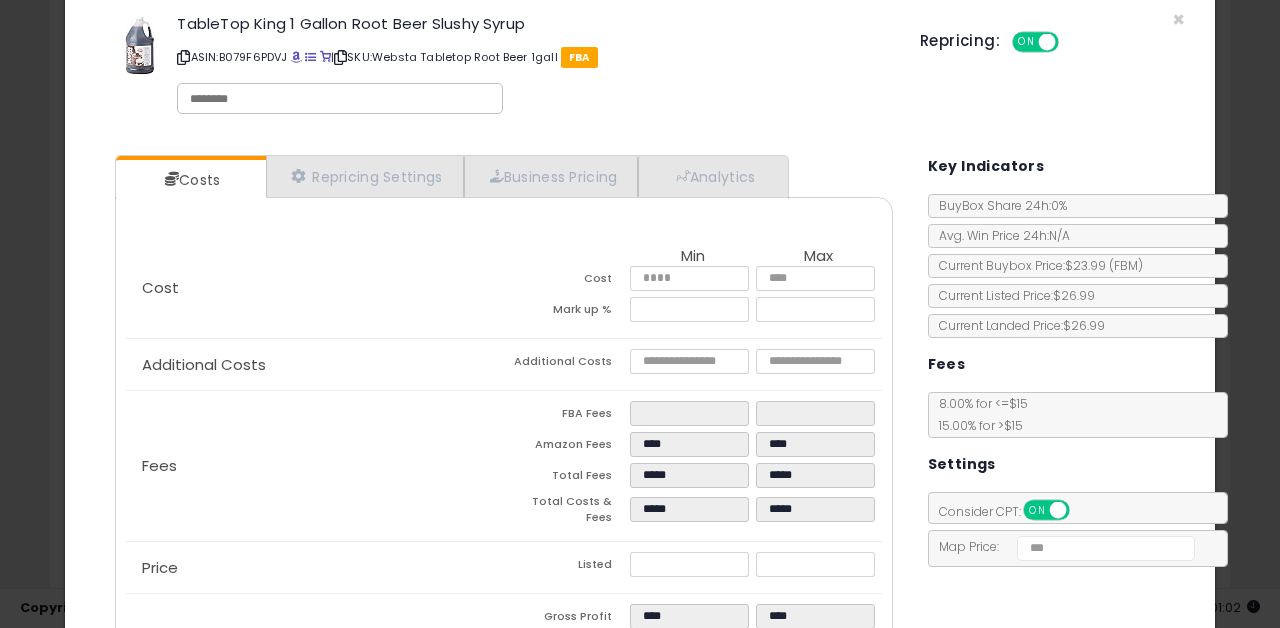 scroll, scrollTop: 0, scrollLeft: 0, axis: both 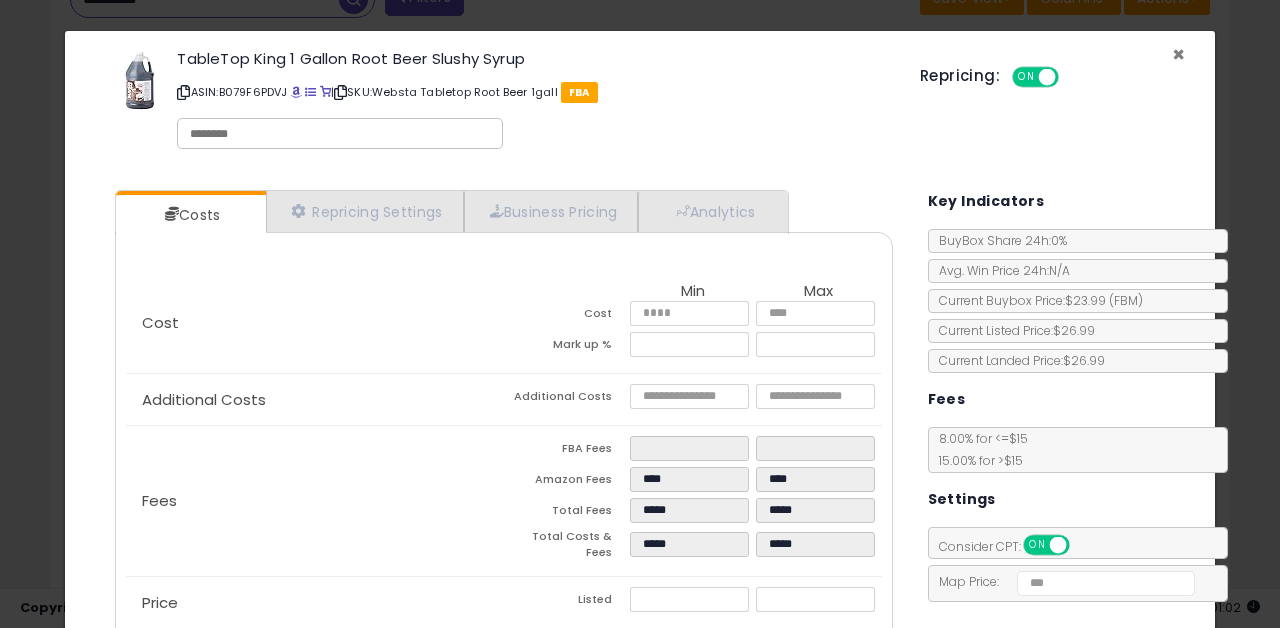 click on "×" at bounding box center [1178, 54] 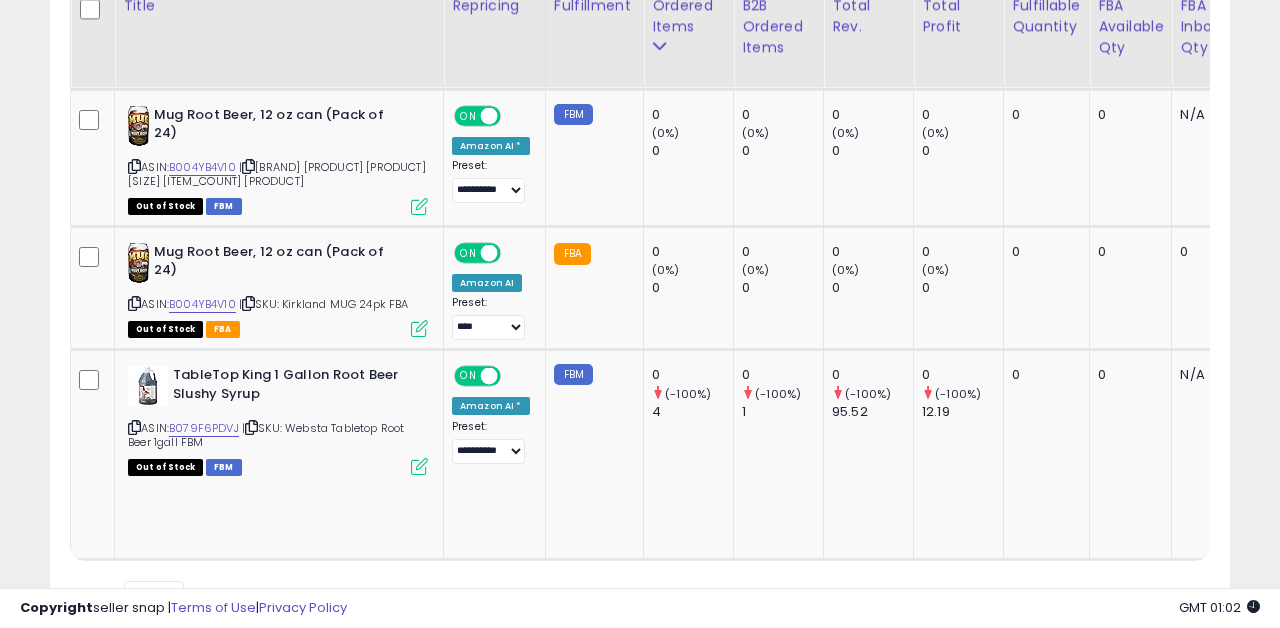 scroll, scrollTop: 1175, scrollLeft: 0, axis: vertical 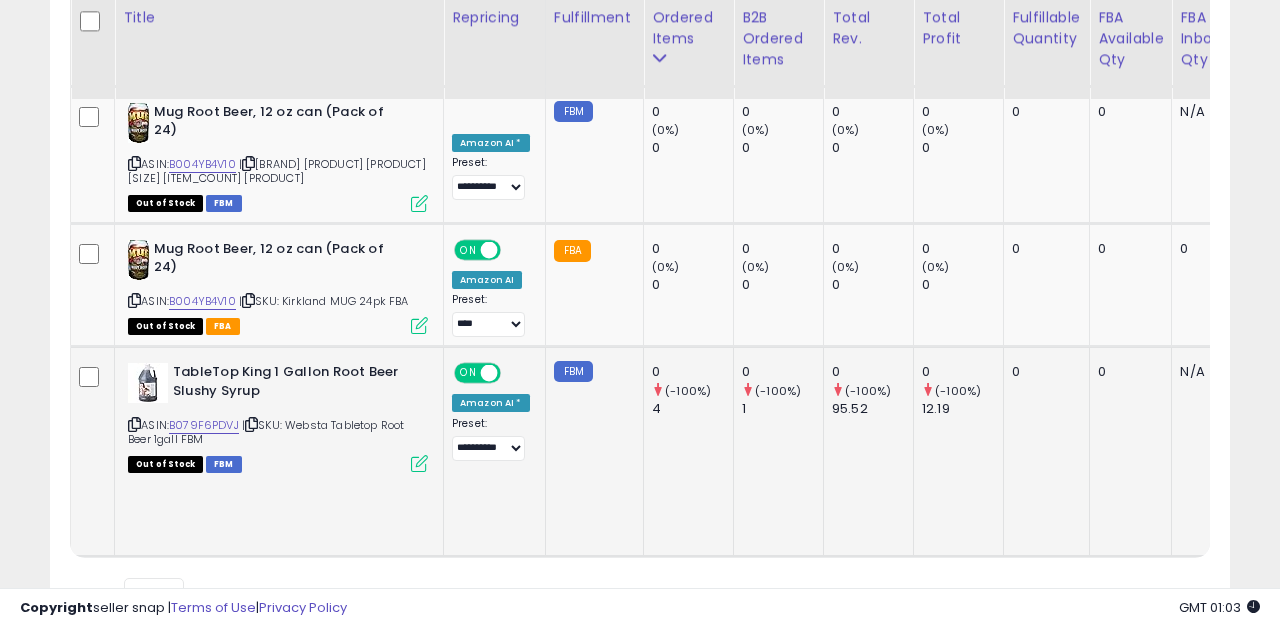 click at bounding box center [419, 463] 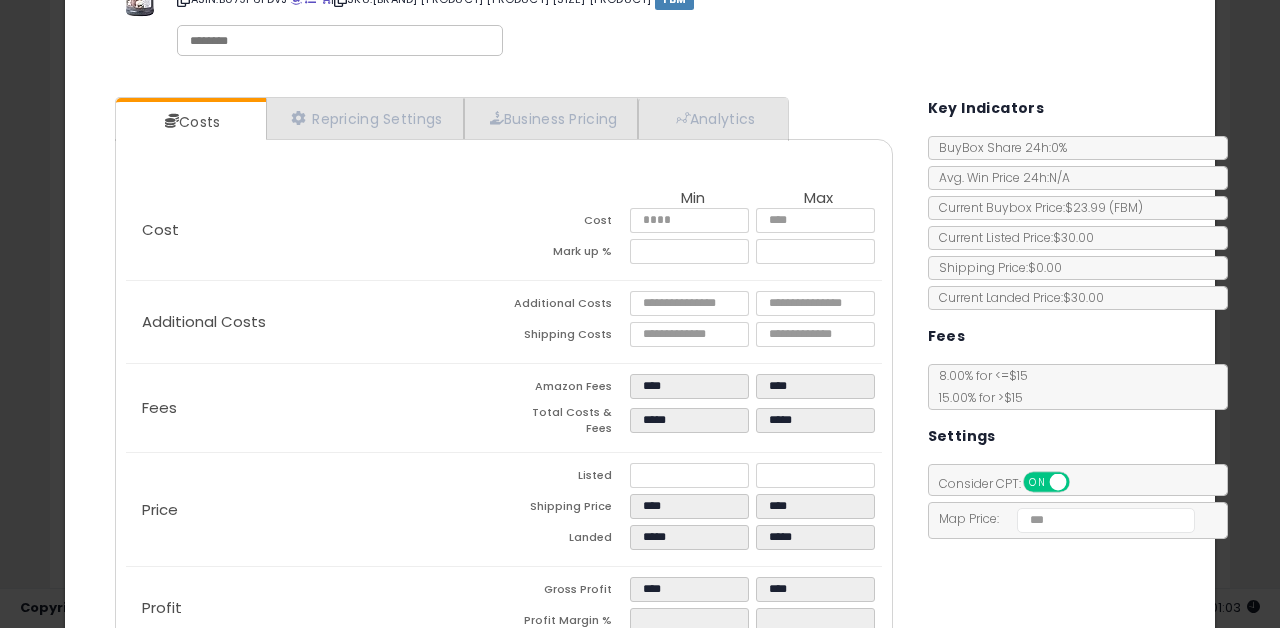 scroll, scrollTop: 0, scrollLeft: 0, axis: both 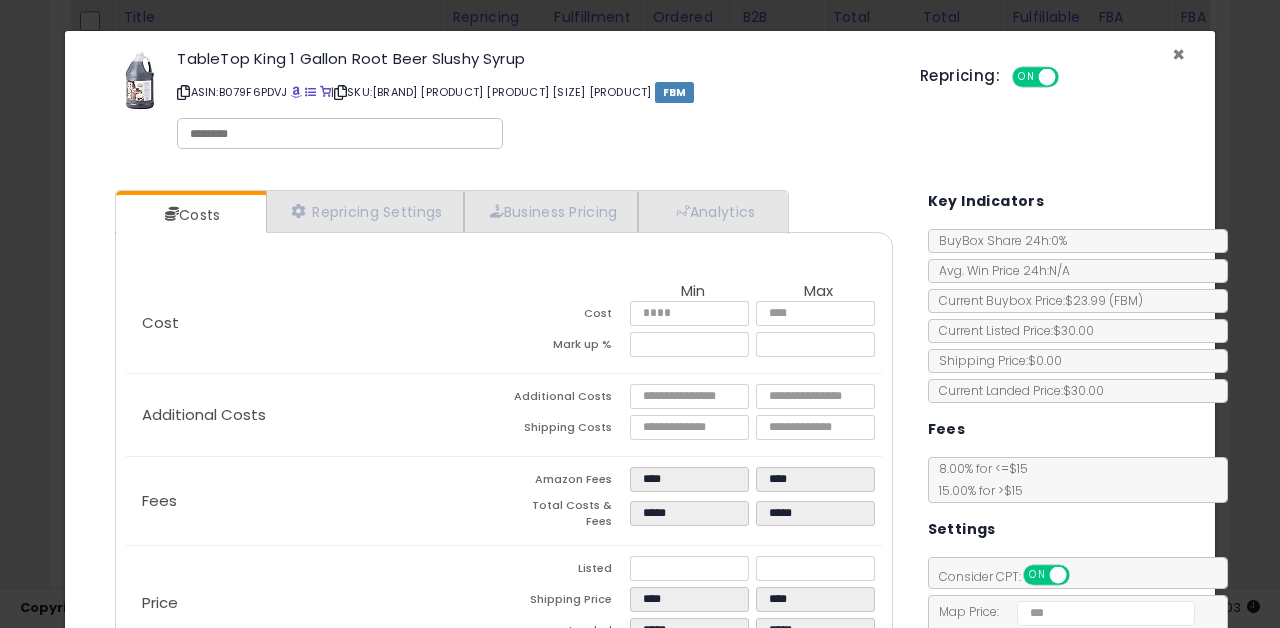 click on "×" at bounding box center (1178, 54) 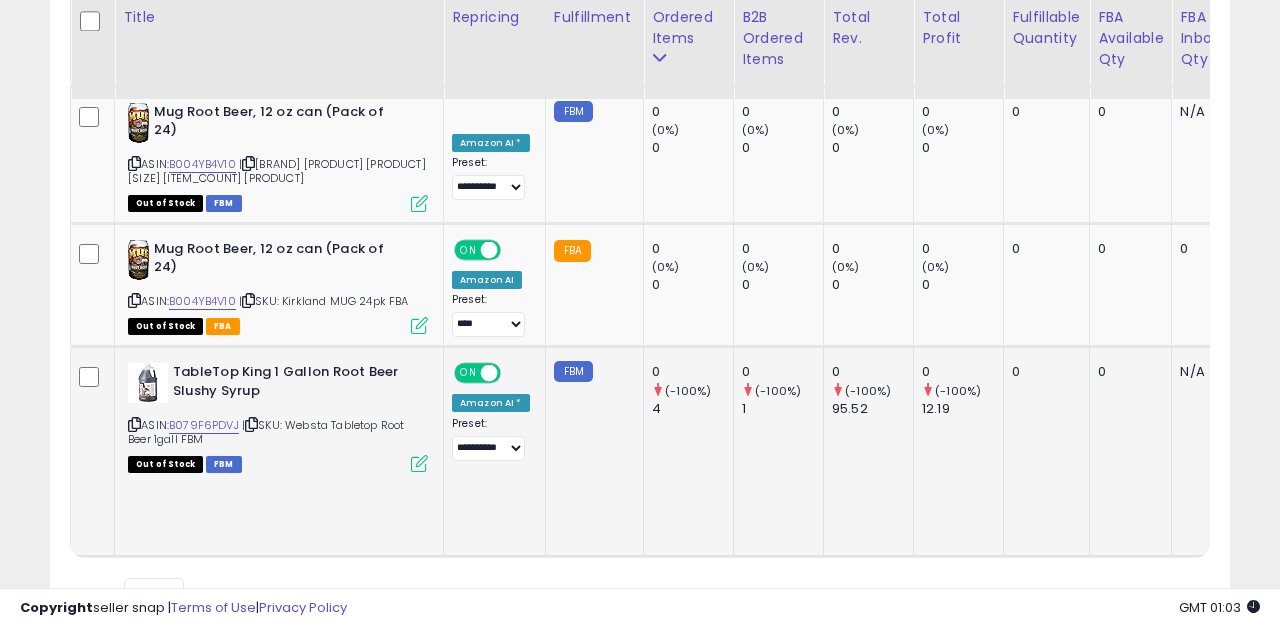 scroll, scrollTop: 0, scrollLeft: 39, axis: horizontal 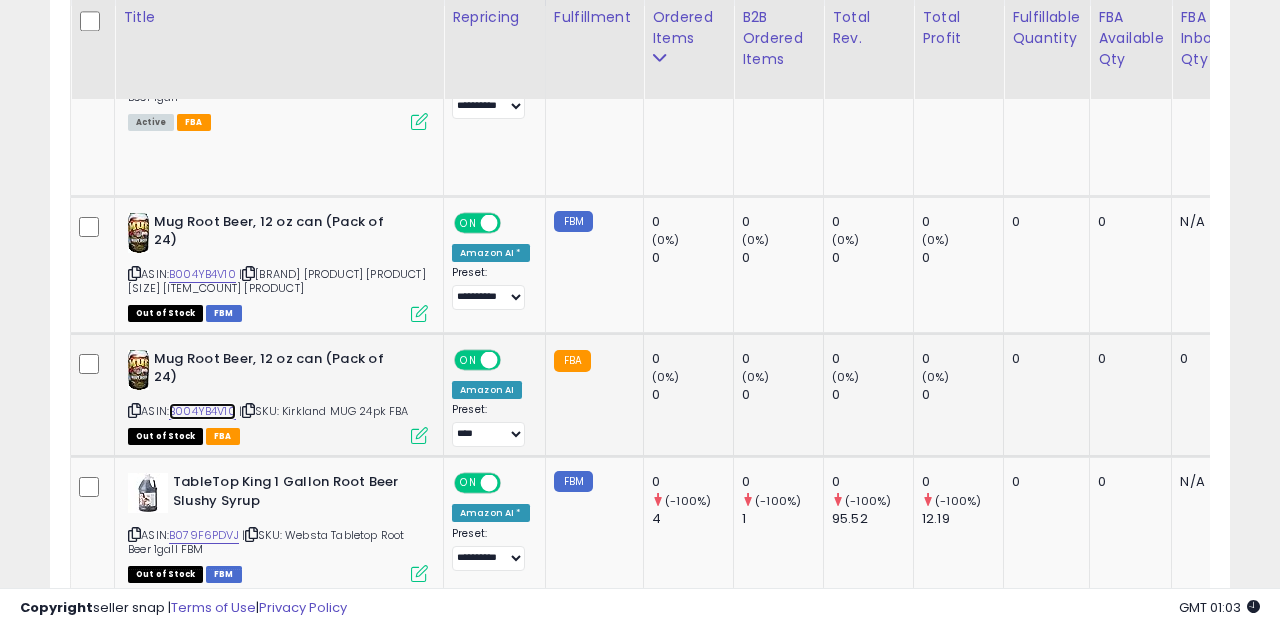 click on "B004YB4V10" at bounding box center [202, 411] 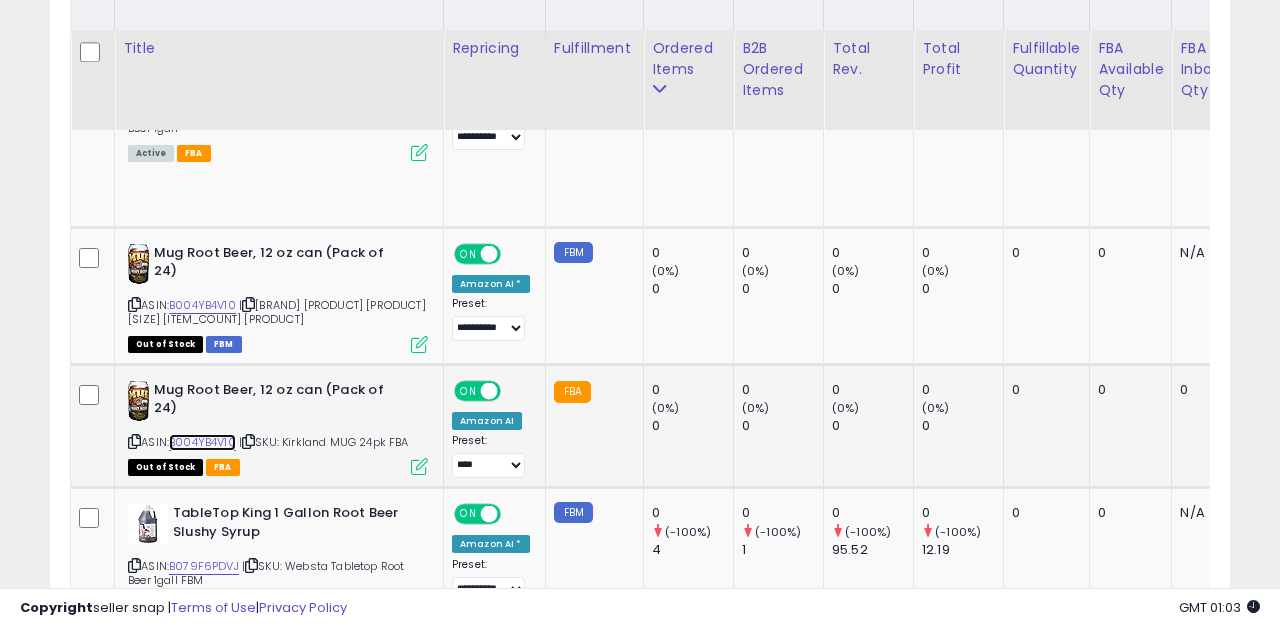 scroll, scrollTop: 1033, scrollLeft: 0, axis: vertical 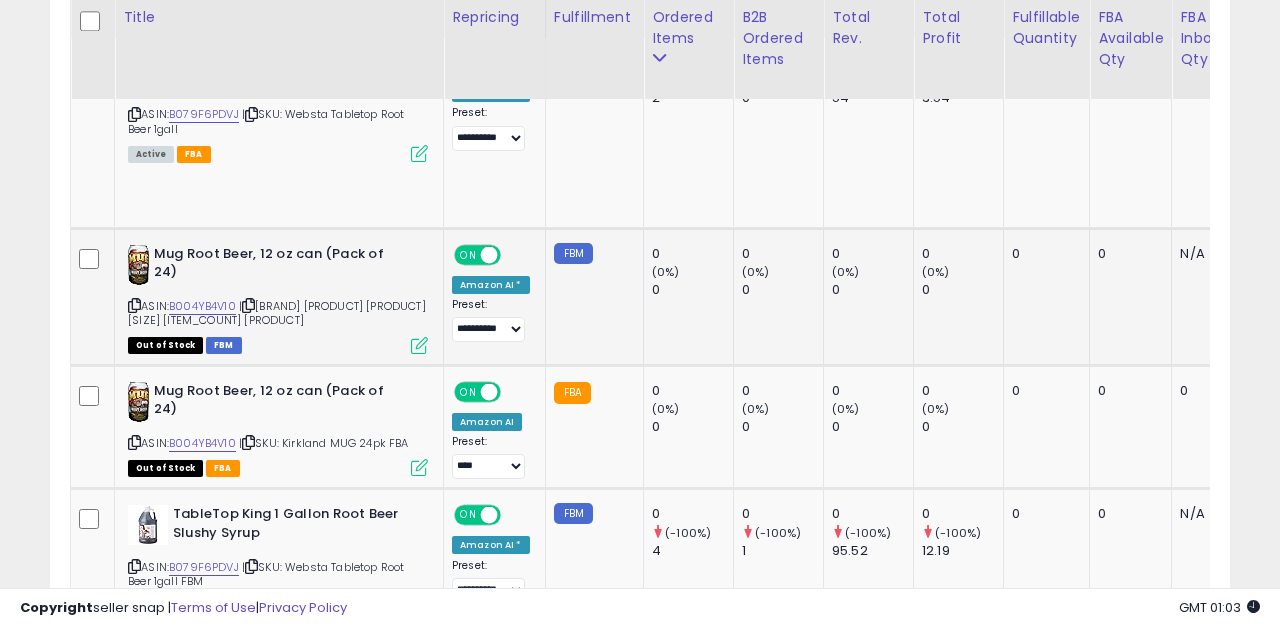 click at bounding box center [419, 345] 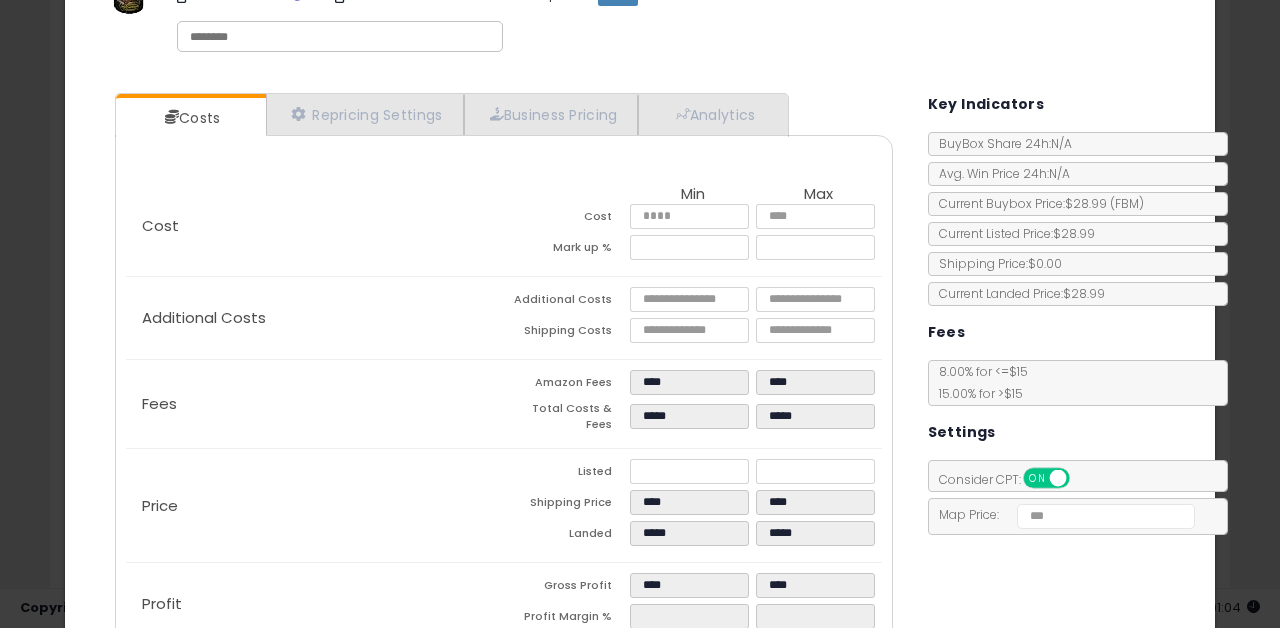 scroll, scrollTop: 0, scrollLeft: 0, axis: both 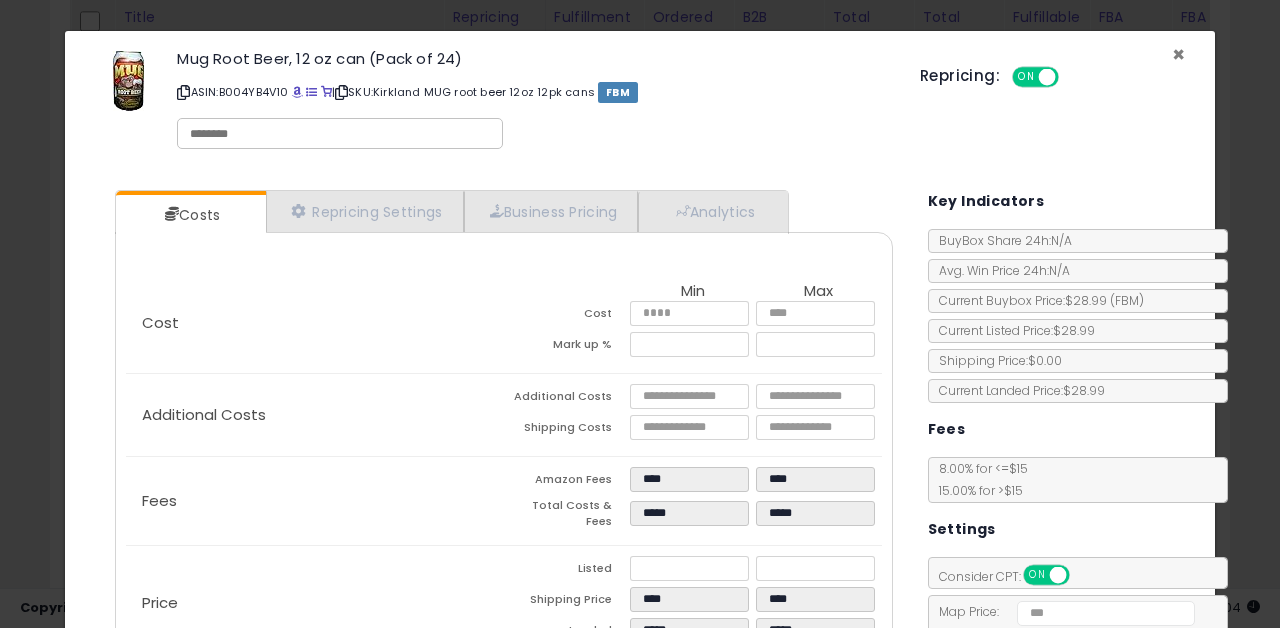 click on "×" at bounding box center [1178, 54] 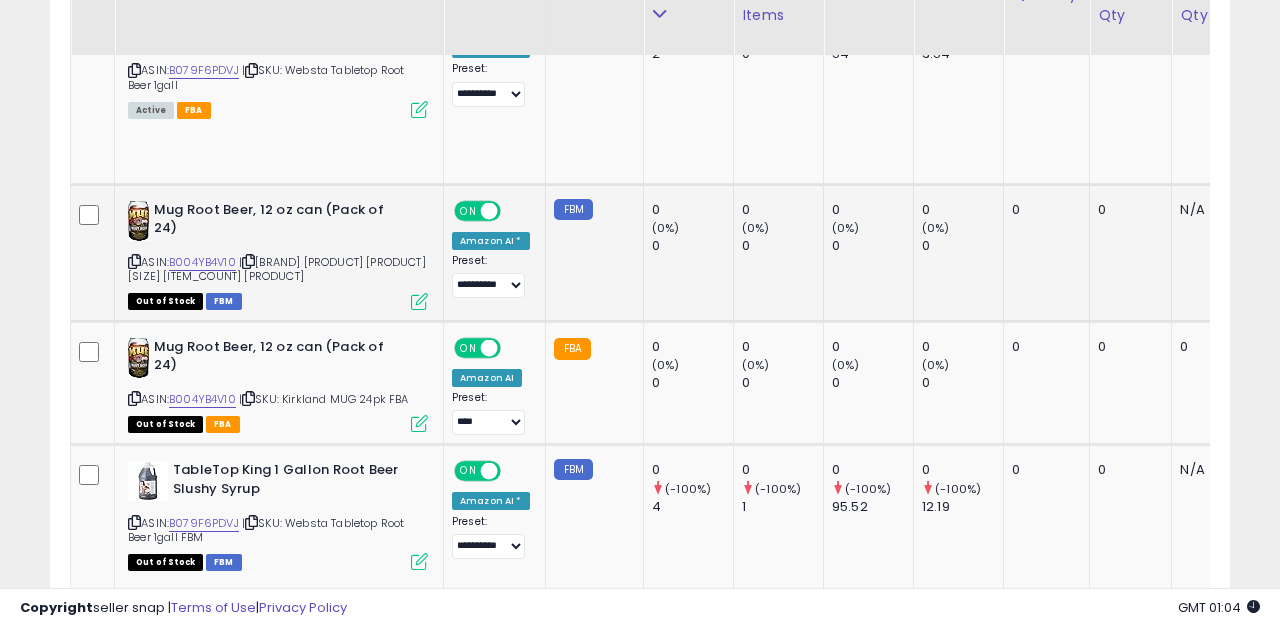 scroll, scrollTop: 1101, scrollLeft: 0, axis: vertical 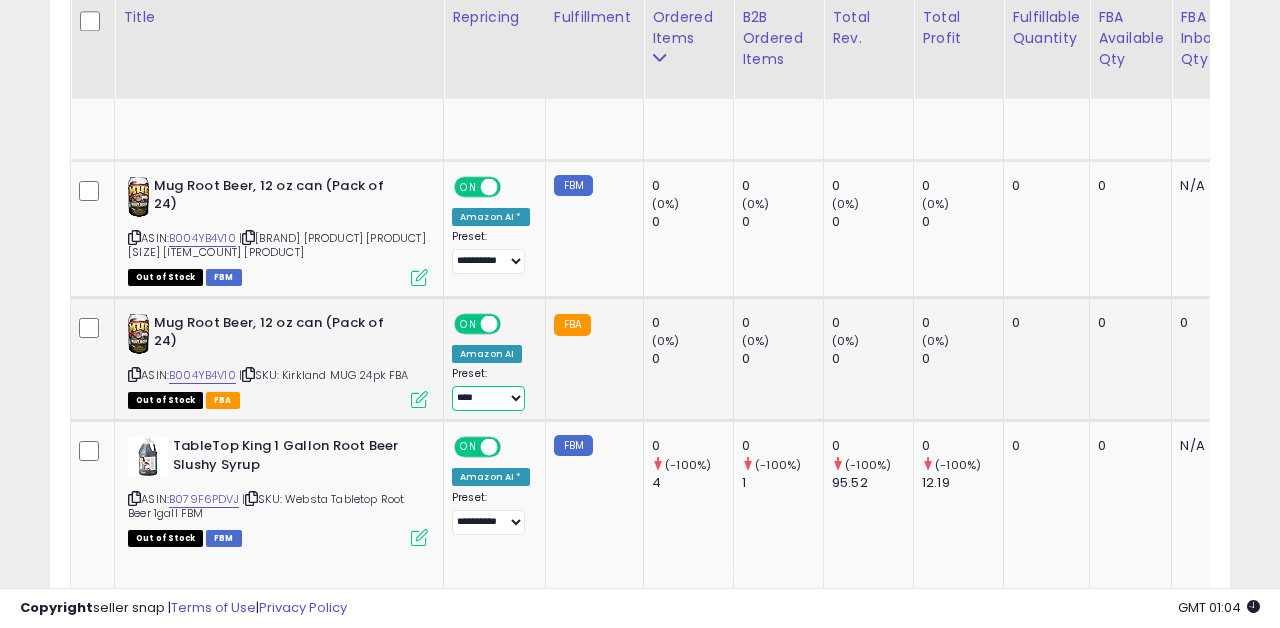 click on "**********" at bounding box center (488, 398) 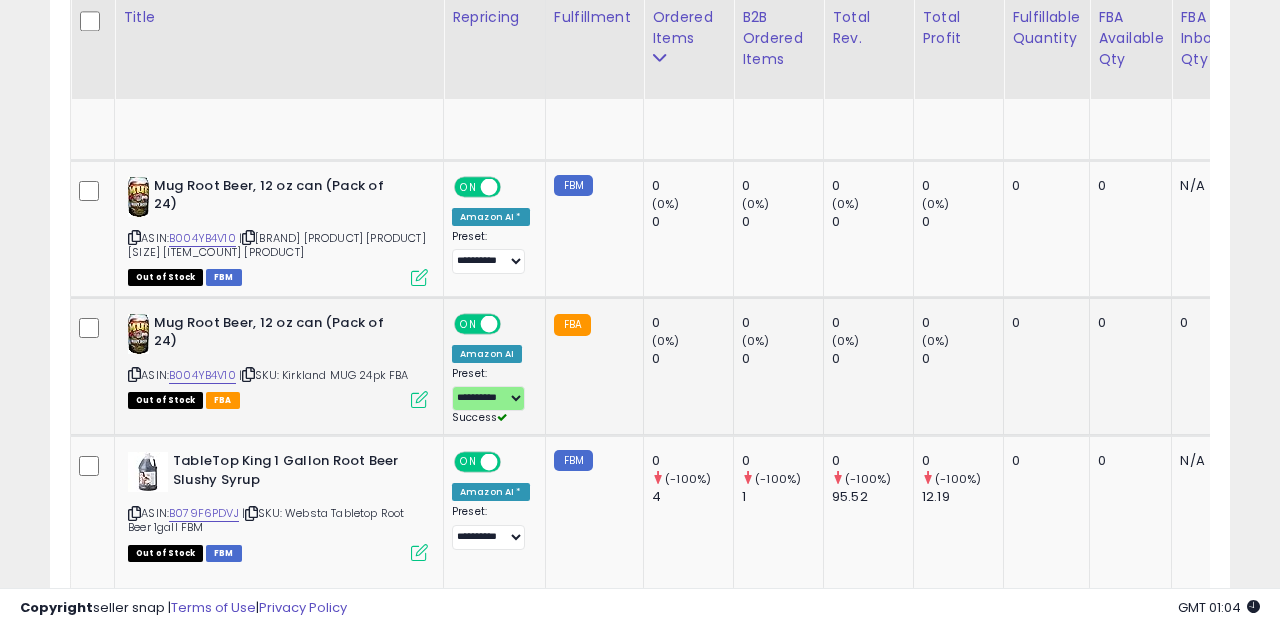click at bounding box center [419, 399] 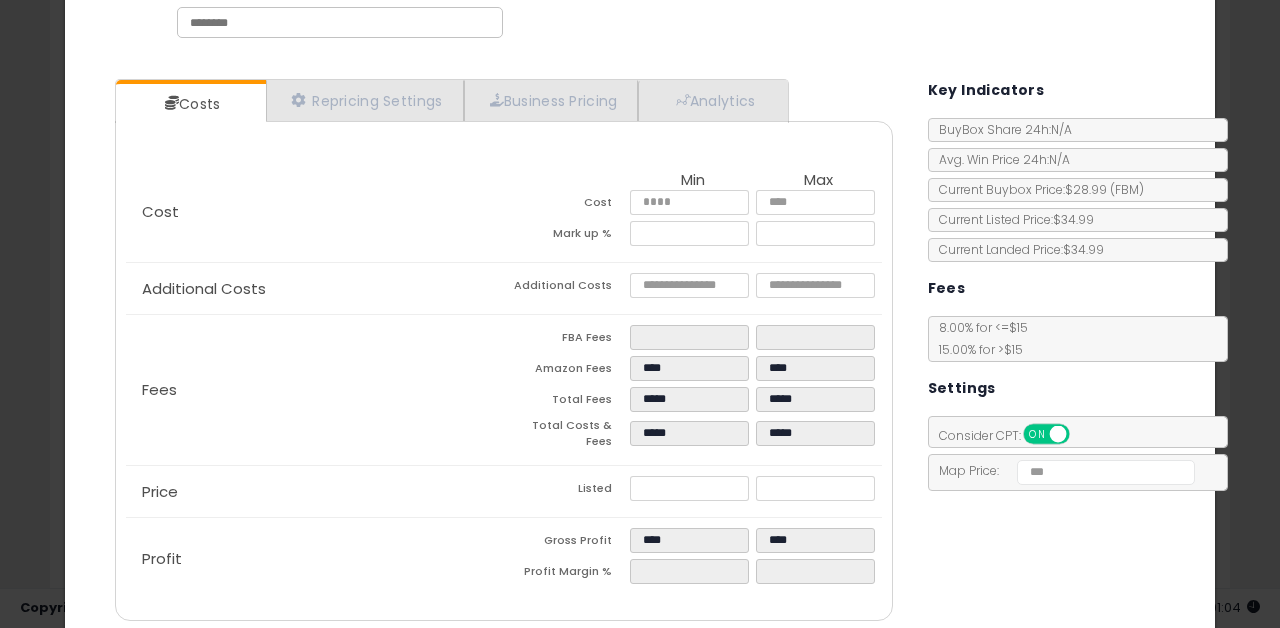 scroll, scrollTop: 0, scrollLeft: 0, axis: both 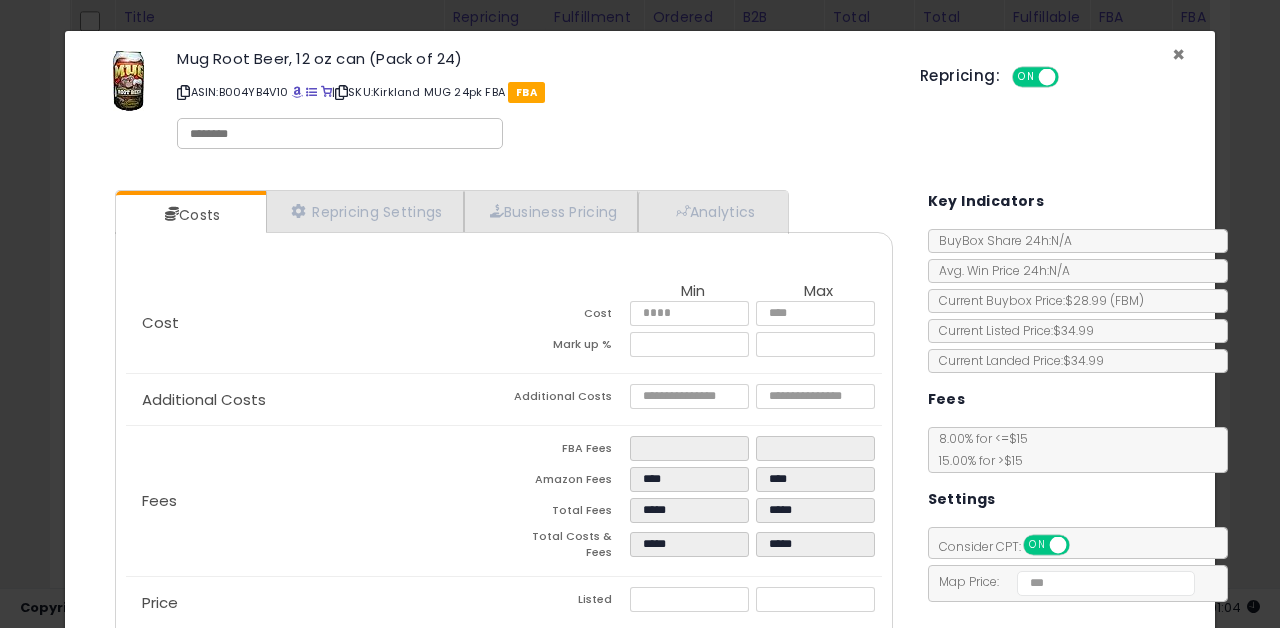 click on "×" at bounding box center (1178, 54) 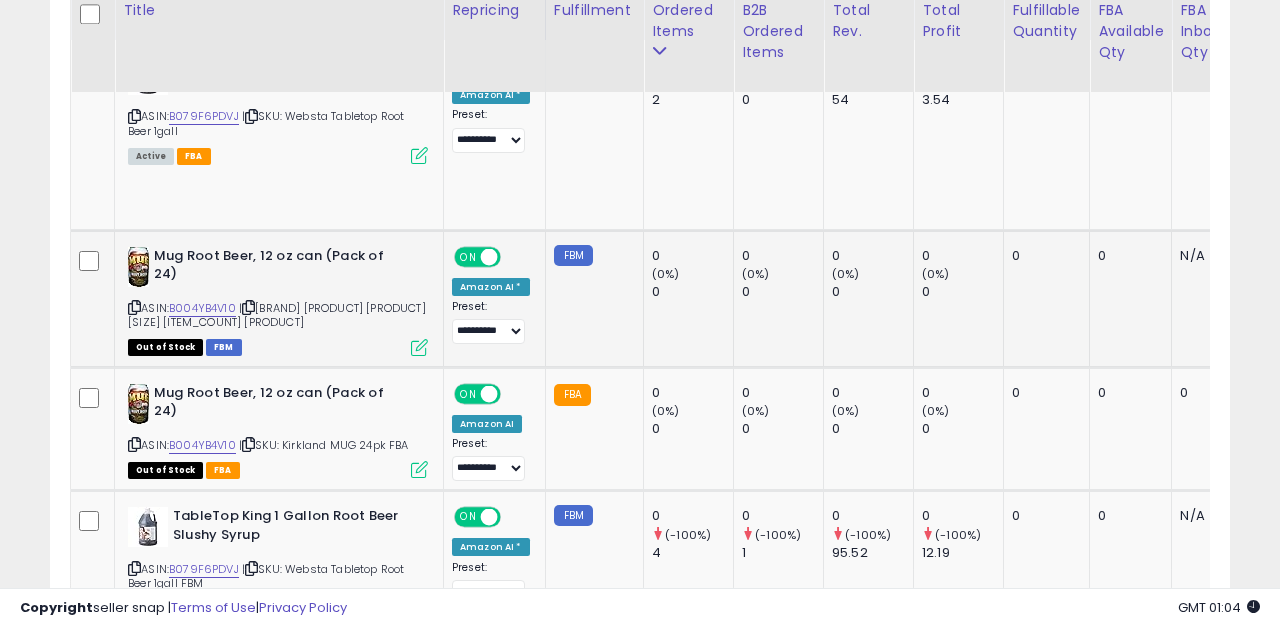 scroll, scrollTop: 1024, scrollLeft: 0, axis: vertical 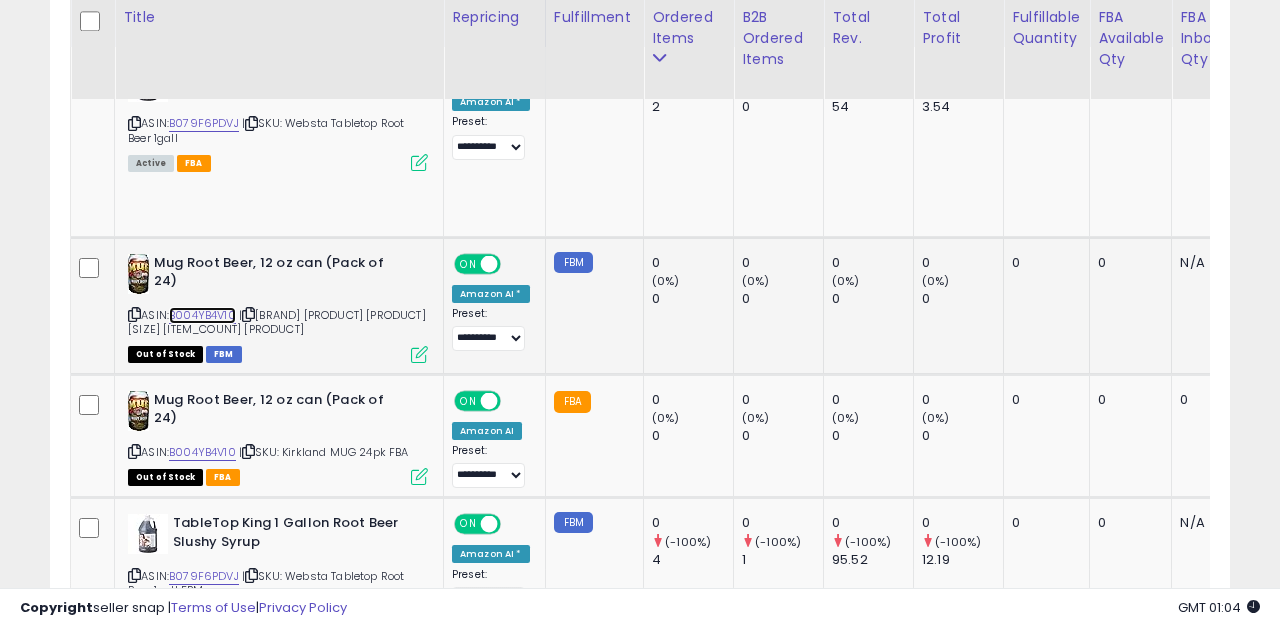 click on "B004YB4V10" at bounding box center (202, 315) 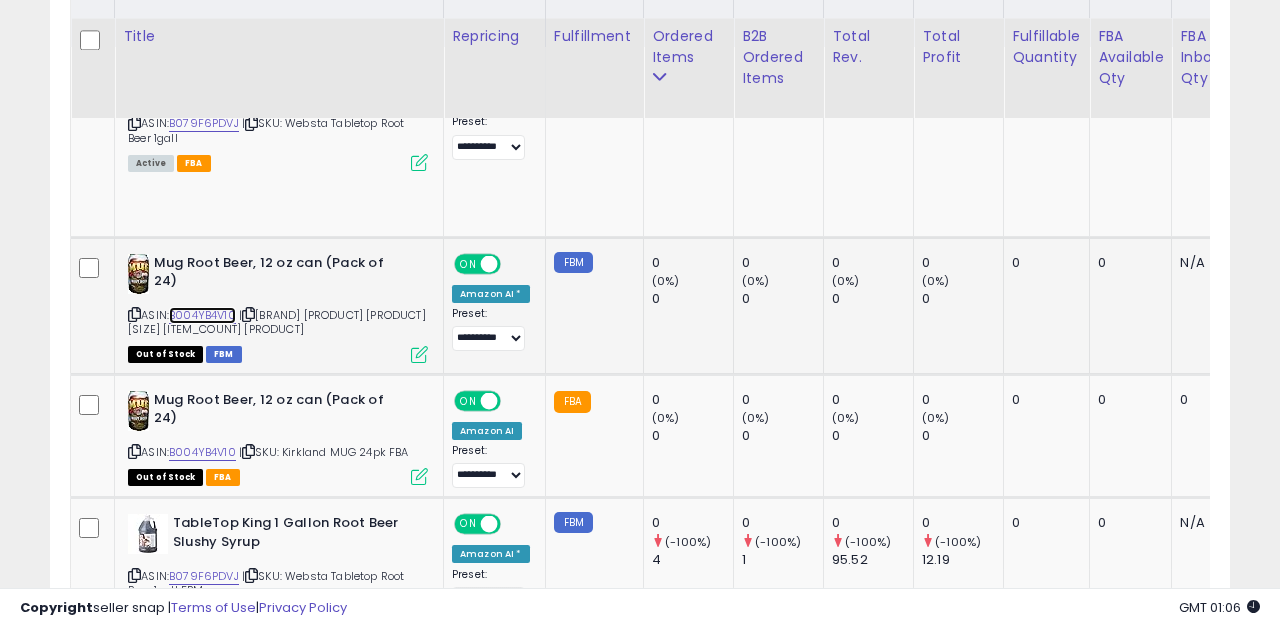 scroll, scrollTop: 1074, scrollLeft: 0, axis: vertical 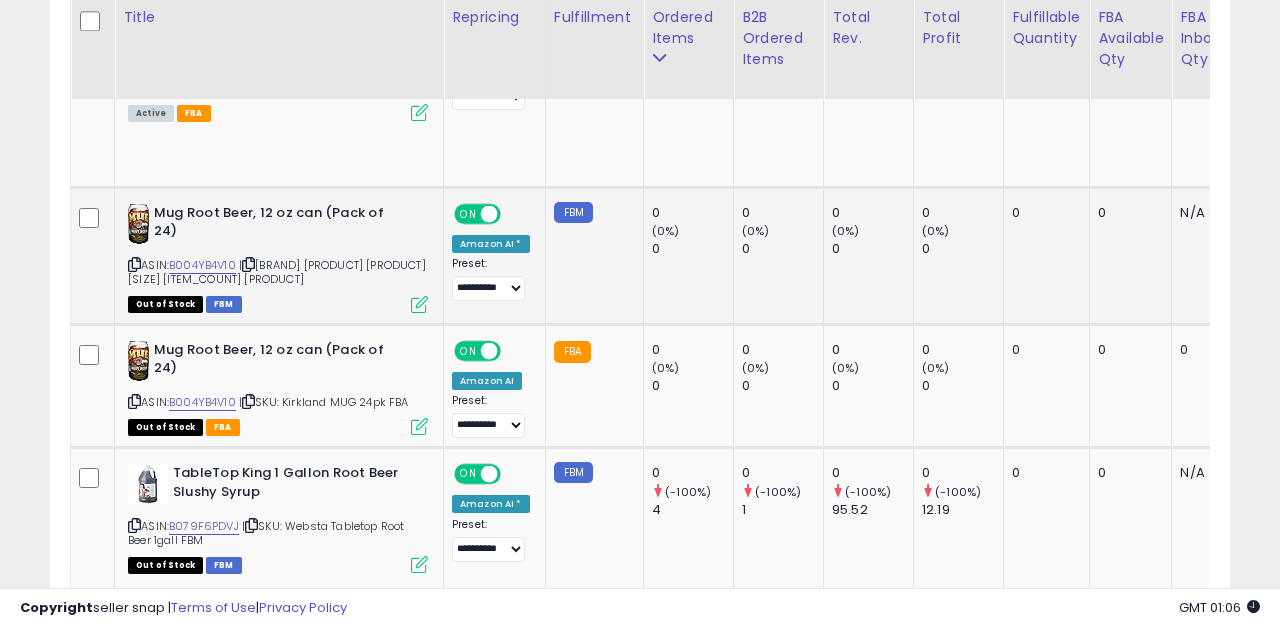 click at bounding box center (419, 304) 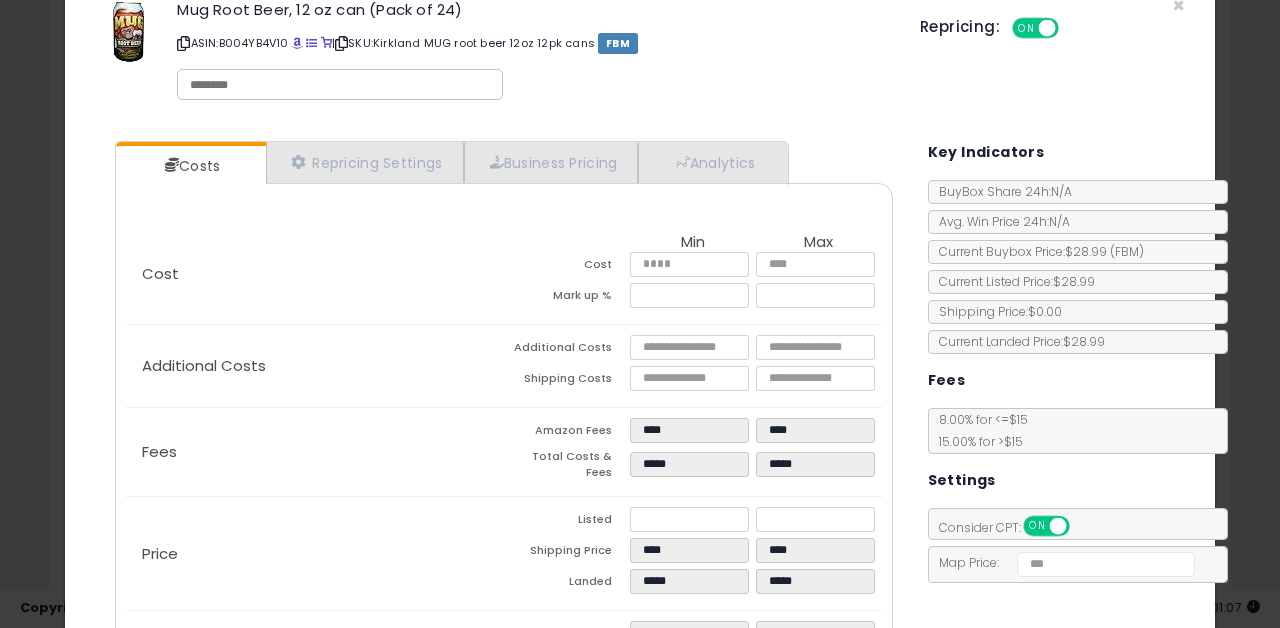scroll, scrollTop: 0, scrollLeft: 0, axis: both 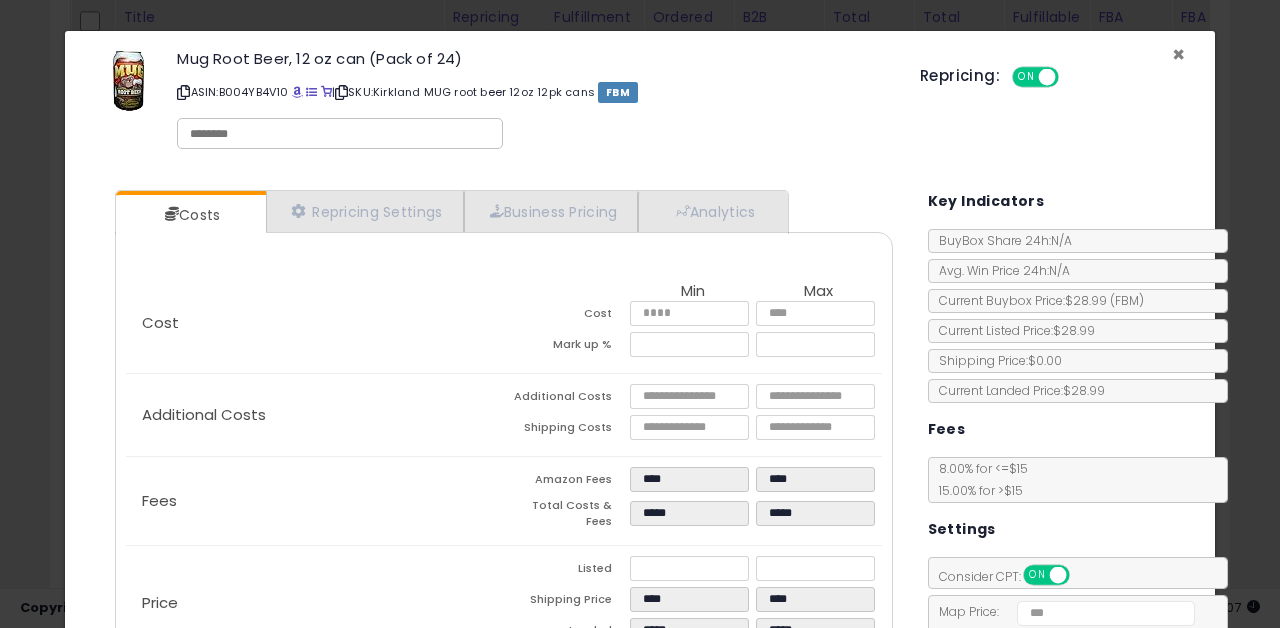 click on "×" at bounding box center [1178, 54] 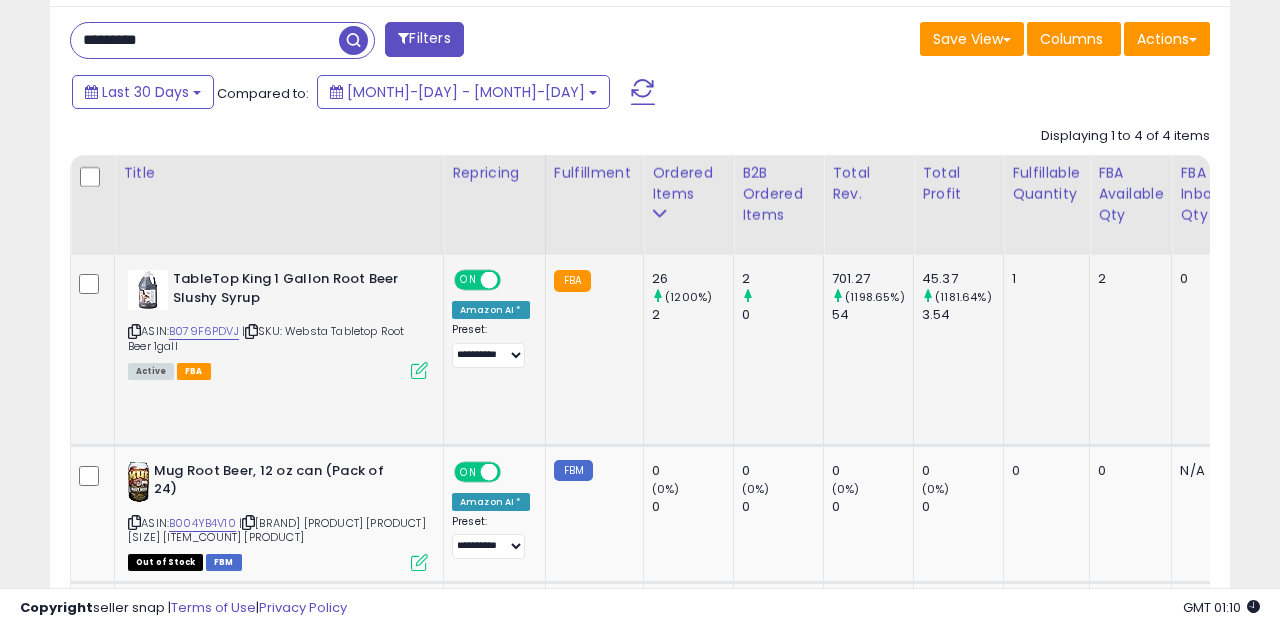 scroll, scrollTop: 784, scrollLeft: 0, axis: vertical 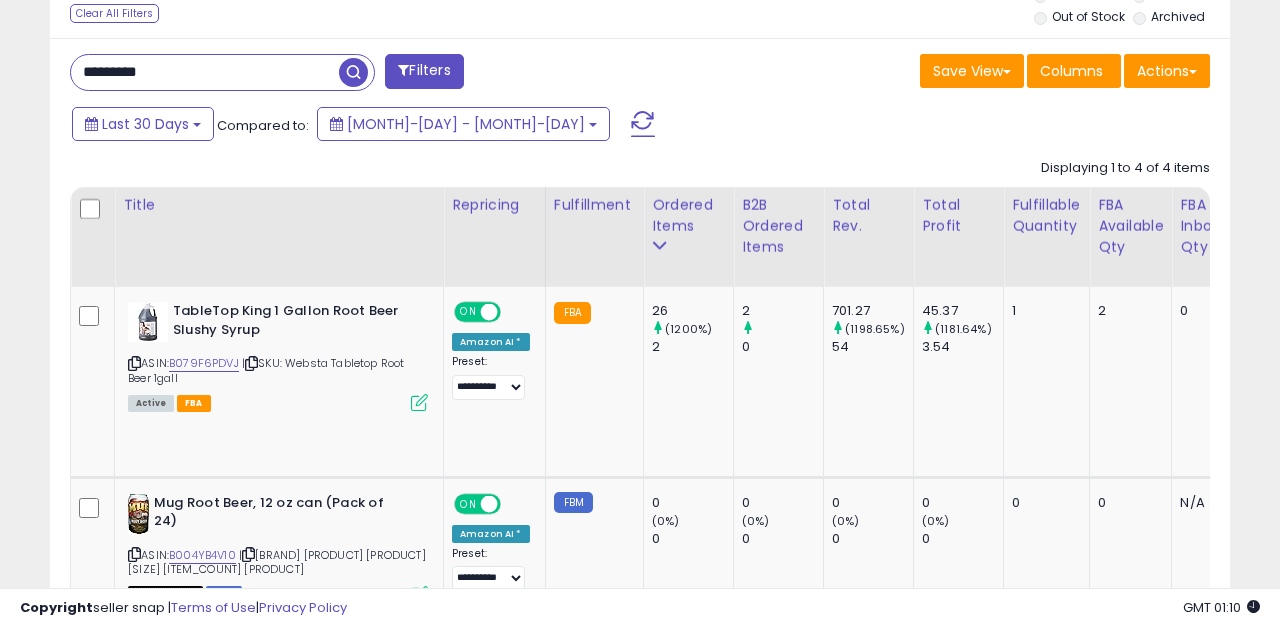 click on "*********" at bounding box center [205, 72] 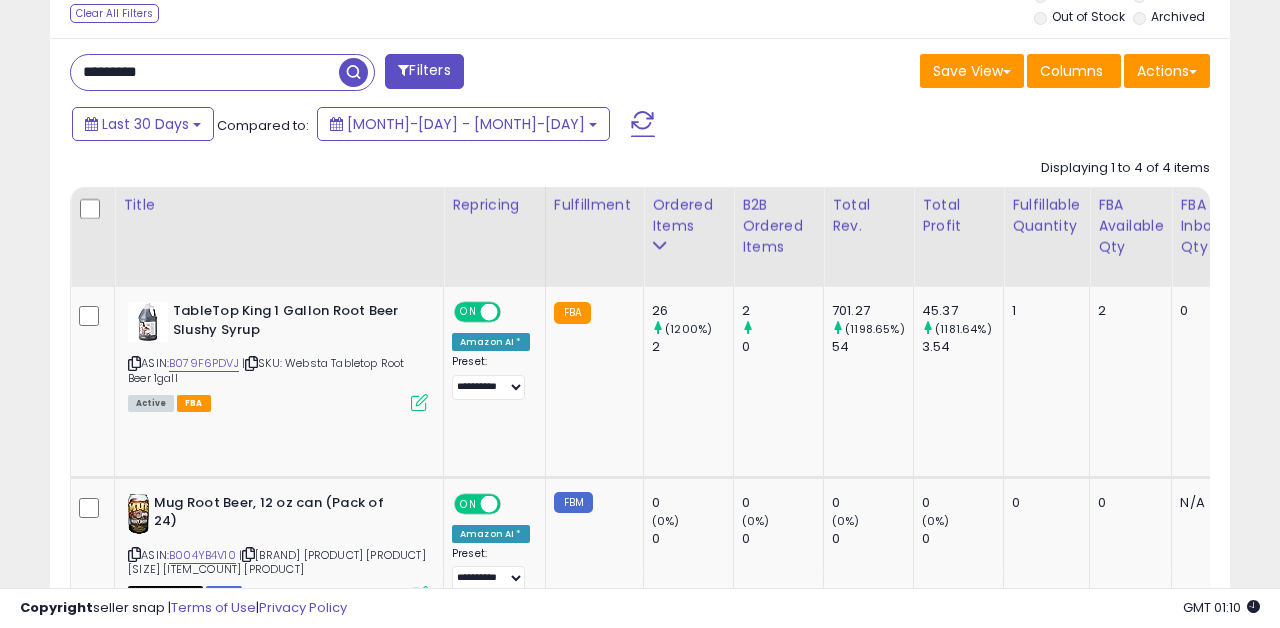 click on "*********" at bounding box center [205, 72] 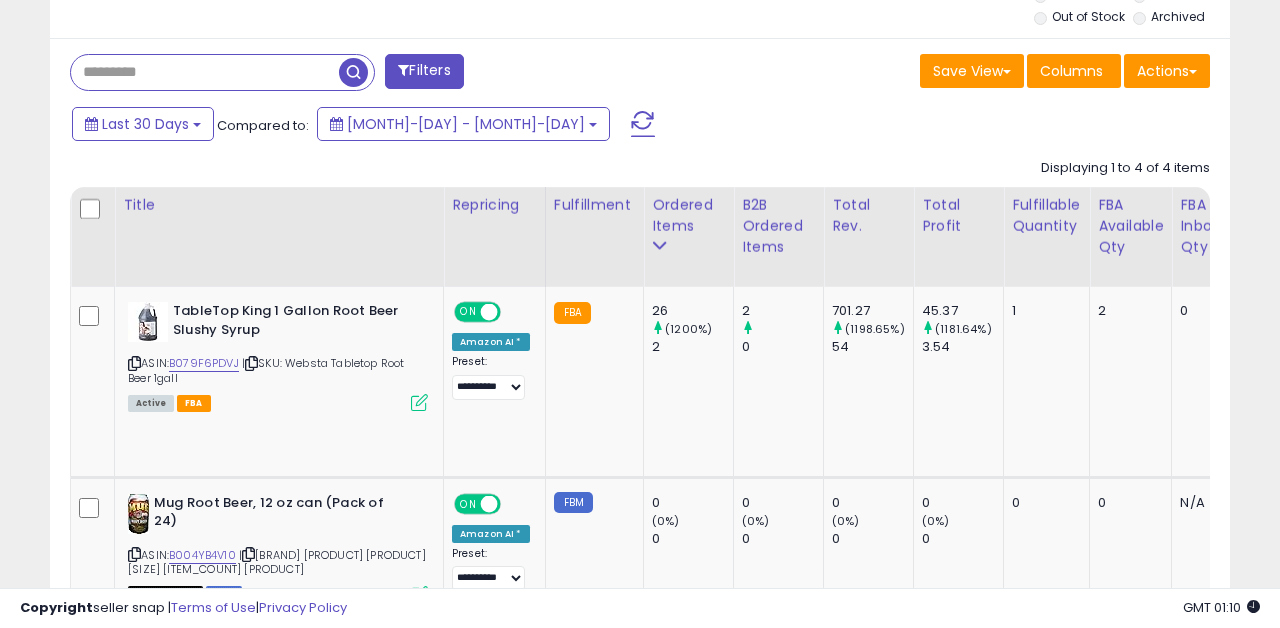 click at bounding box center (205, 72) 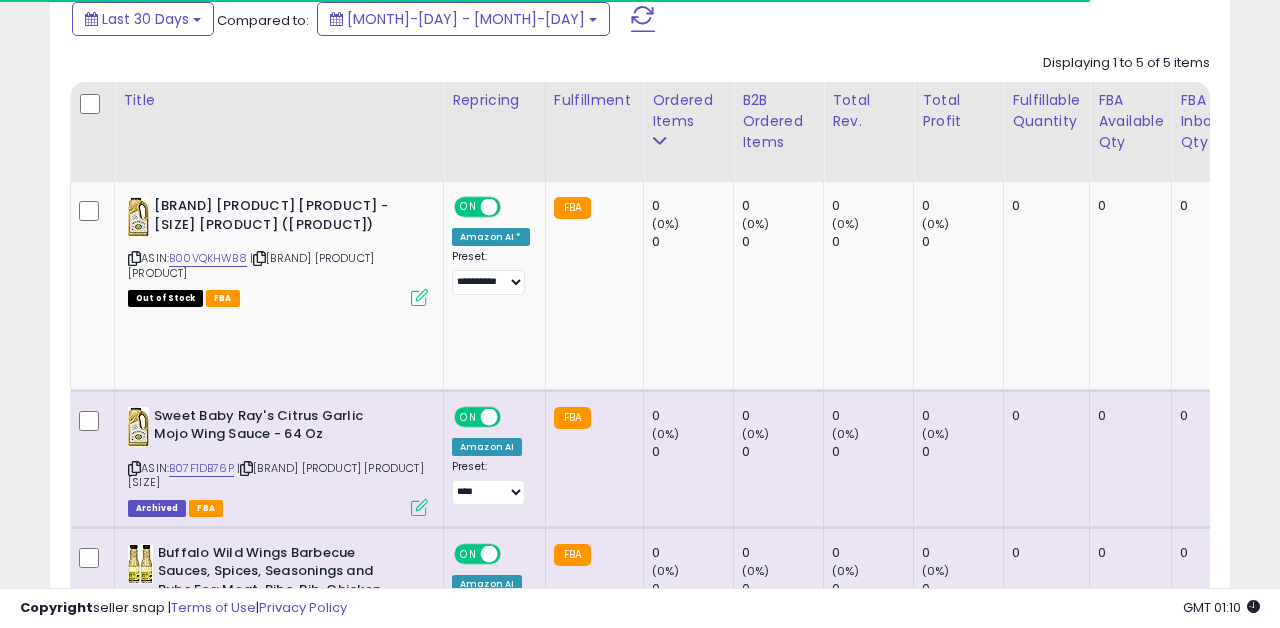 scroll, scrollTop: 888, scrollLeft: 0, axis: vertical 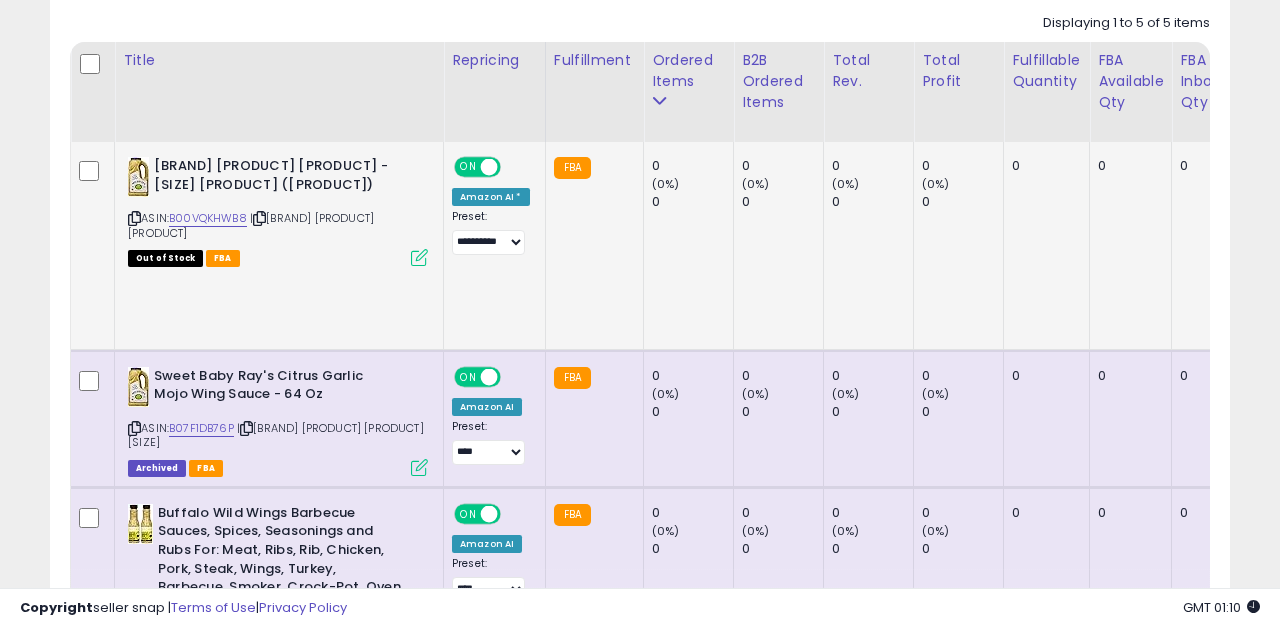 click at bounding box center [419, 257] 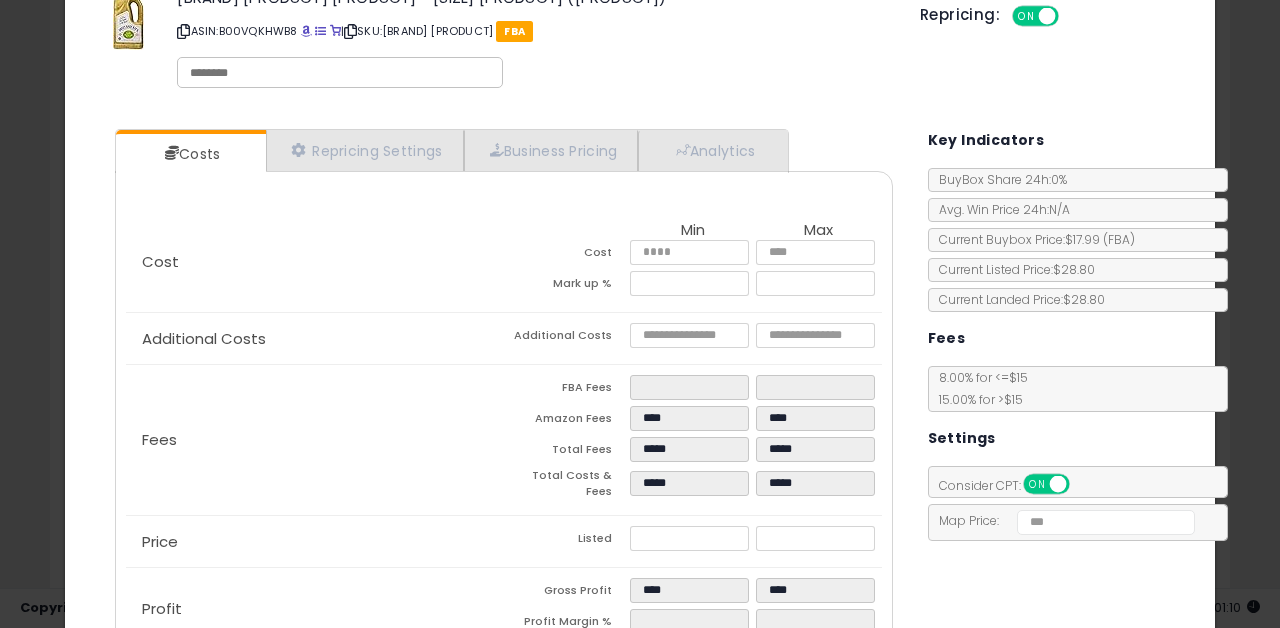 scroll, scrollTop: 0, scrollLeft: 0, axis: both 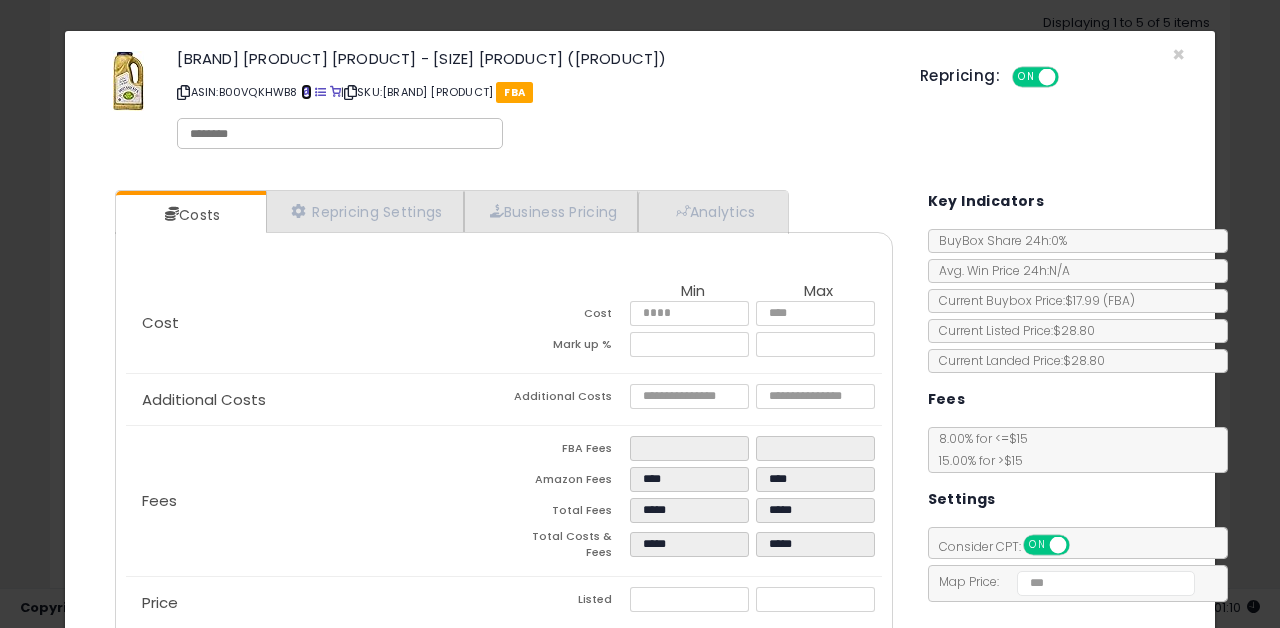 click at bounding box center [306, 92] 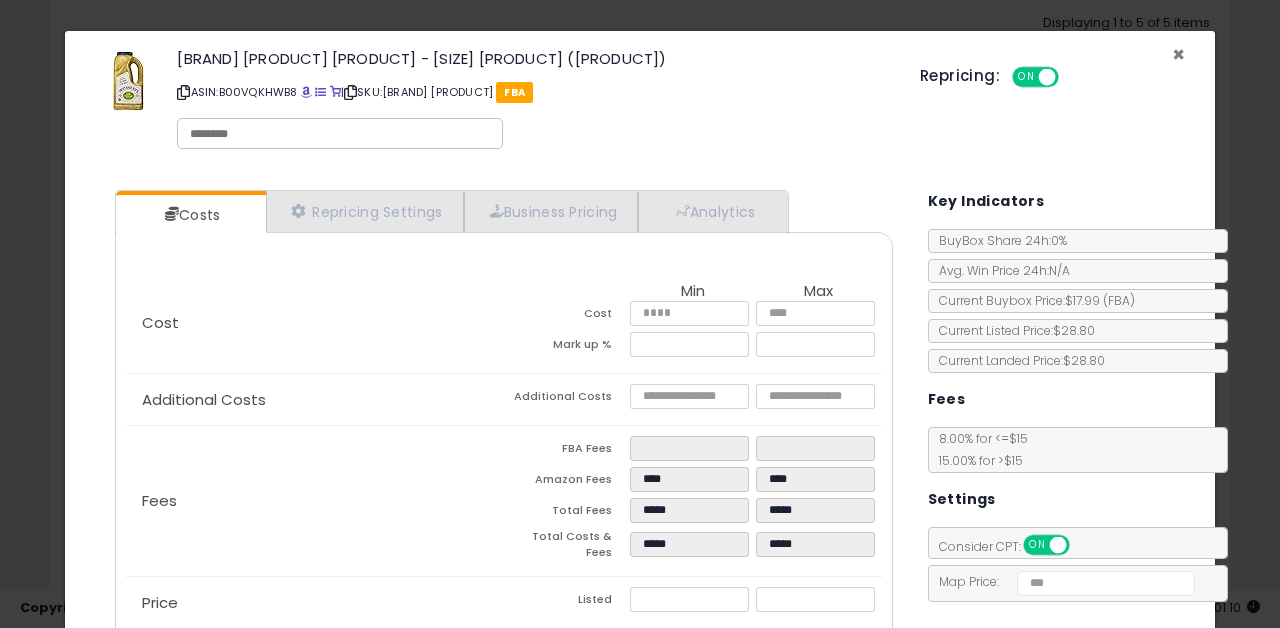 click on "×" at bounding box center (1178, 54) 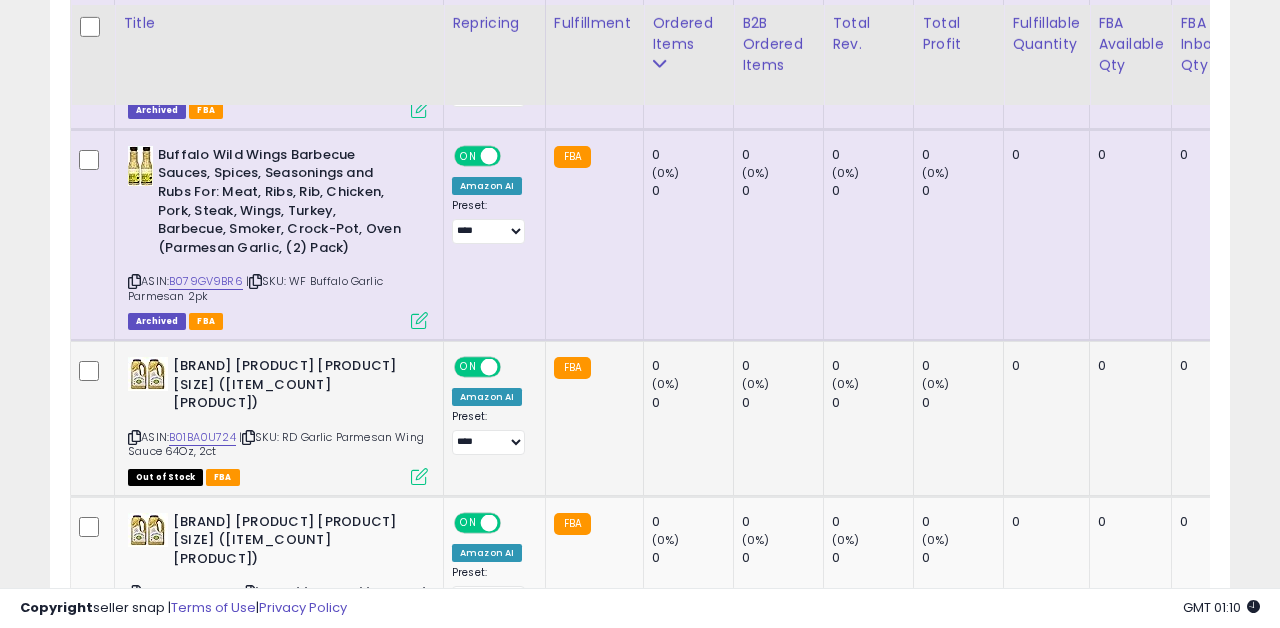 scroll, scrollTop: 1292, scrollLeft: 0, axis: vertical 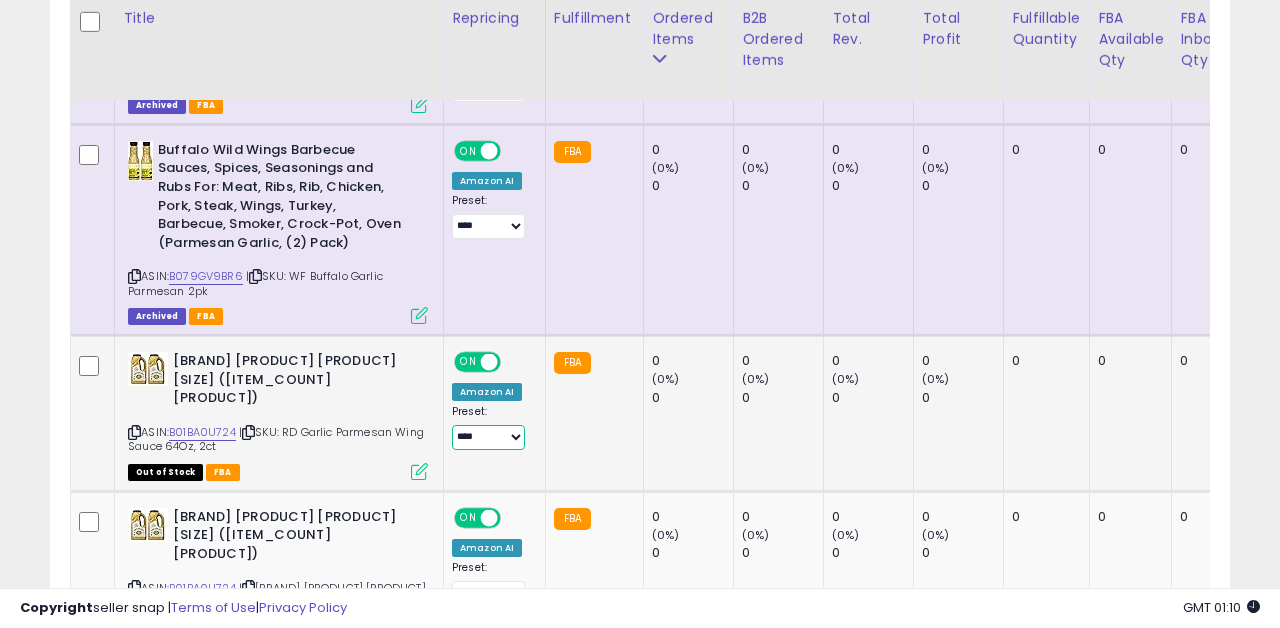 click on "**********" at bounding box center (488, 437) 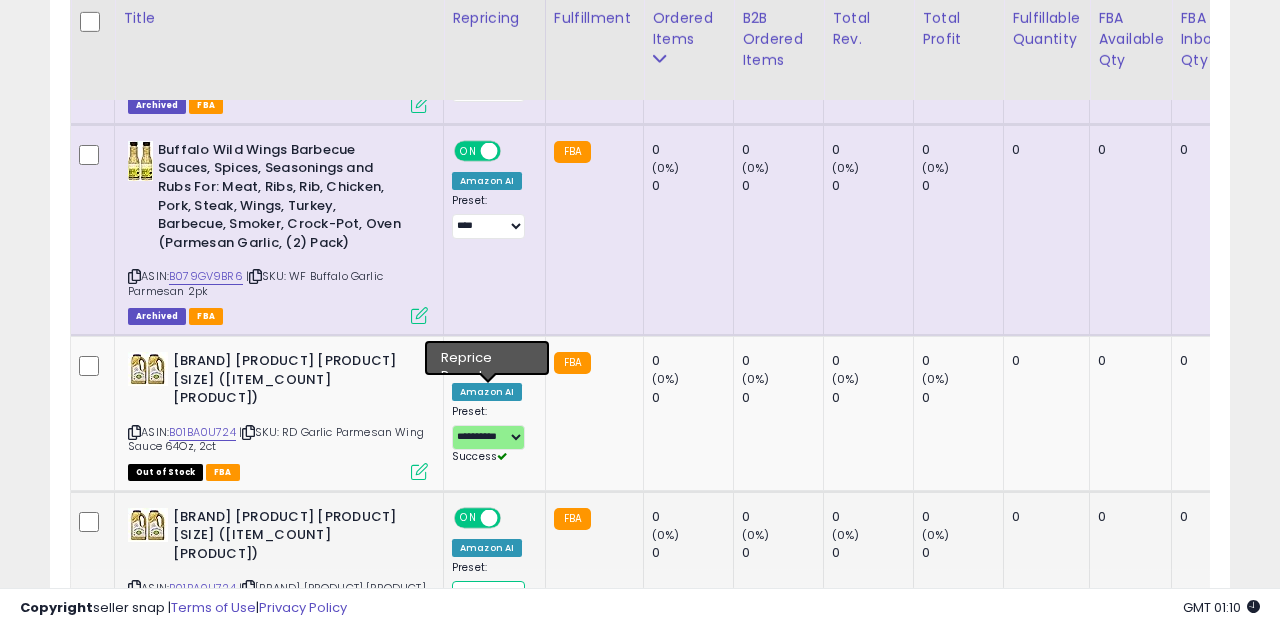 click on "**********" at bounding box center (488, 593) 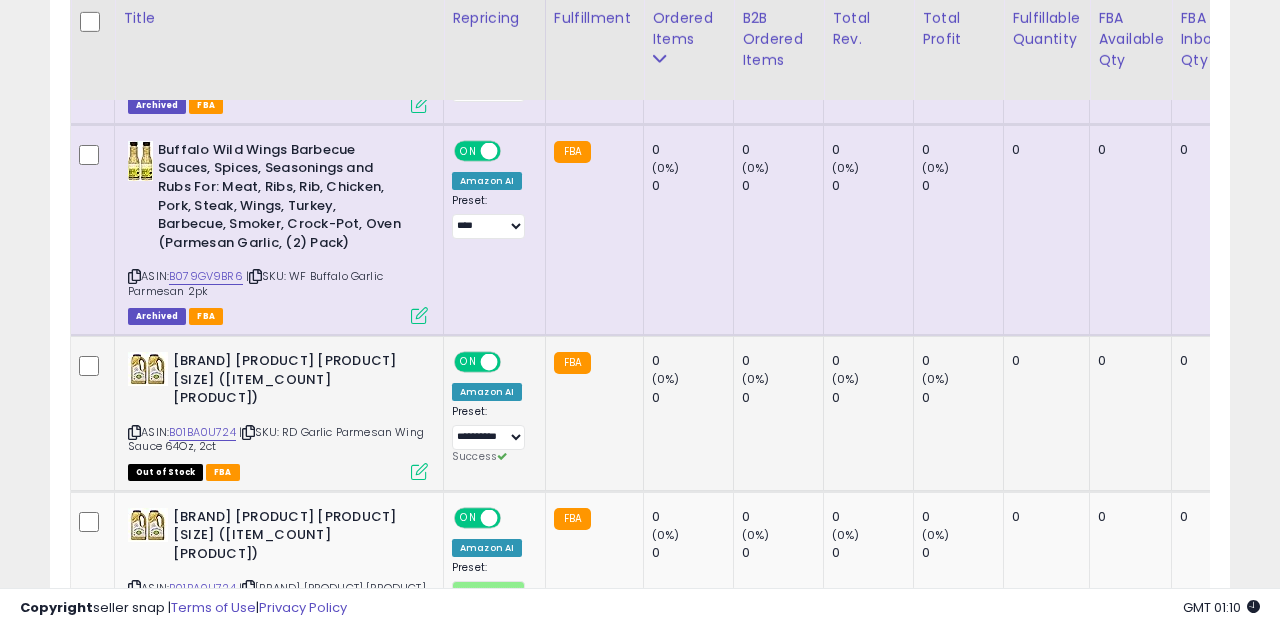click at bounding box center [419, 471] 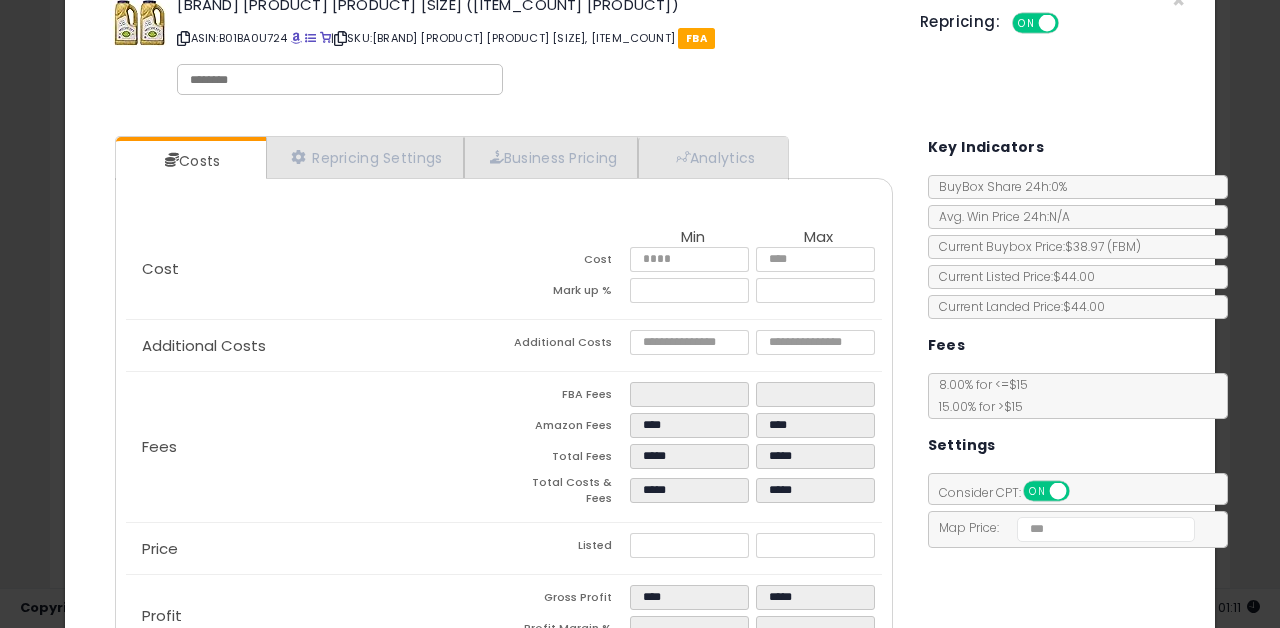 scroll, scrollTop: 0, scrollLeft: 0, axis: both 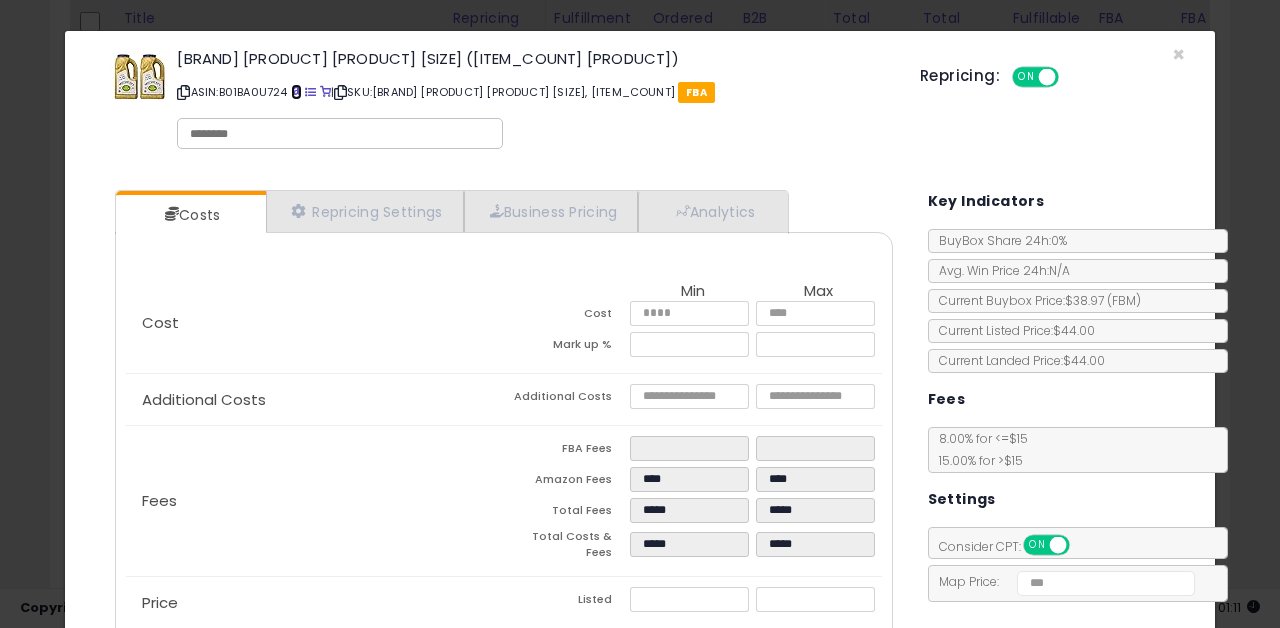 click at bounding box center [296, 92] 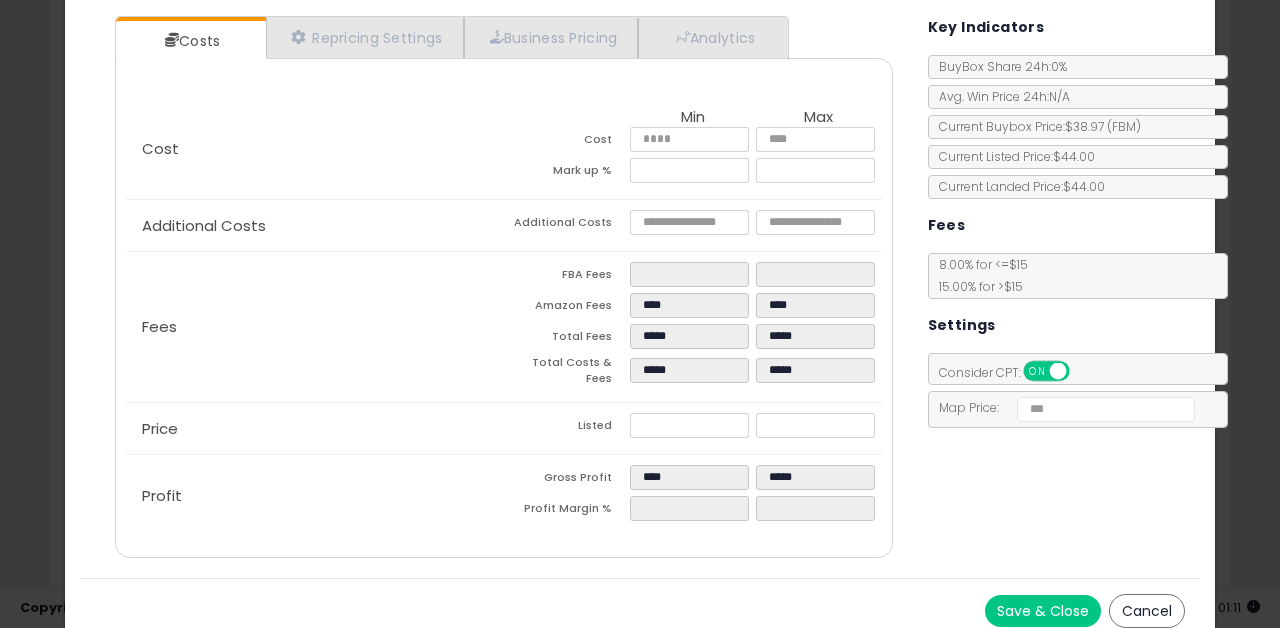 scroll, scrollTop: 182, scrollLeft: 0, axis: vertical 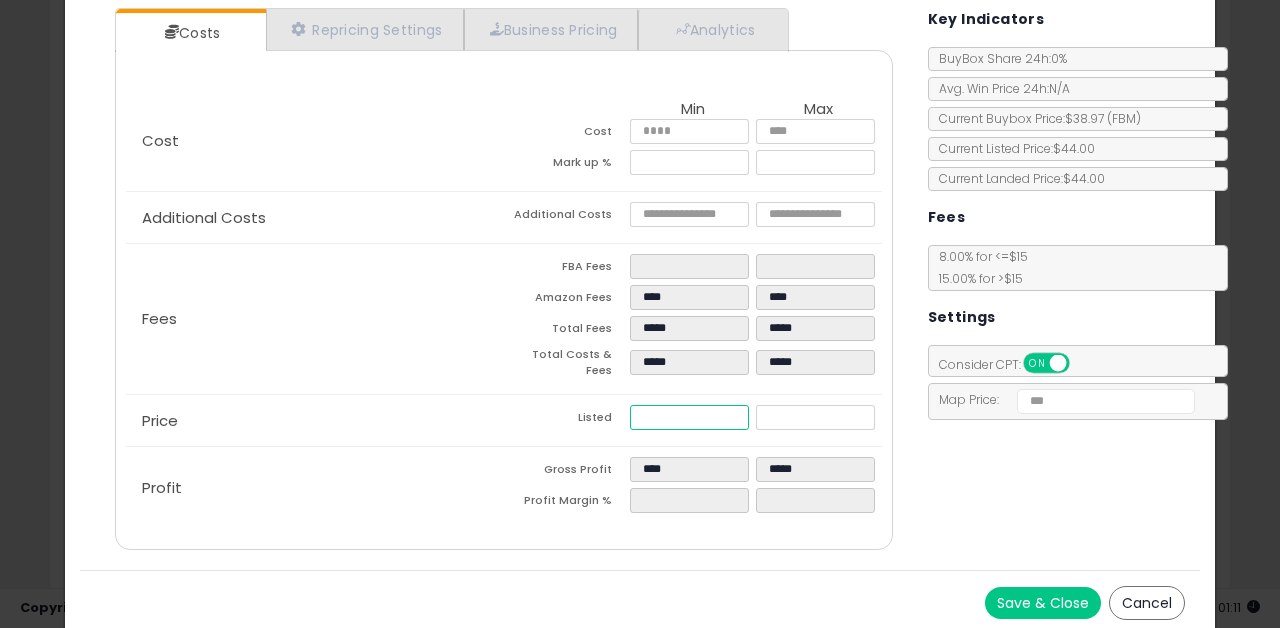 click on "*****" at bounding box center [690, 417] 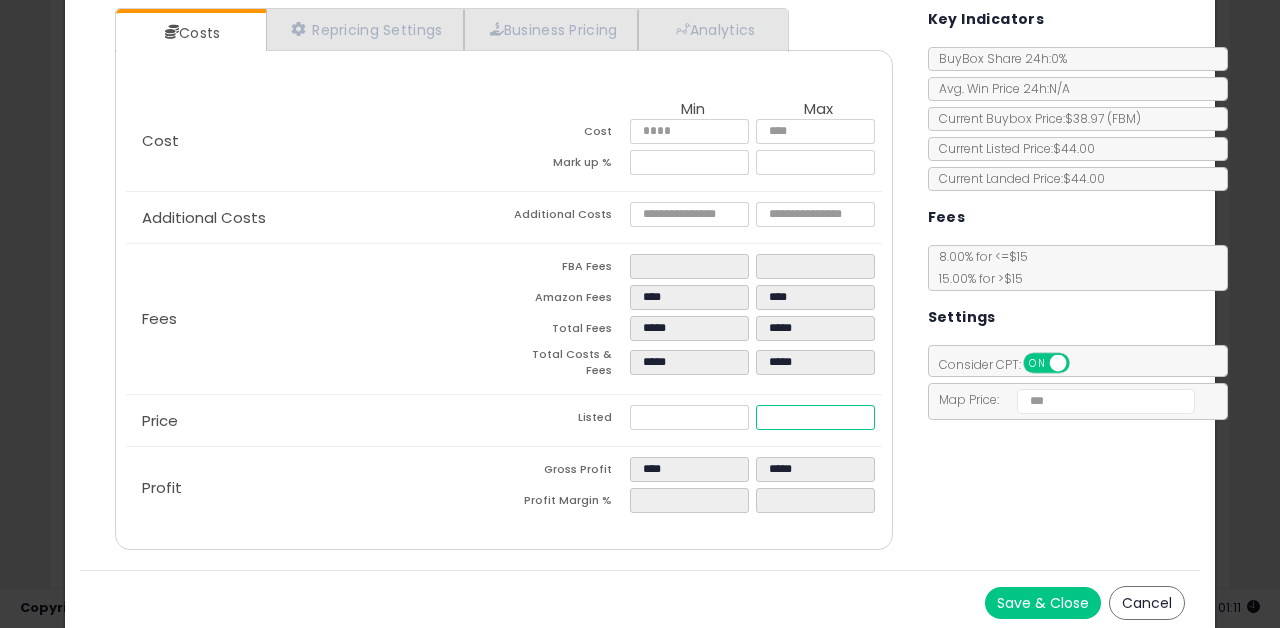 click on "*****" at bounding box center (816, 417) 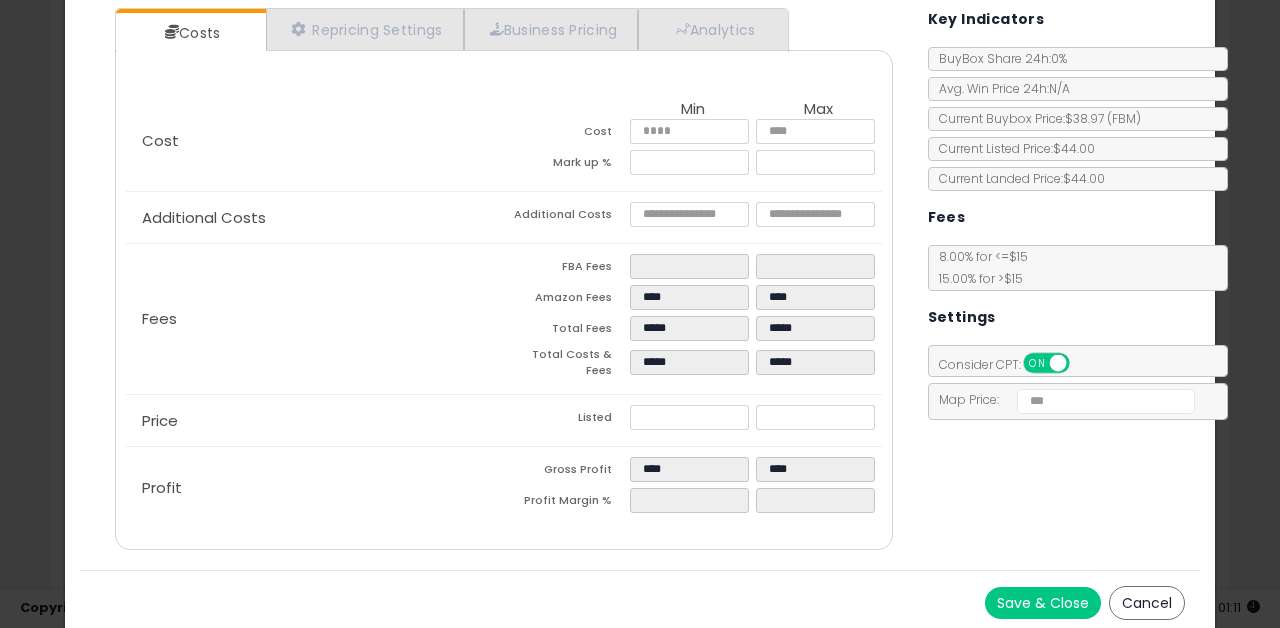click on "Costs
Repricing Settings
Business Pricing
Analytics
Cost" at bounding box center [640, 281] 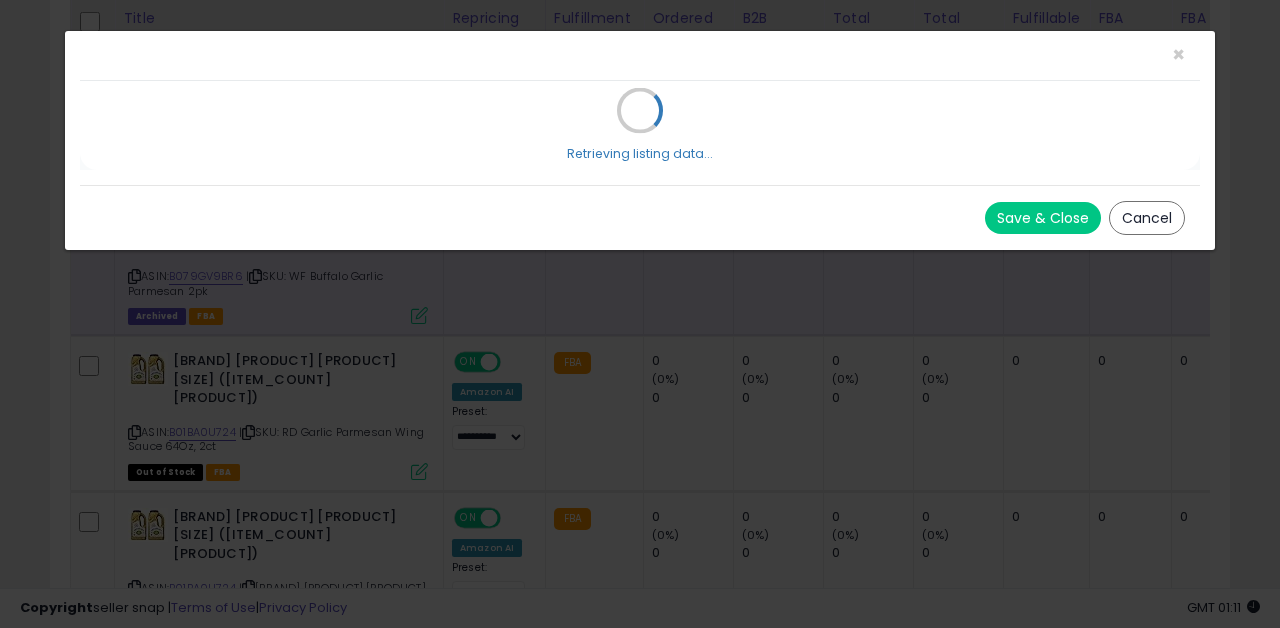 scroll, scrollTop: 0, scrollLeft: 0, axis: both 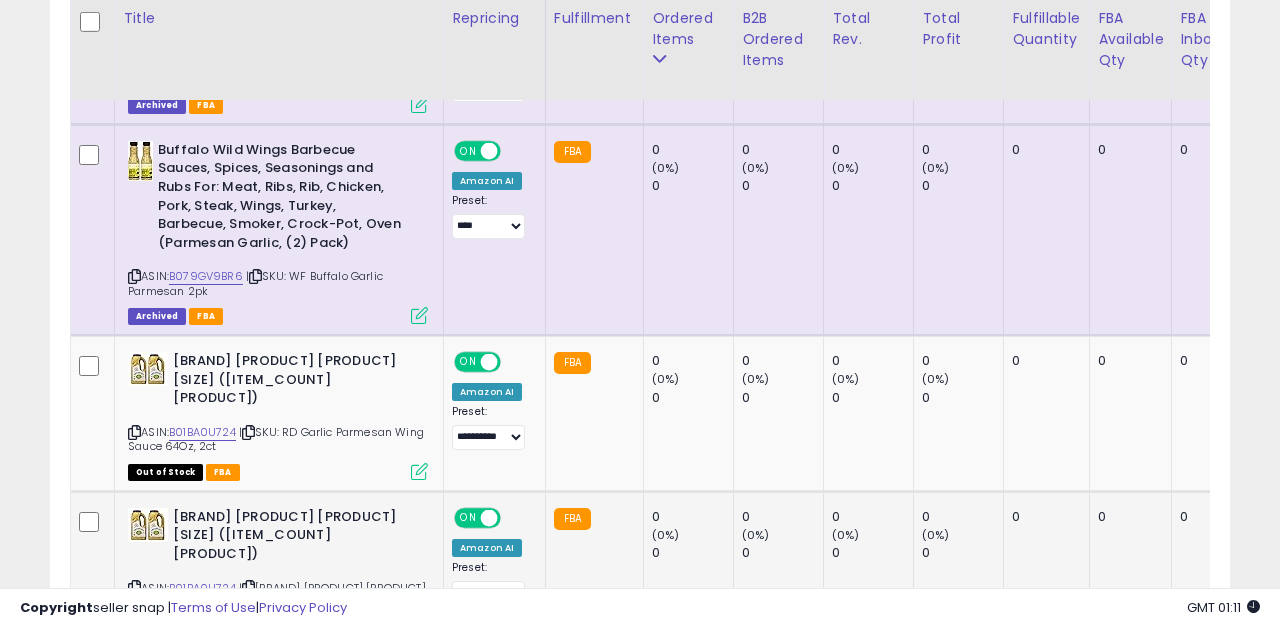 click at bounding box center (419, 626) 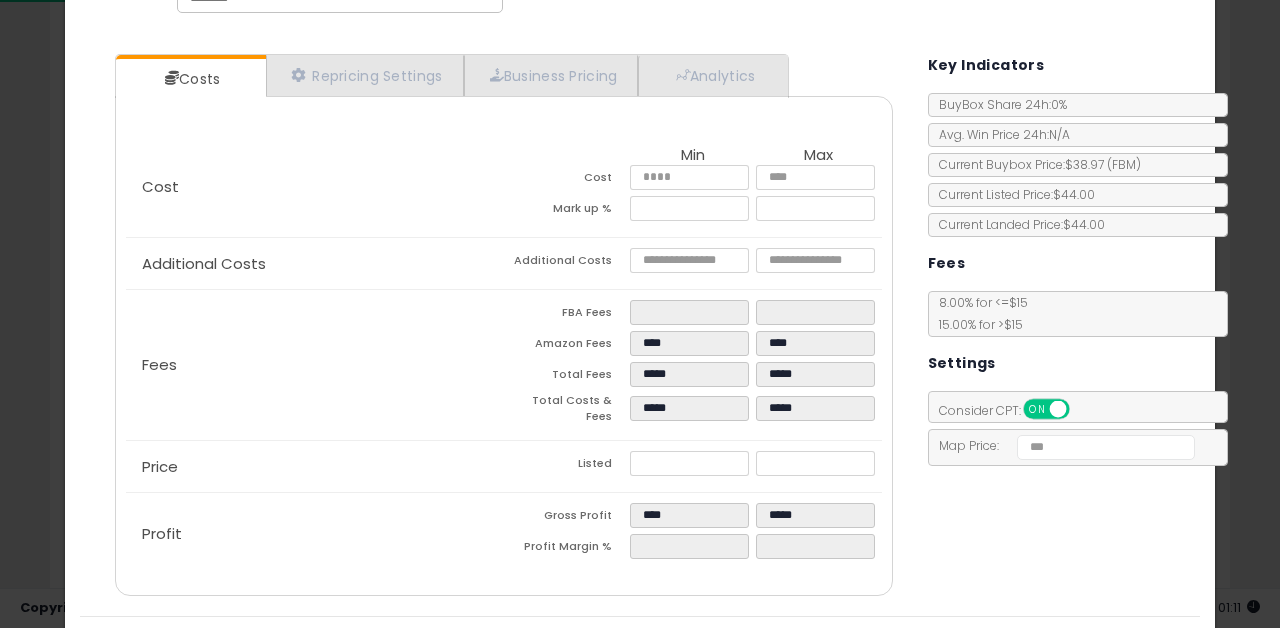 scroll, scrollTop: 134, scrollLeft: 0, axis: vertical 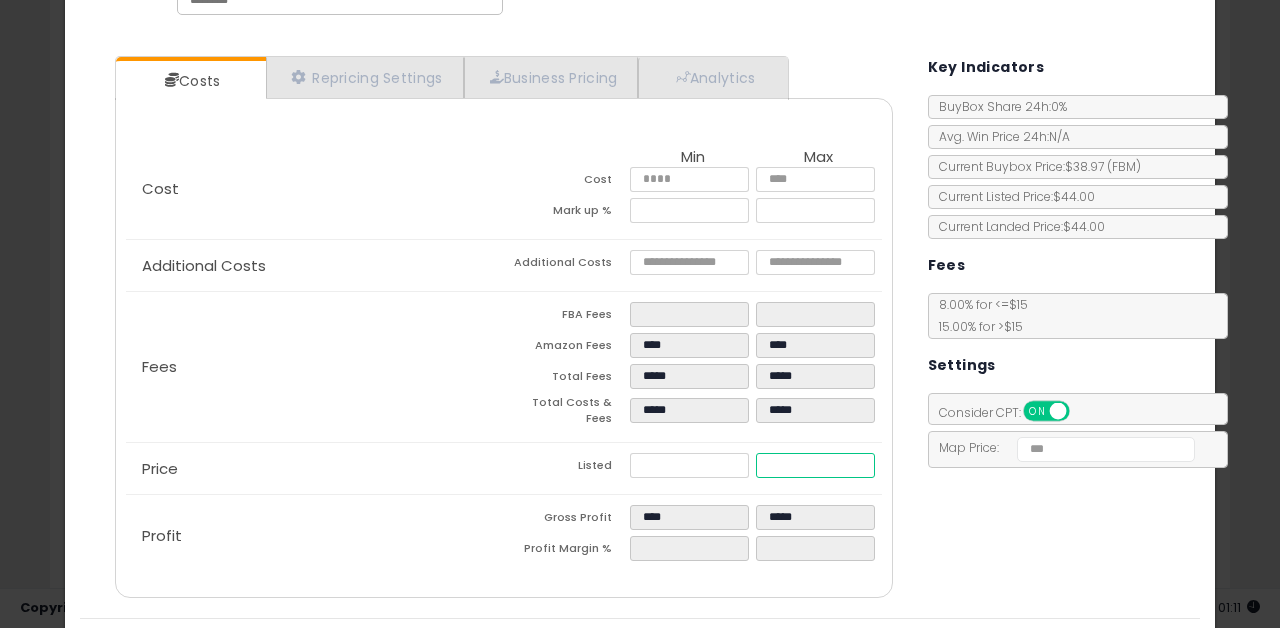 click on "*****" at bounding box center [816, 465] 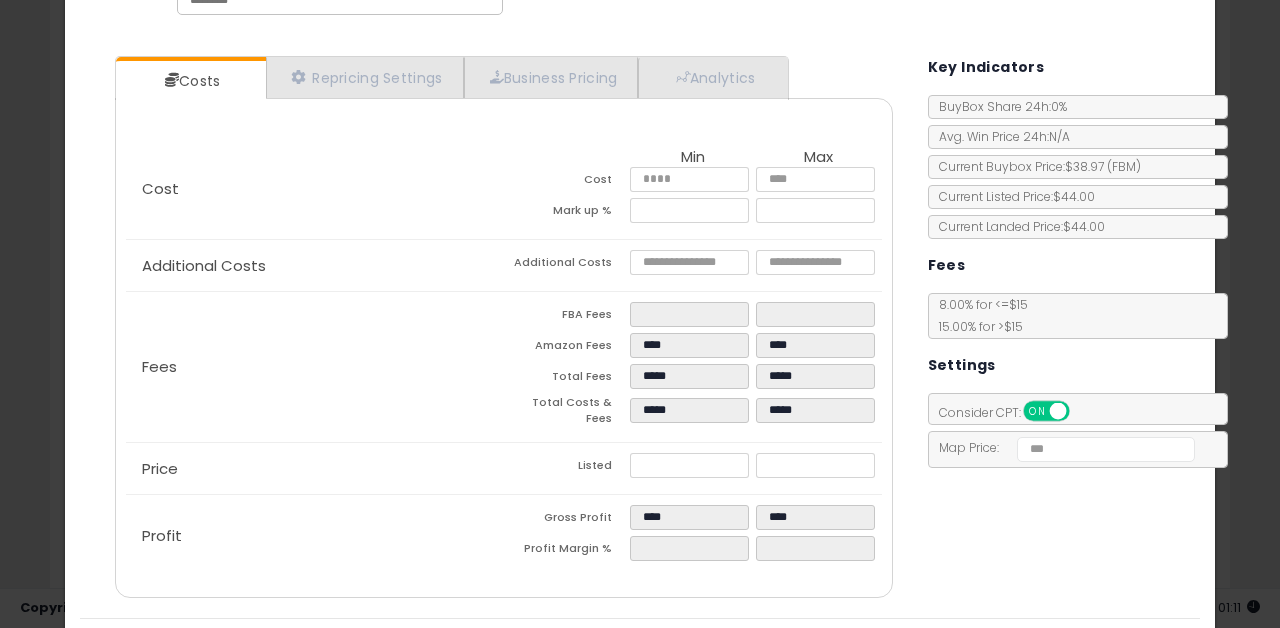 click on "Costs
Repricing Settings
Business Pricing
Analytics
Cost" at bounding box center [640, 329] 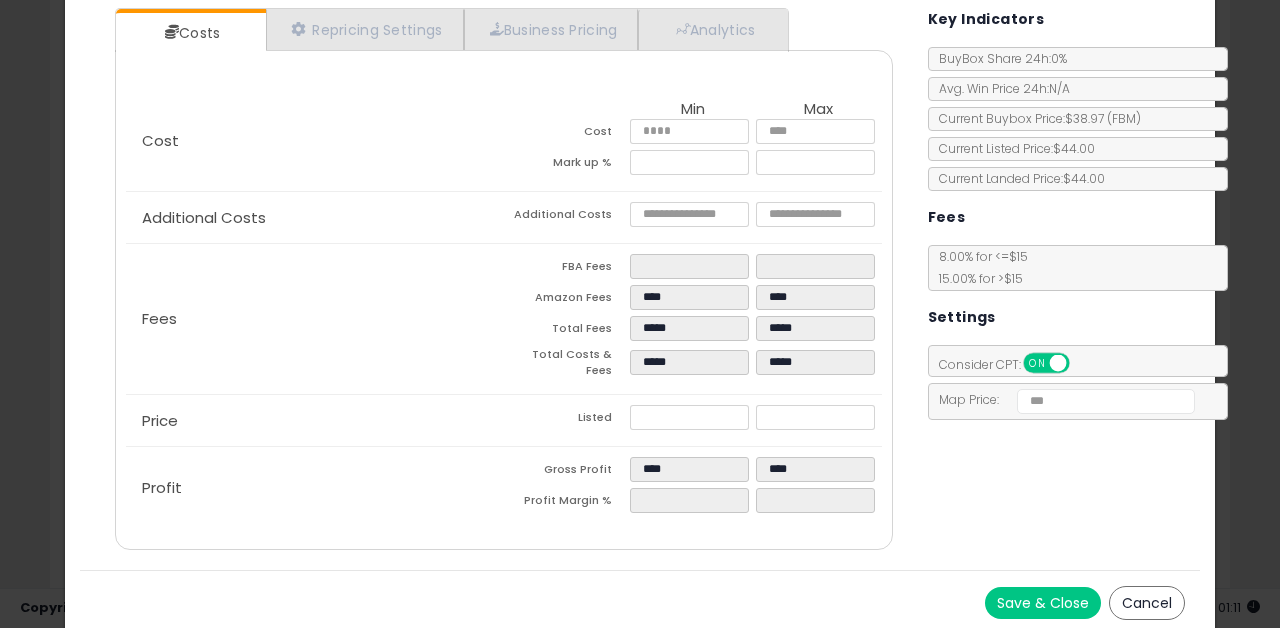 click on "Save & Close" at bounding box center [1043, 603] 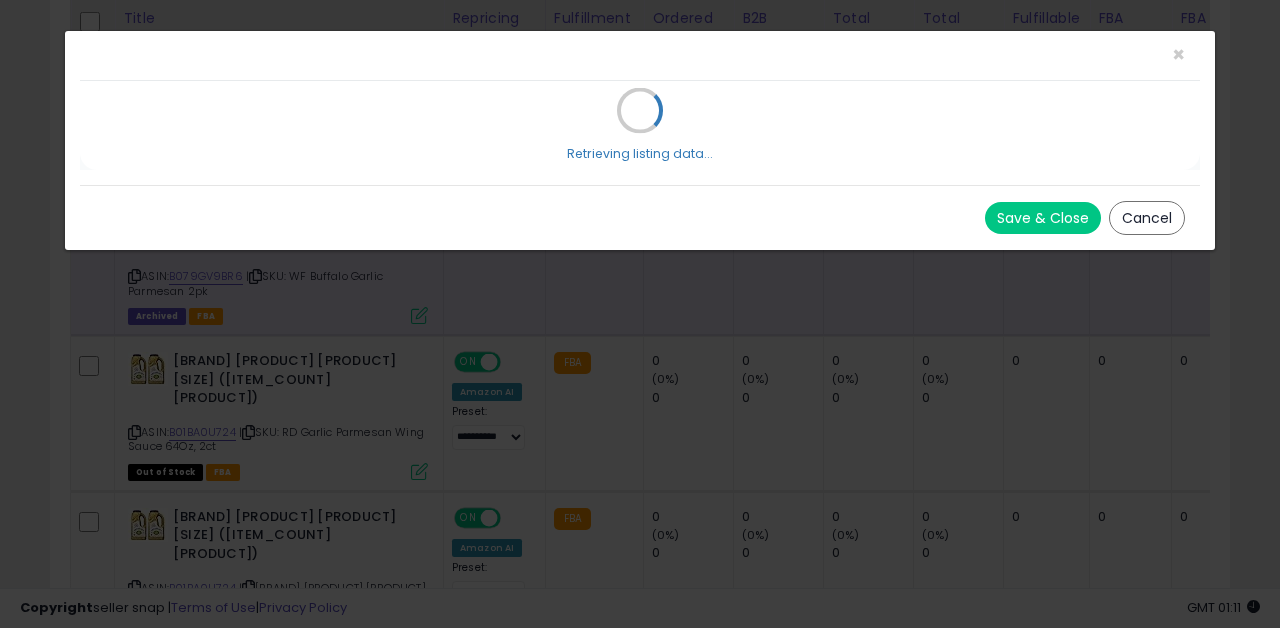 scroll, scrollTop: 0, scrollLeft: 0, axis: both 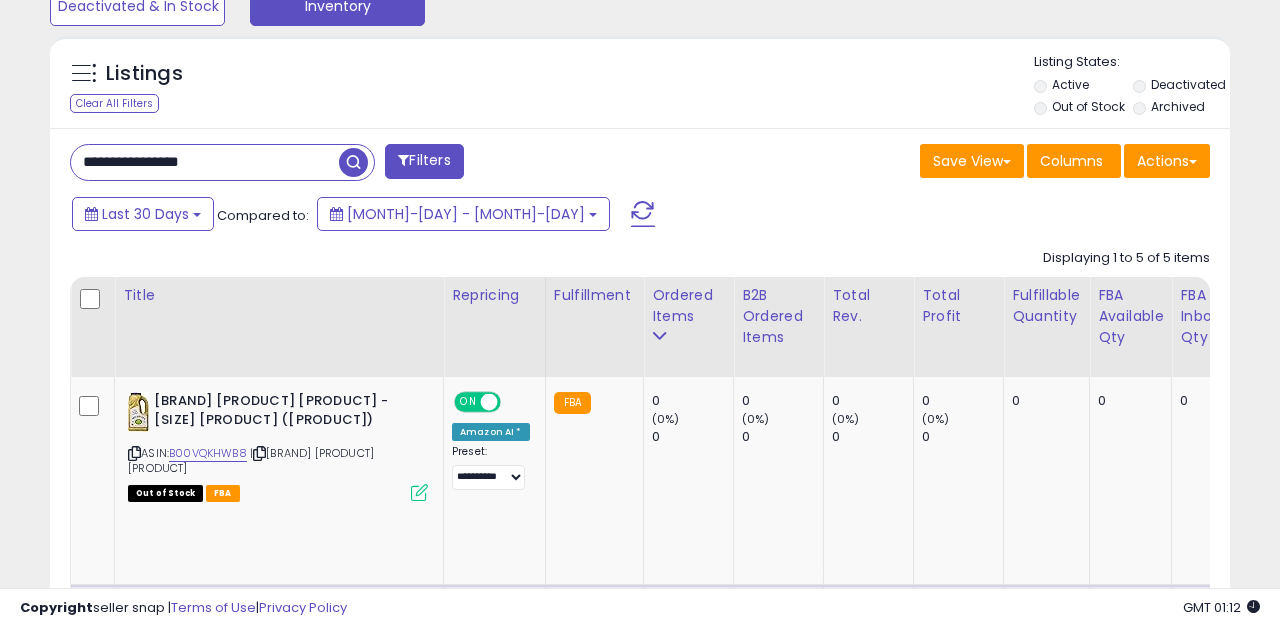 click on "**********" at bounding box center [640, 727] 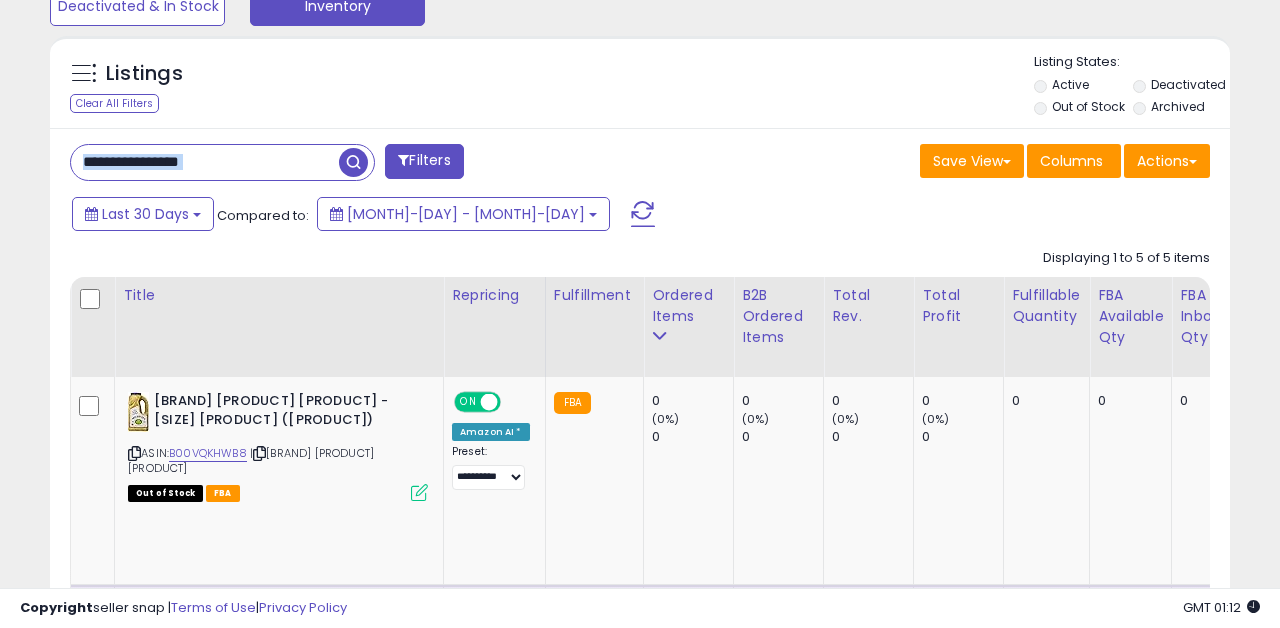 click on "**********" at bounding box center [640, 727] 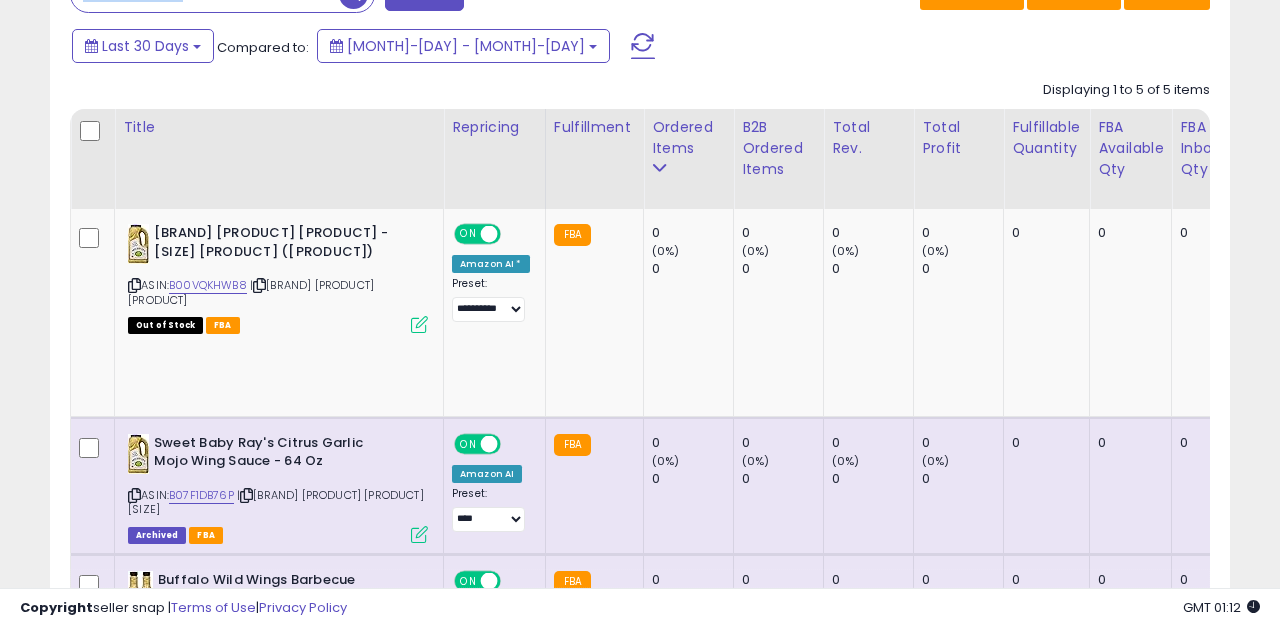 scroll, scrollTop: 1034, scrollLeft: 0, axis: vertical 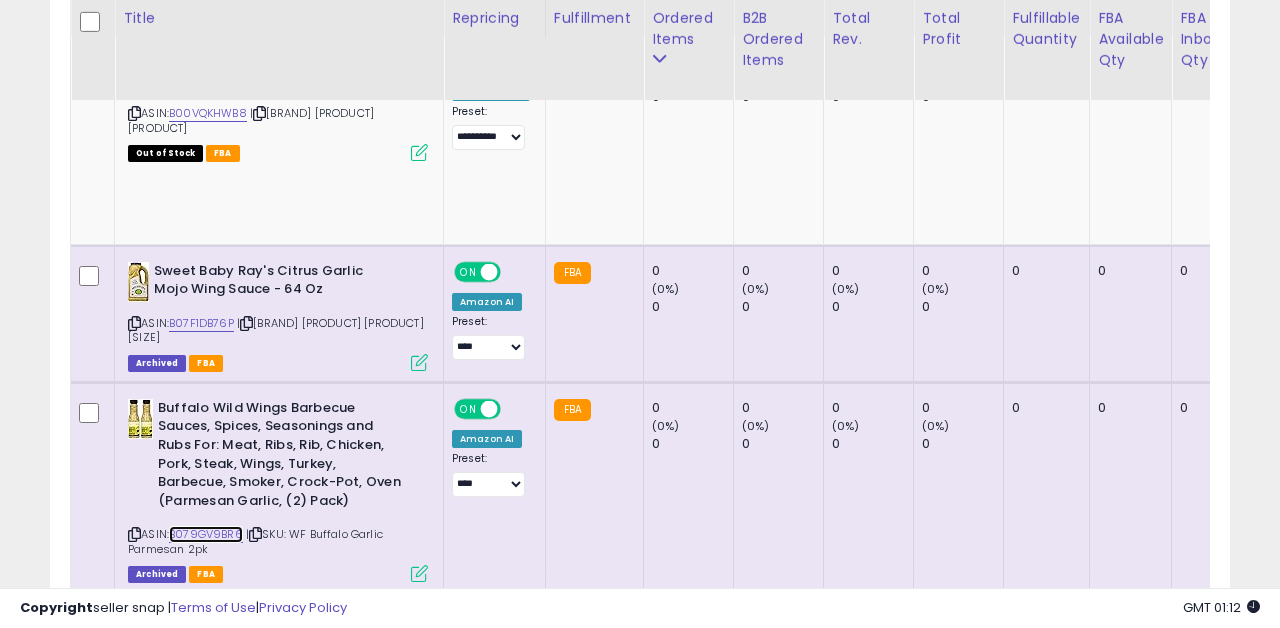 click on "B079GV9BR6" at bounding box center [206, 534] 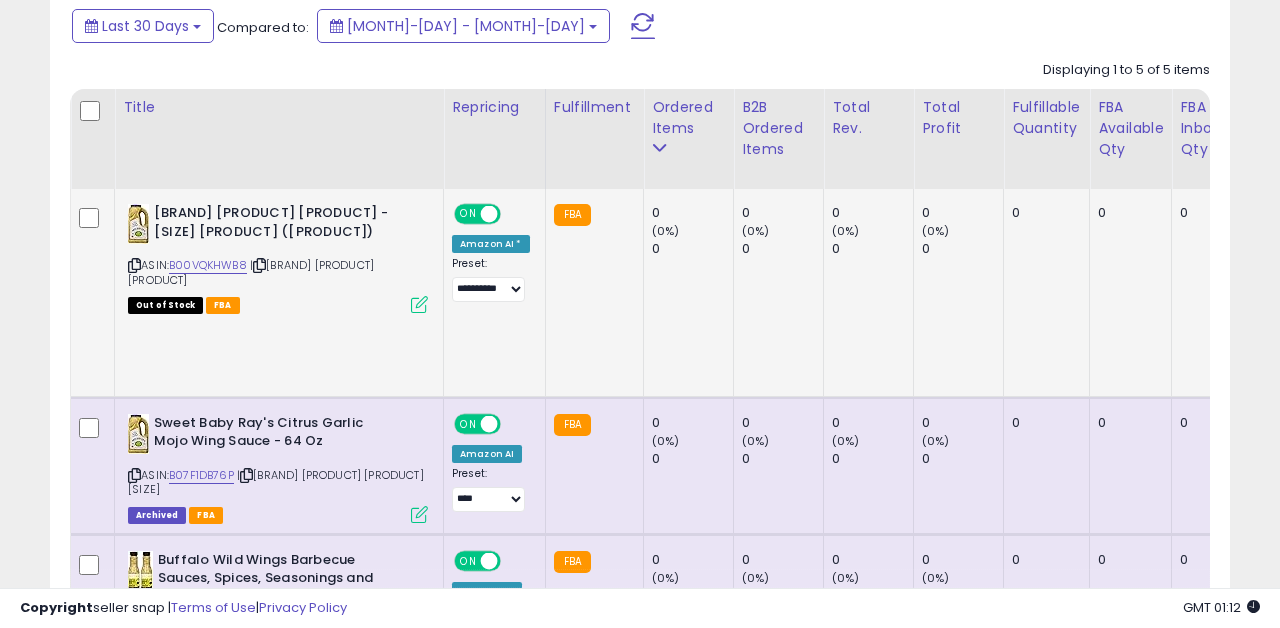 scroll, scrollTop: 832, scrollLeft: 0, axis: vertical 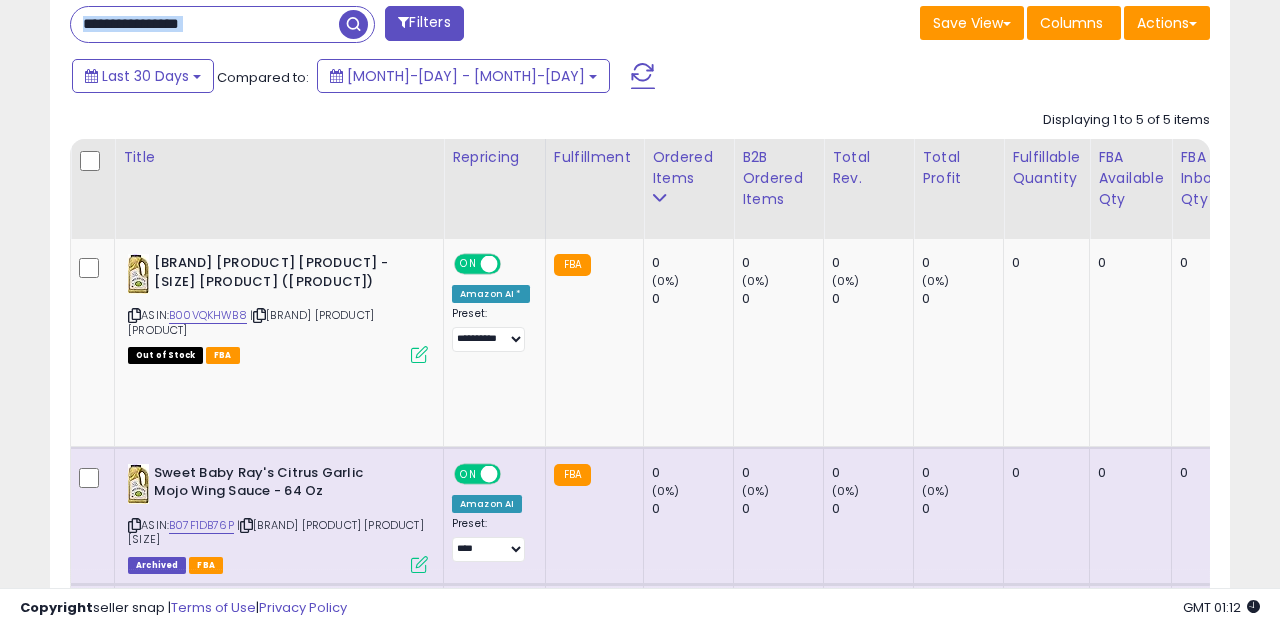 click on "**********" at bounding box center (205, 24) 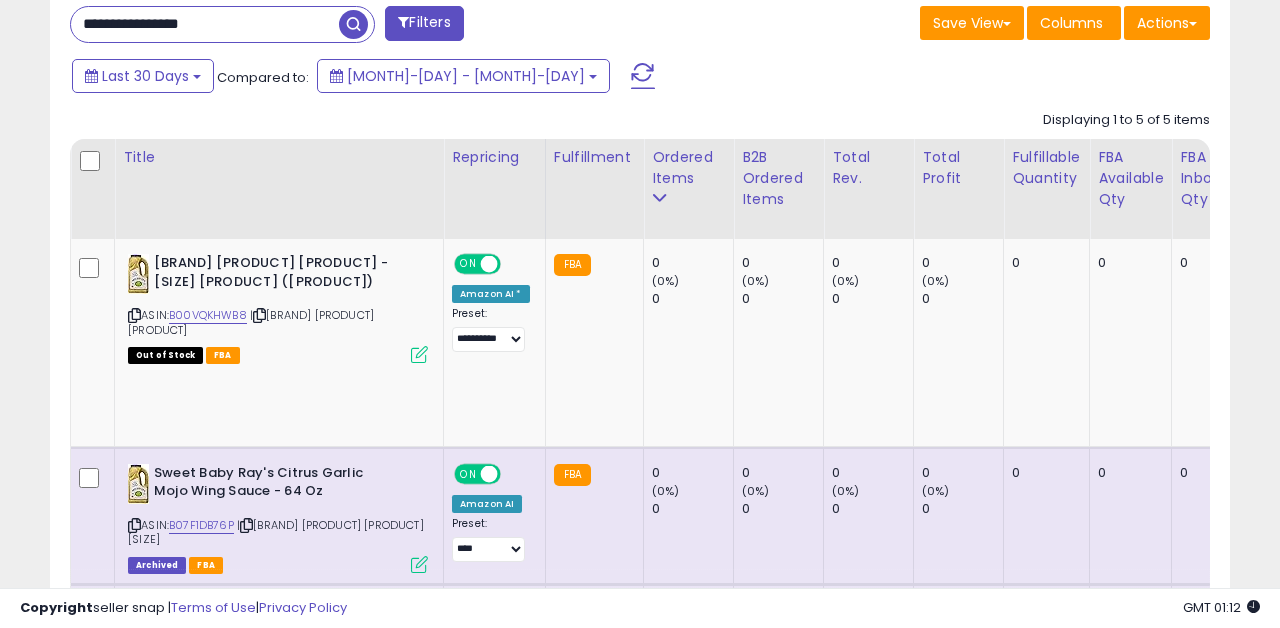 click on "**********" at bounding box center [205, 24] 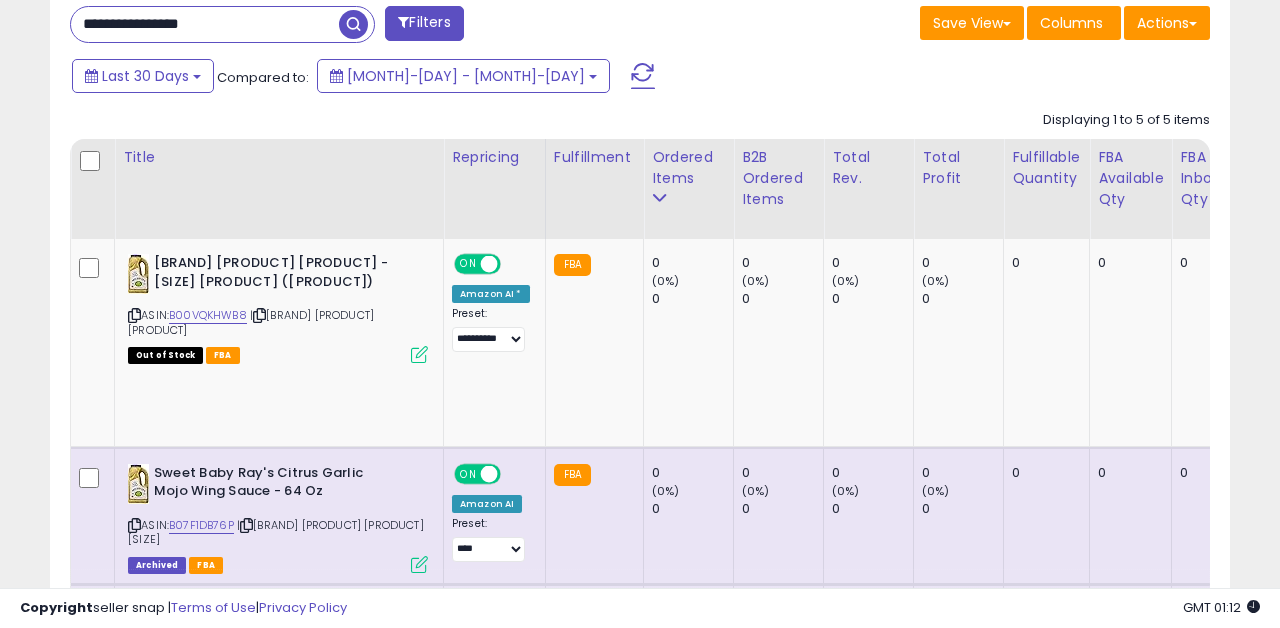 click on "**********" at bounding box center [205, 24] 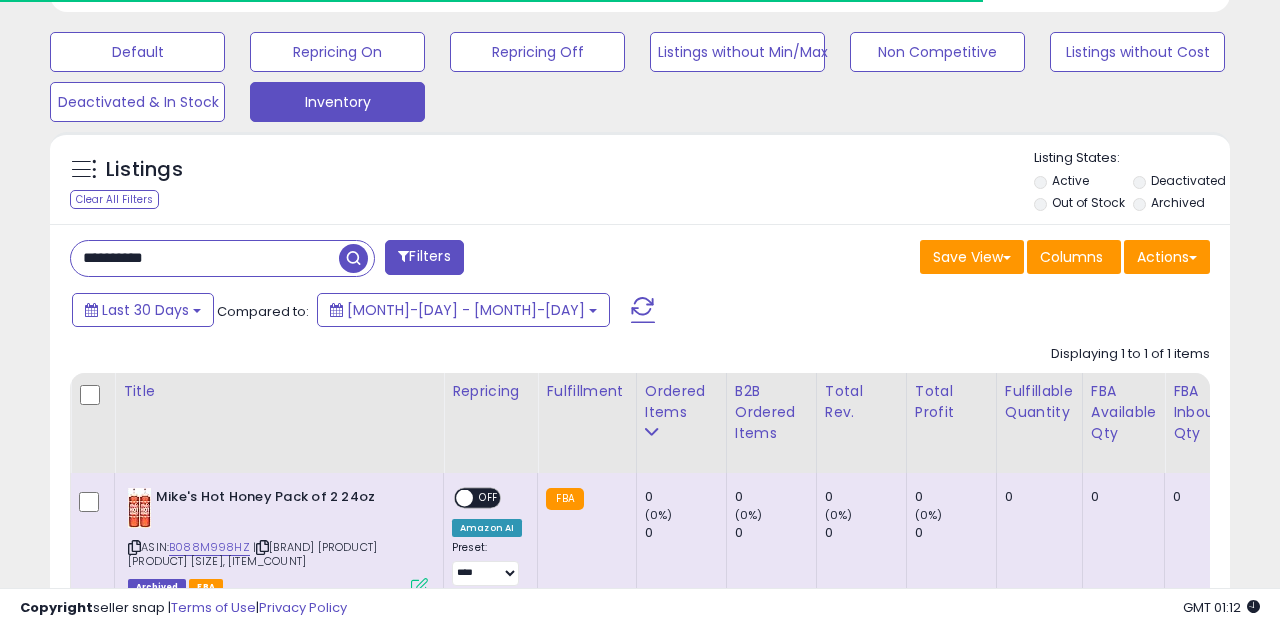 scroll, scrollTop: 732, scrollLeft: 0, axis: vertical 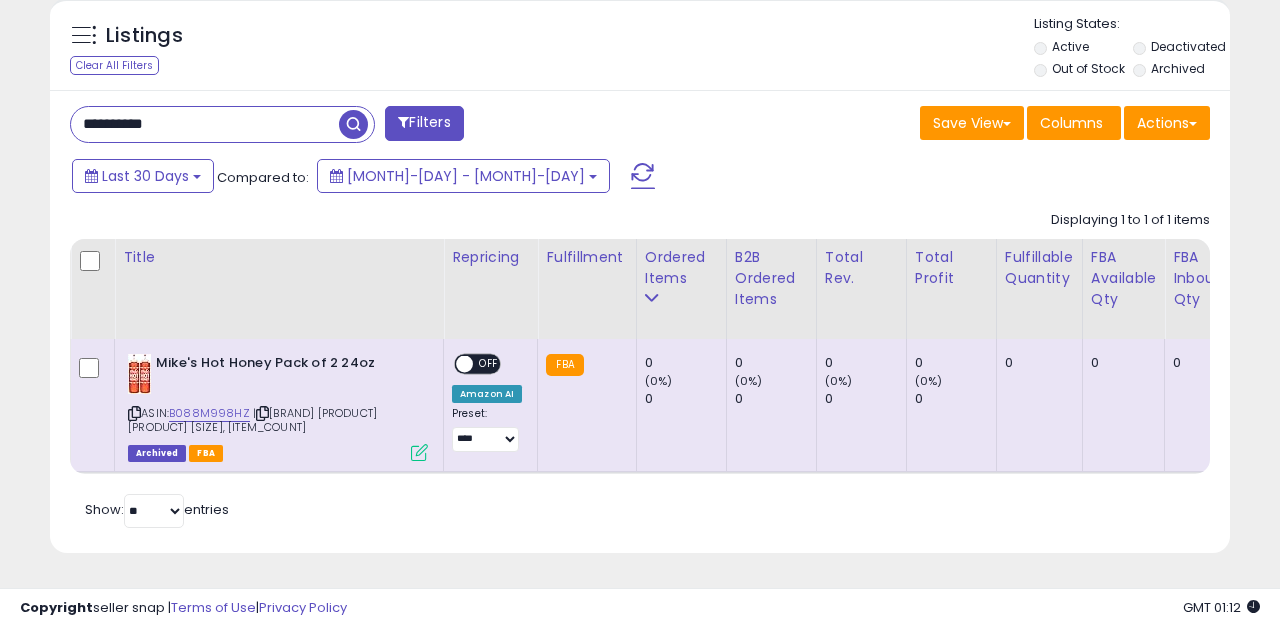 click on "*********" at bounding box center (205, 124) 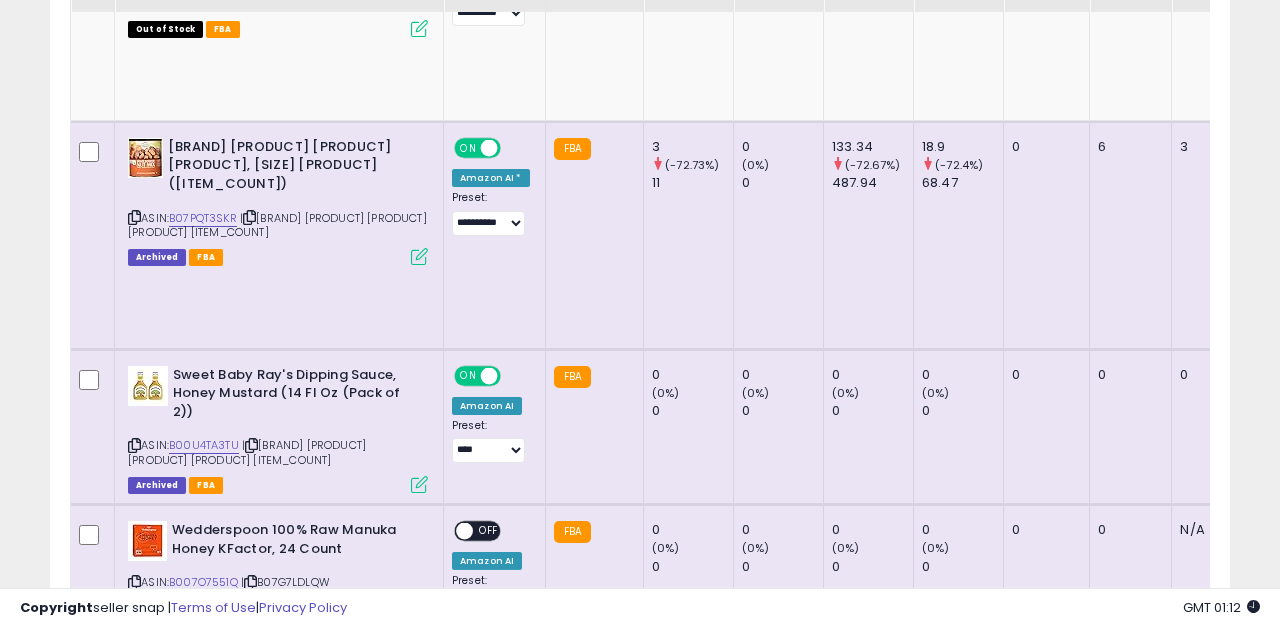 scroll, scrollTop: 866, scrollLeft: 0, axis: vertical 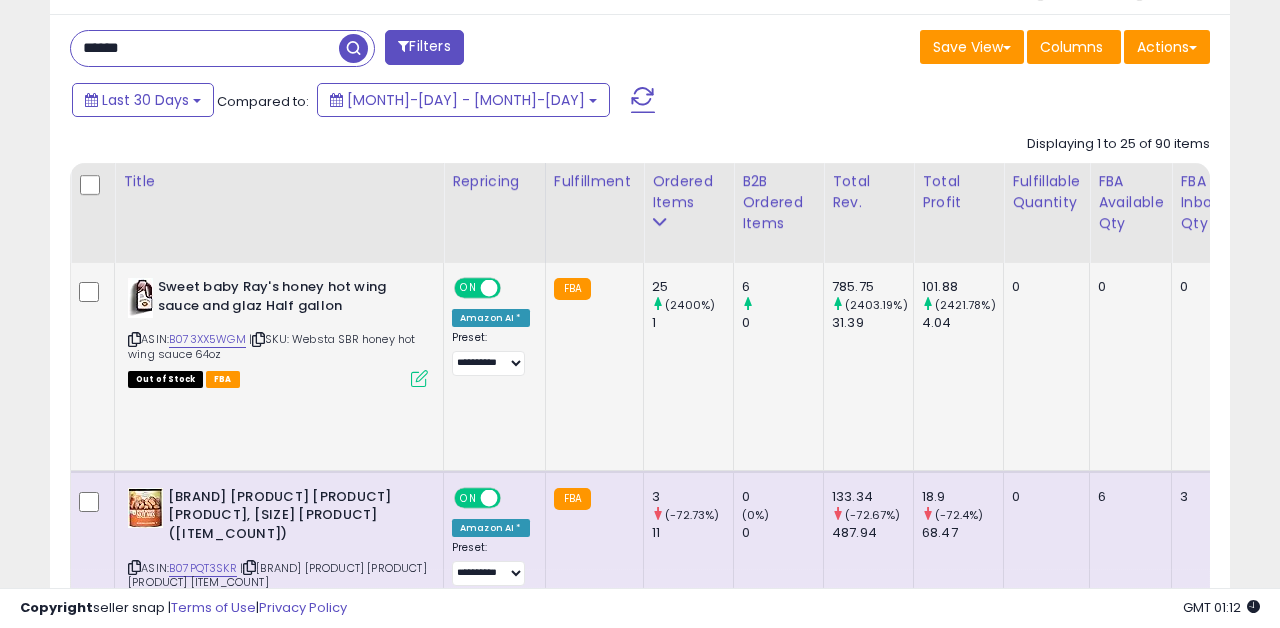 click at bounding box center (419, 378) 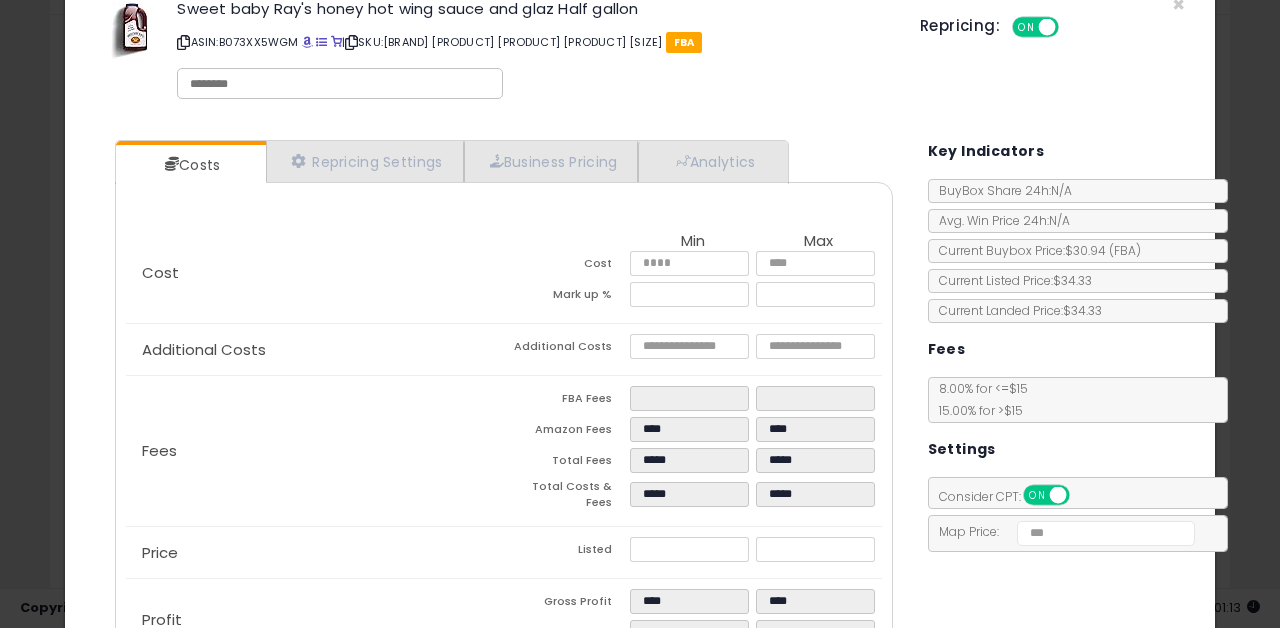 scroll, scrollTop: 0, scrollLeft: 0, axis: both 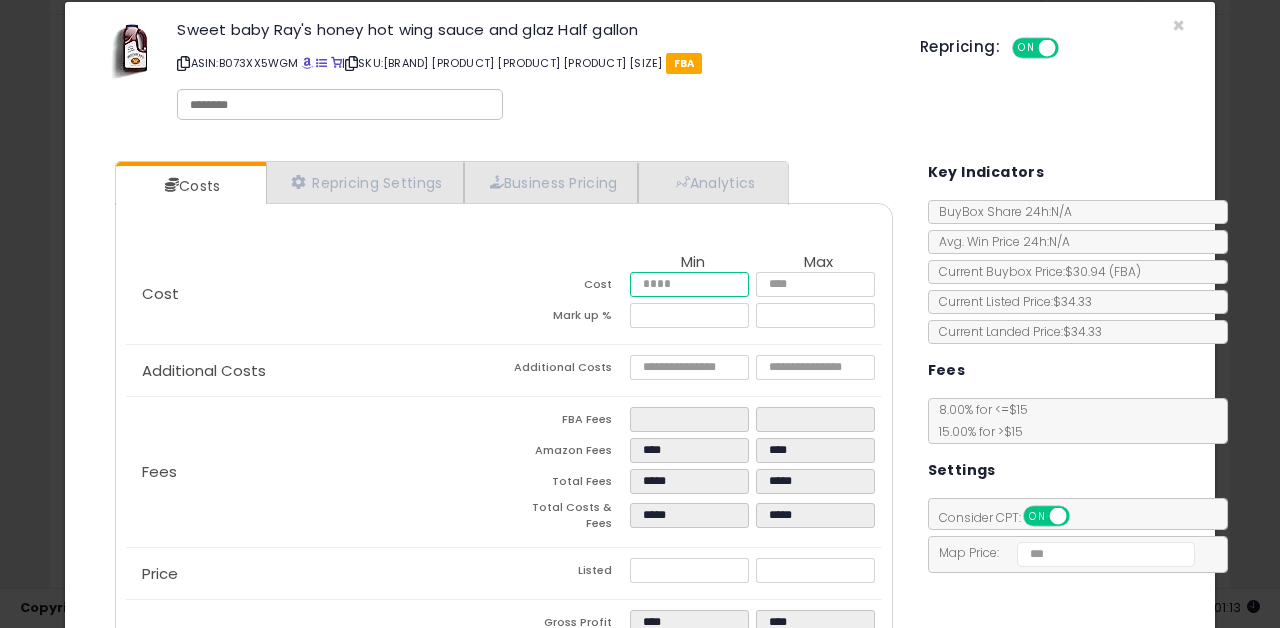click on "*****" at bounding box center (690, 284) 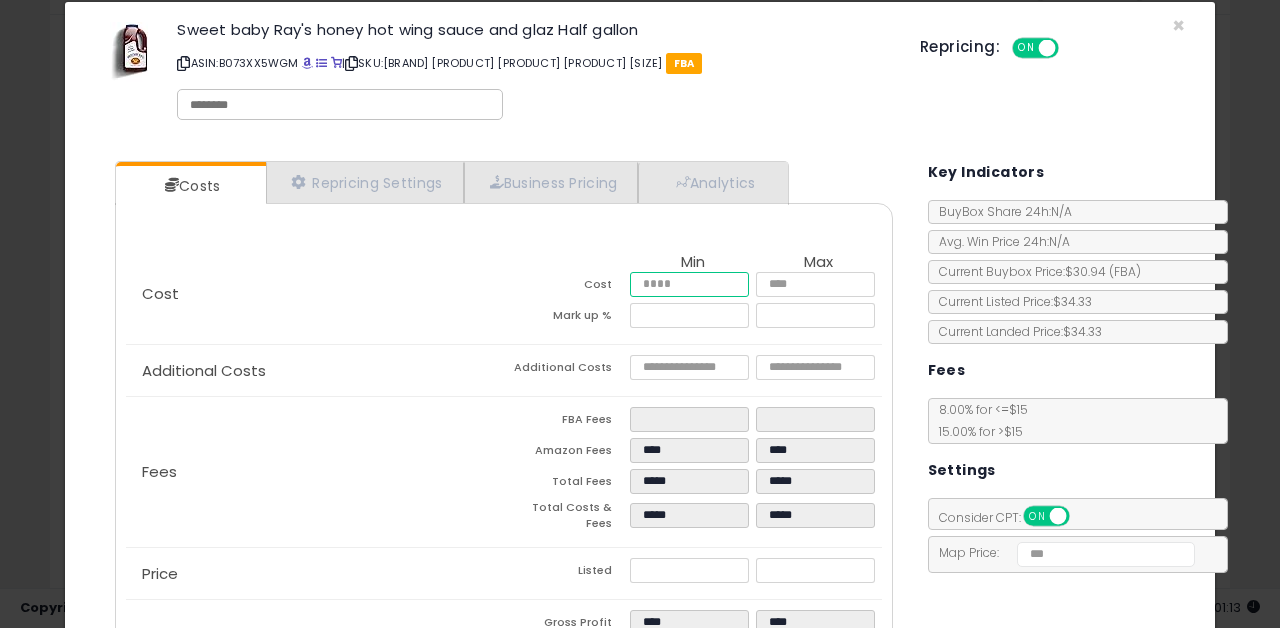 click on "*****" at bounding box center (690, 284) 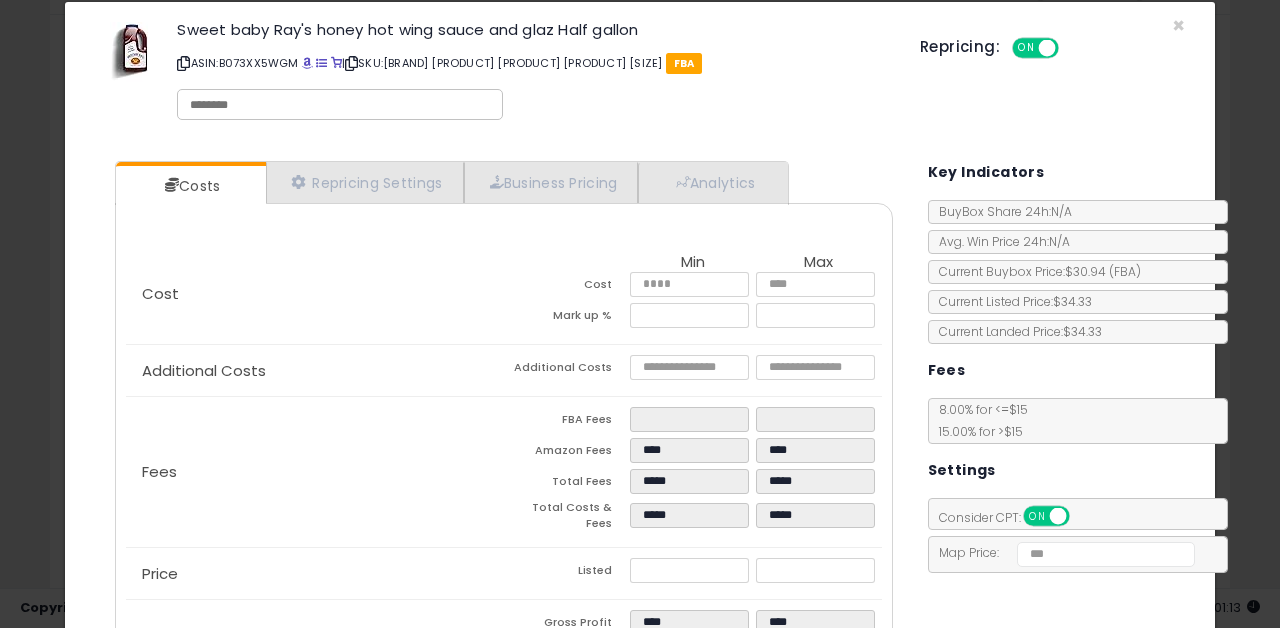 click on "Costs
Repricing Settings
Business Pricing
Analytics
Cost" at bounding box center [504, 434] 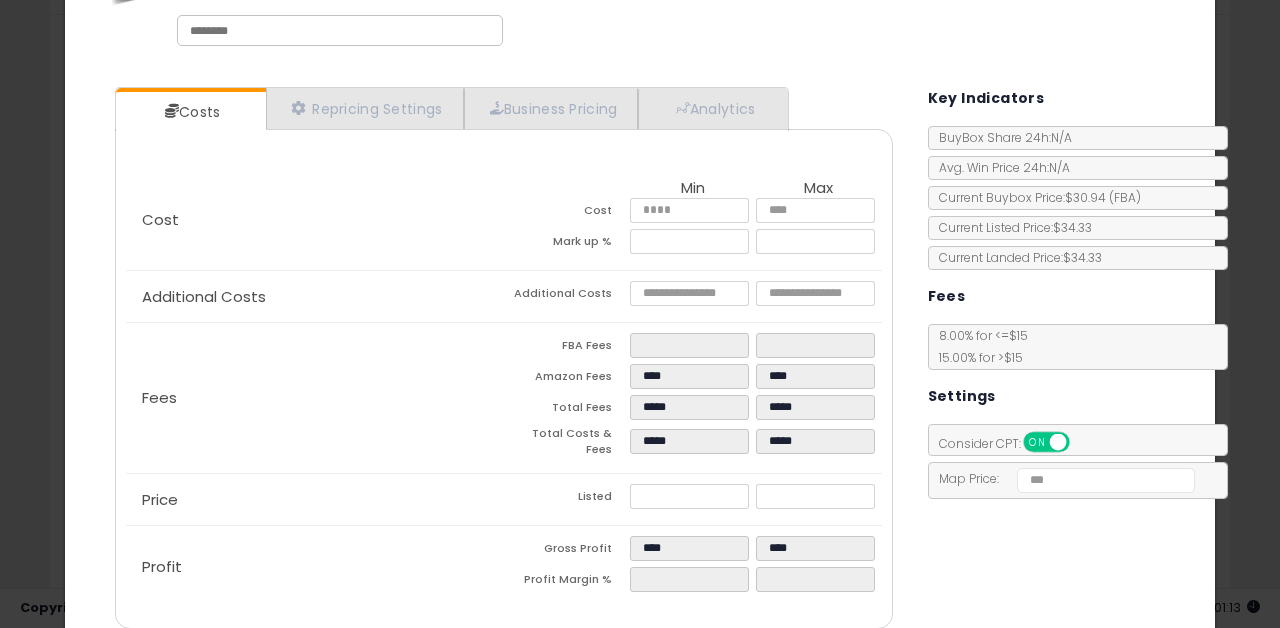 scroll, scrollTop: 182, scrollLeft: 0, axis: vertical 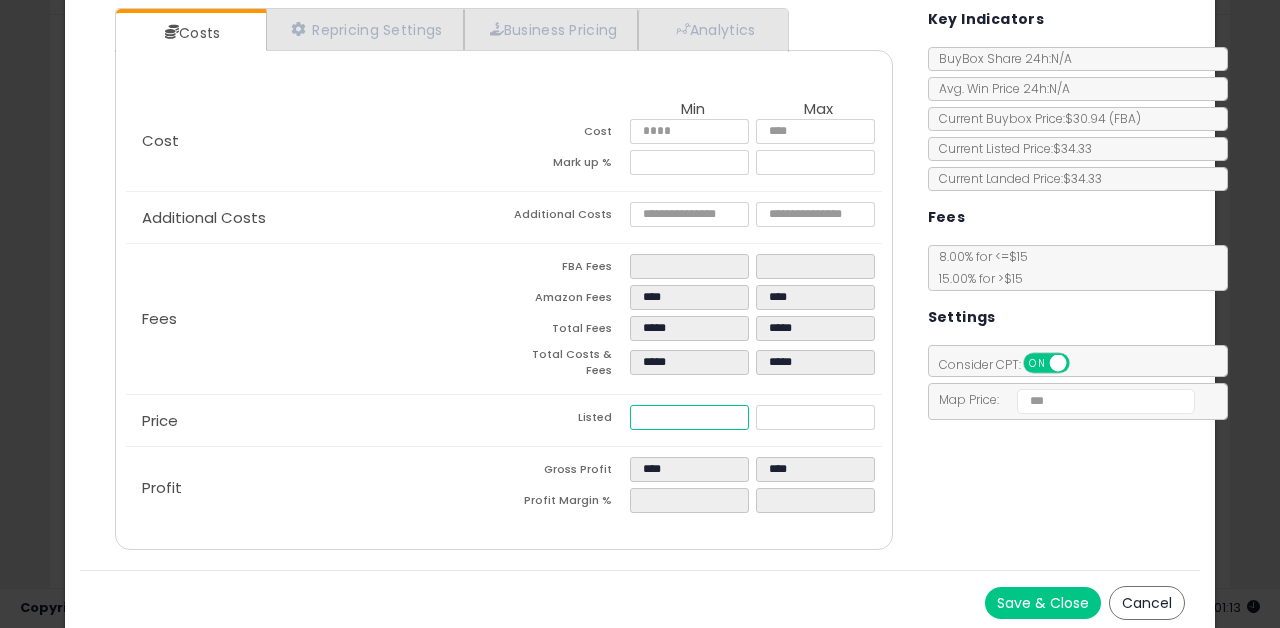 click on "*****" at bounding box center [690, 417] 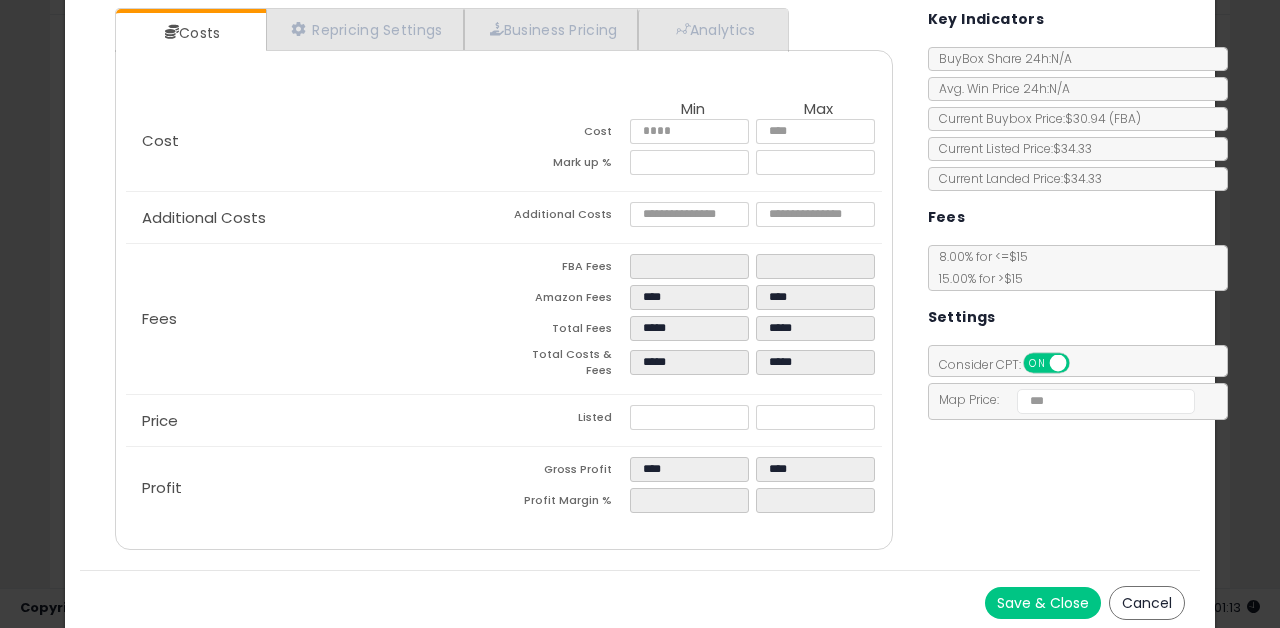 click on "Costs
Repricing Settings
Business Pricing
Analytics
Cost" at bounding box center (640, 281) 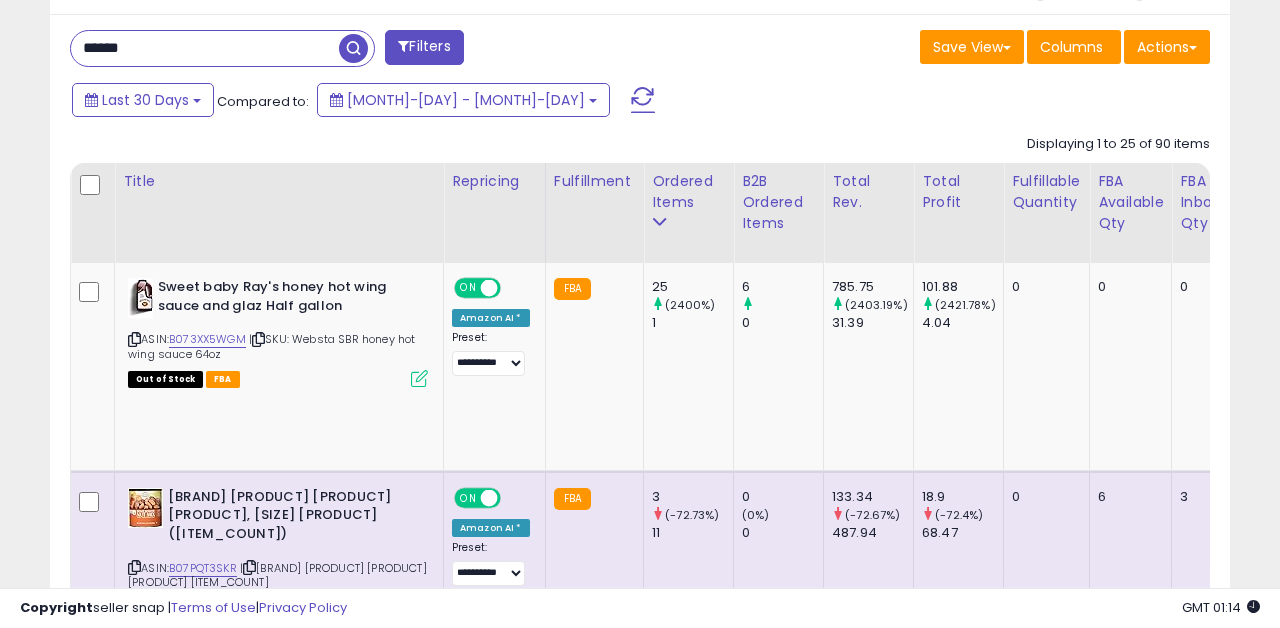 click on "*****" at bounding box center (205, 48) 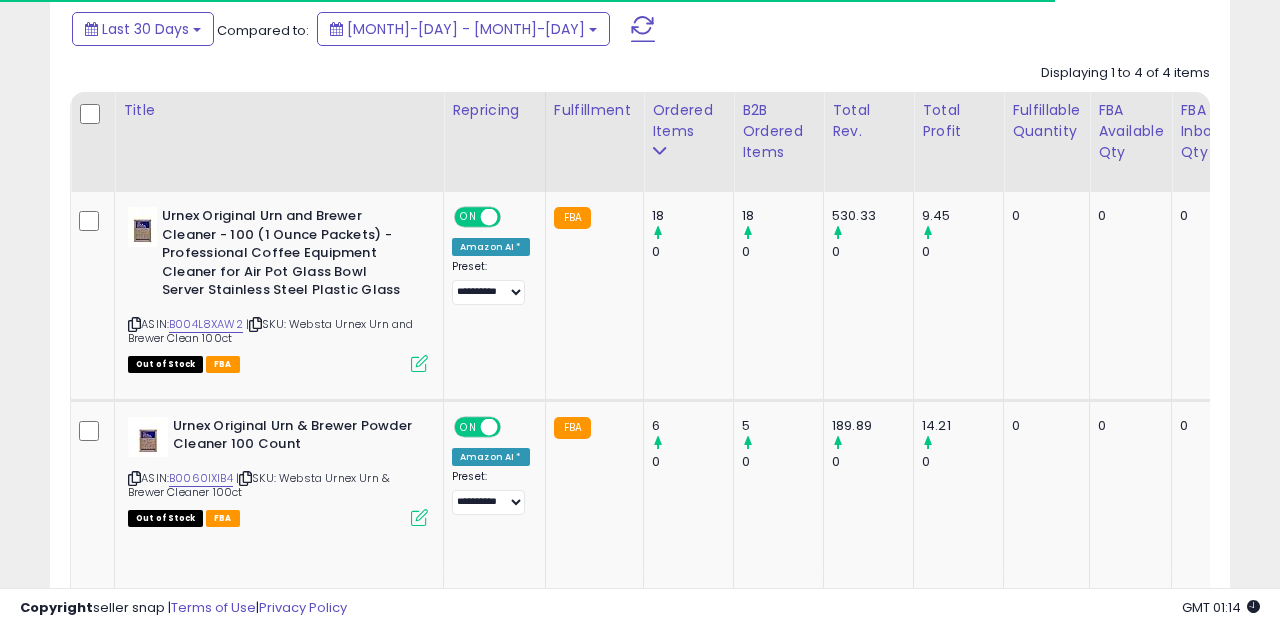 scroll, scrollTop: 896, scrollLeft: 0, axis: vertical 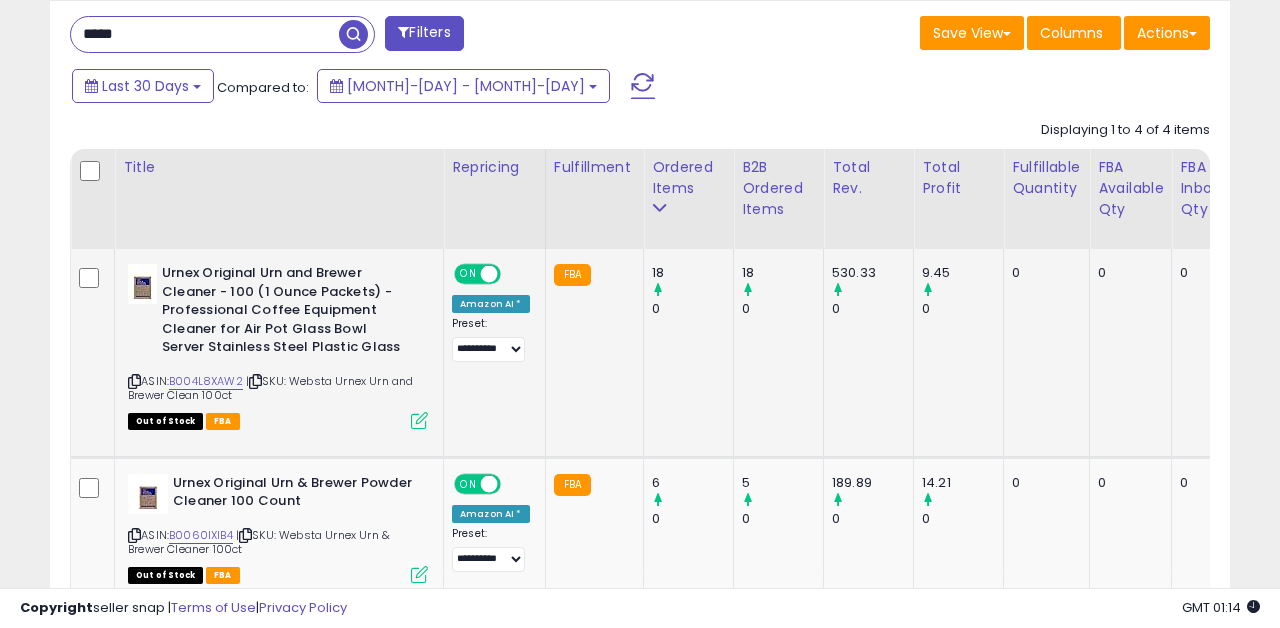 click at bounding box center (419, 420) 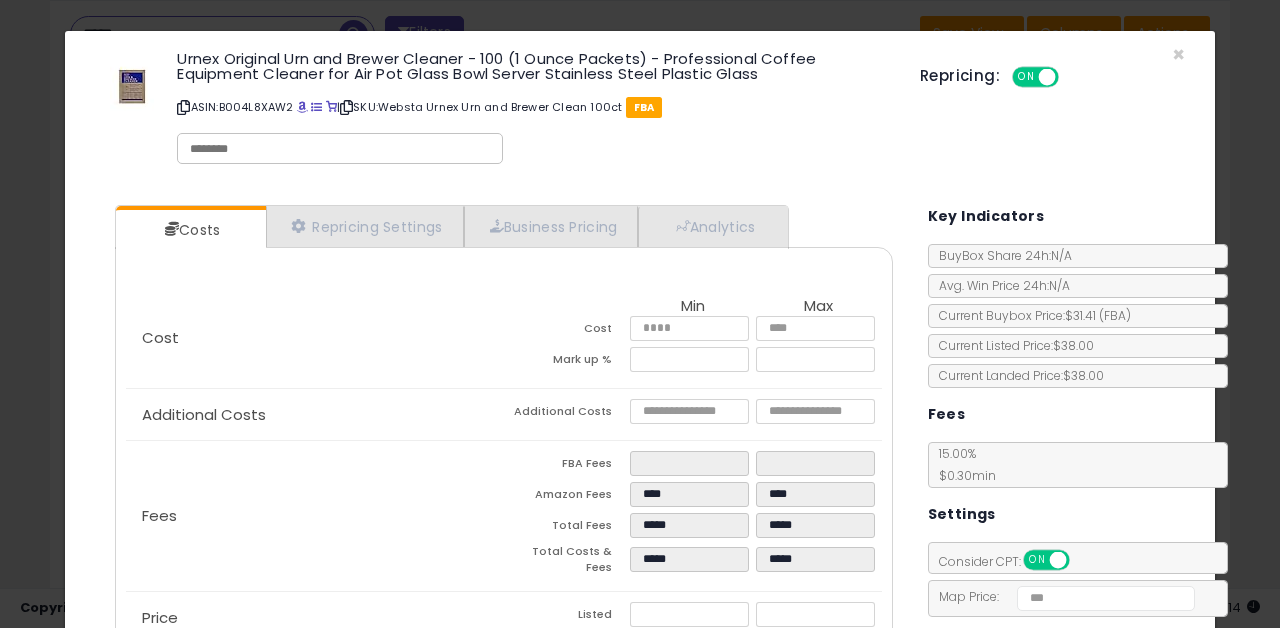 click on "Costs
[PRODUCT] Settings
[PRODUCT] Pricing
Analytics" at bounding box center (504, 476) 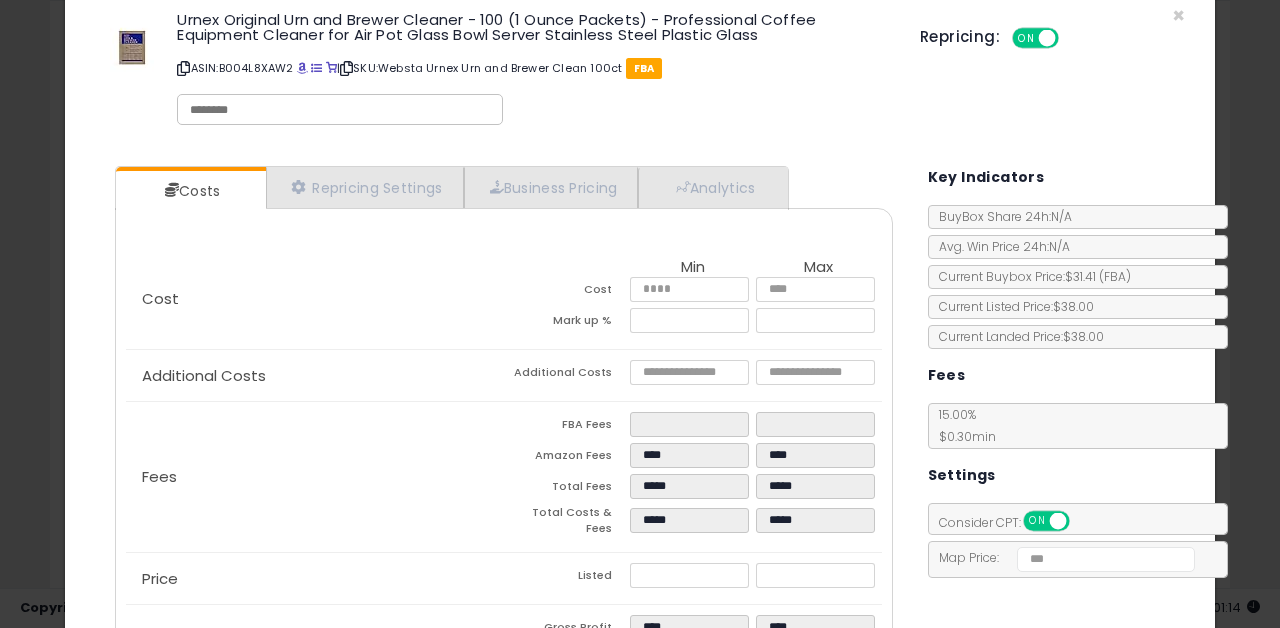 scroll, scrollTop: 0, scrollLeft: 0, axis: both 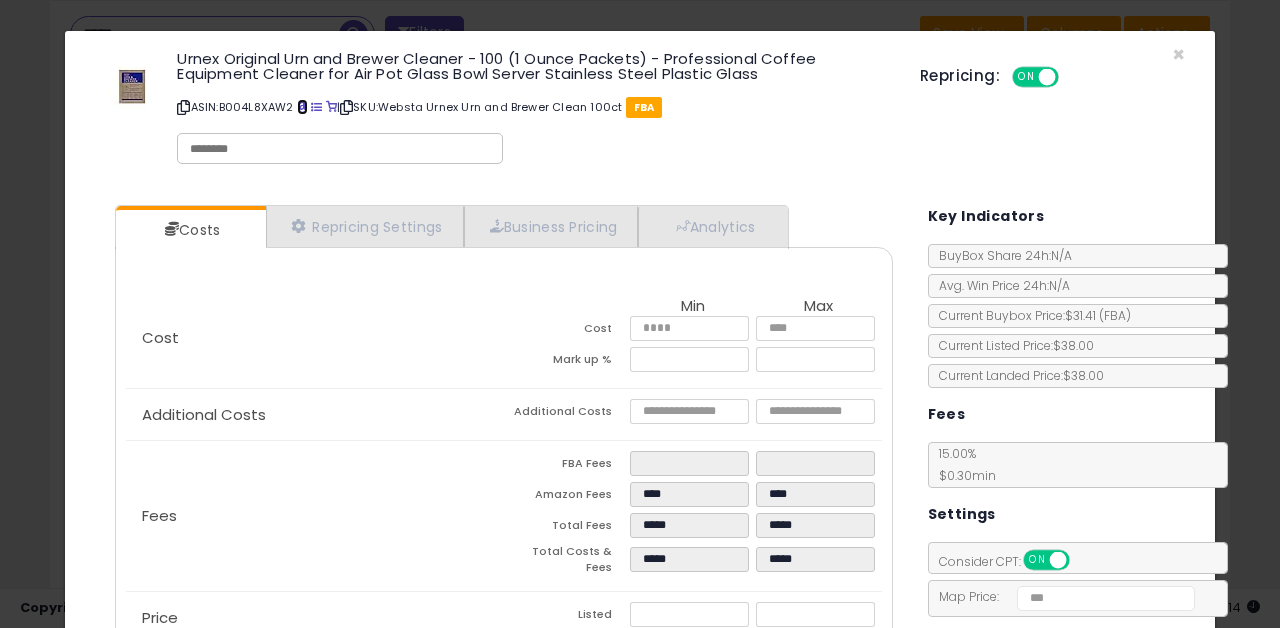 click at bounding box center [302, 107] 